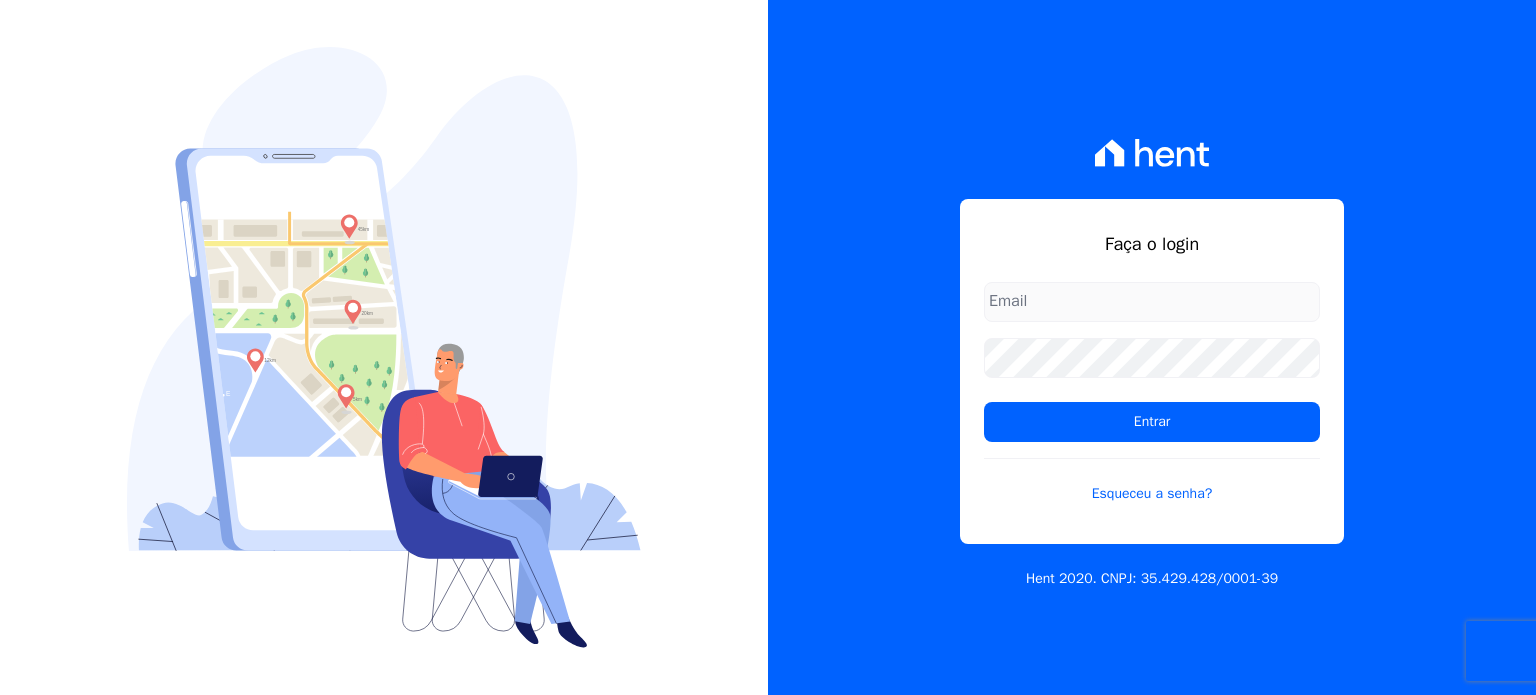 scroll, scrollTop: 0, scrollLeft: 0, axis: both 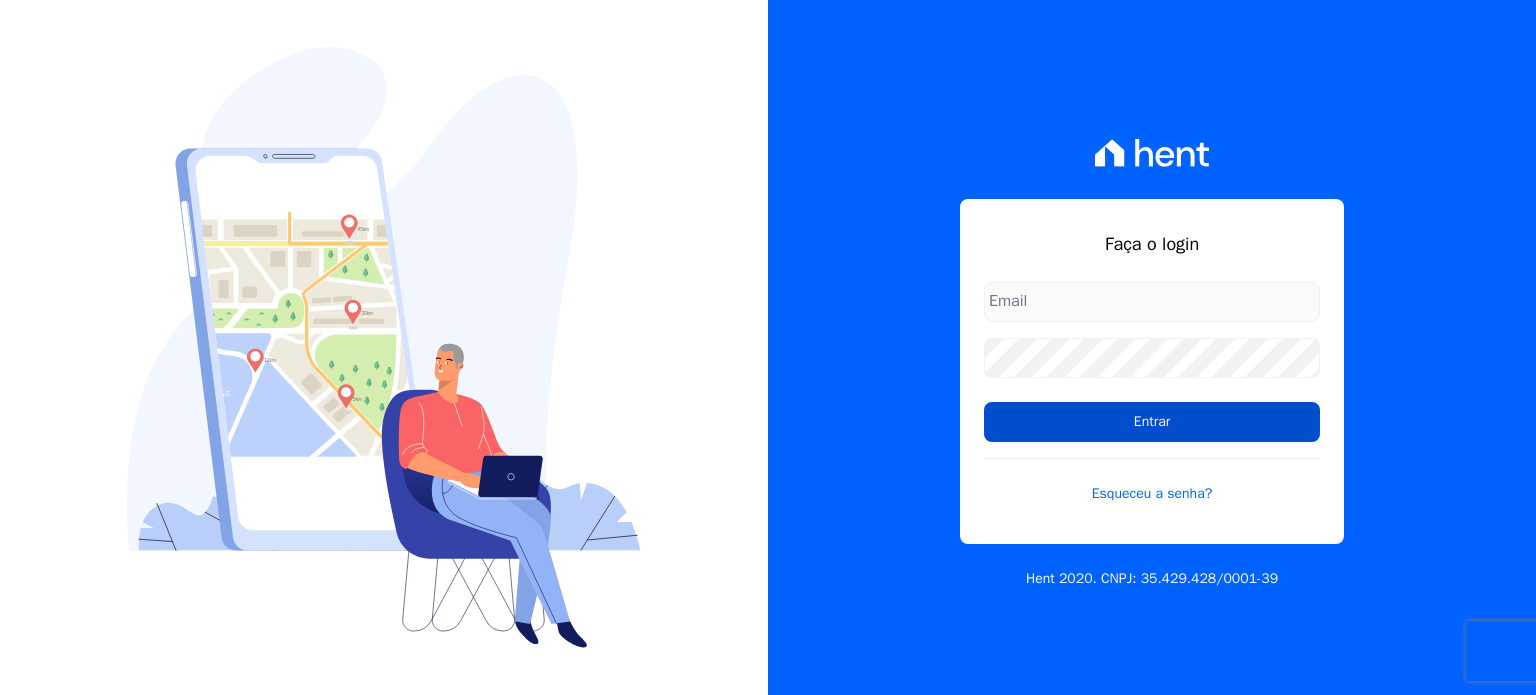 type on "matheussousa@construtoravitale.com.br" 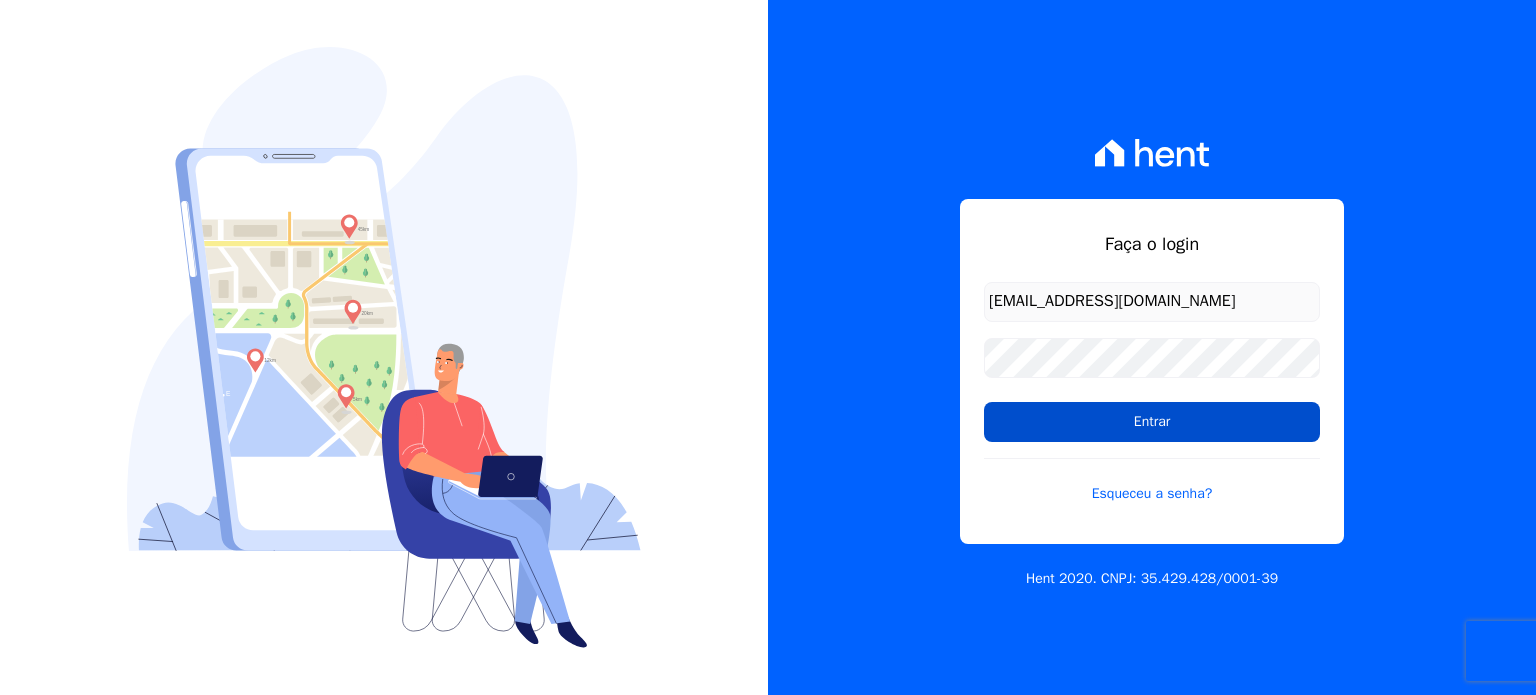 click on "Entrar" at bounding box center (1152, 422) 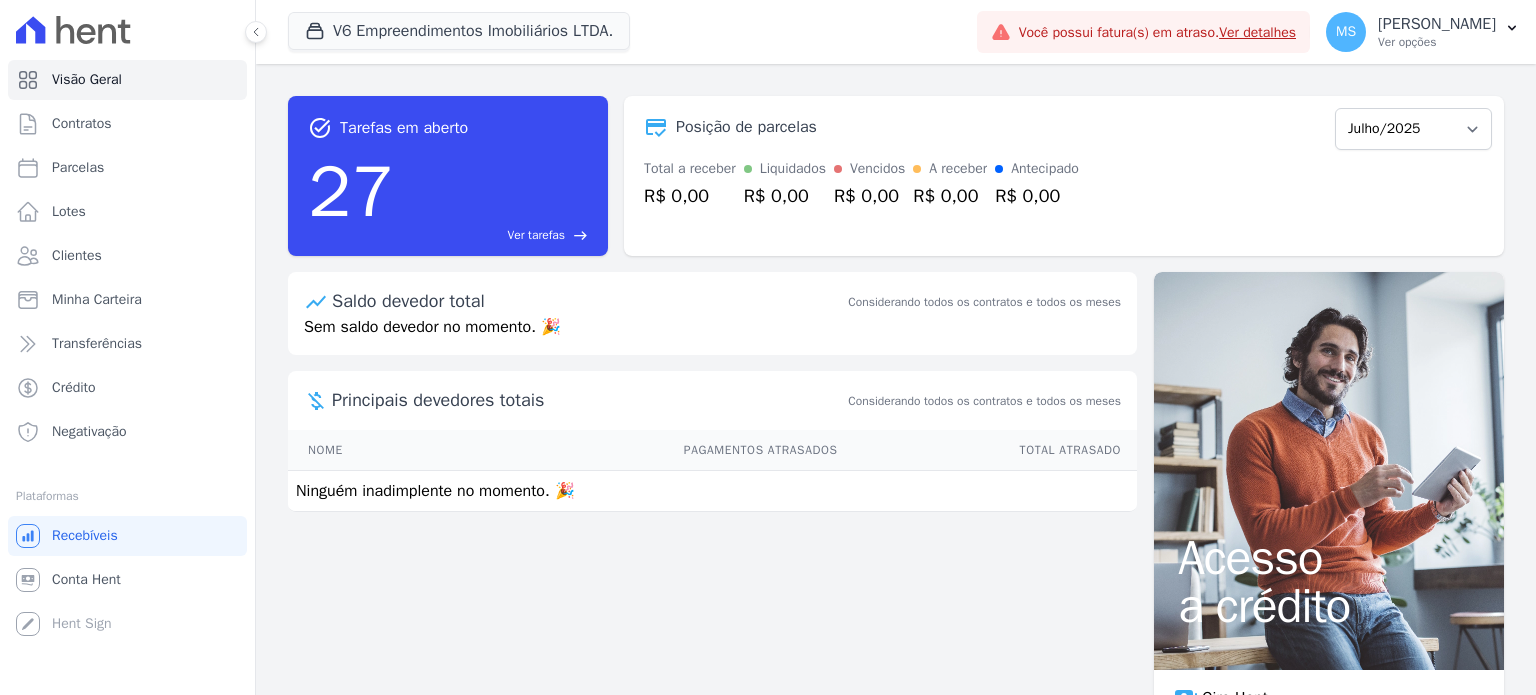 scroll, scrollTop: 0, scrollLeft: 0, axis: both 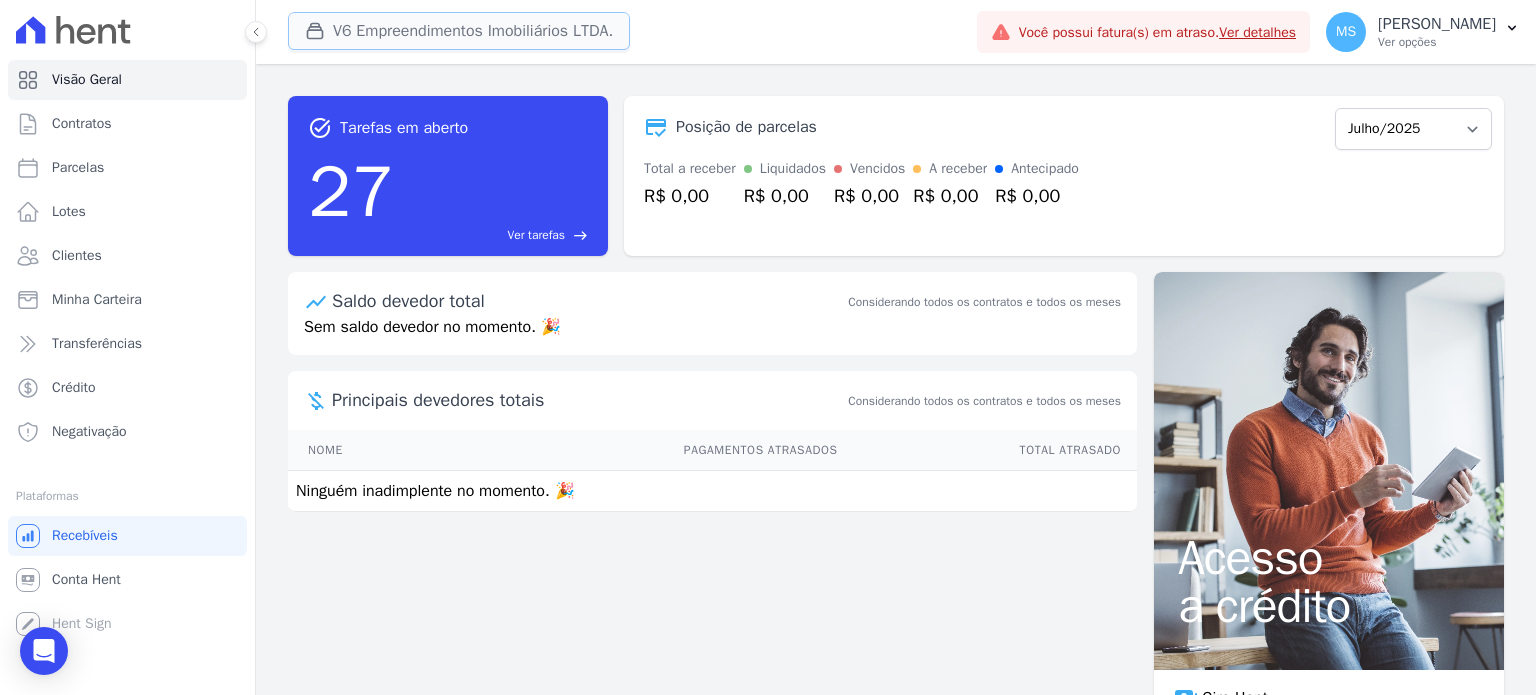 click on "V6 Empreendimentos Imobiliários LTDA." at bounding box center (459, 31) 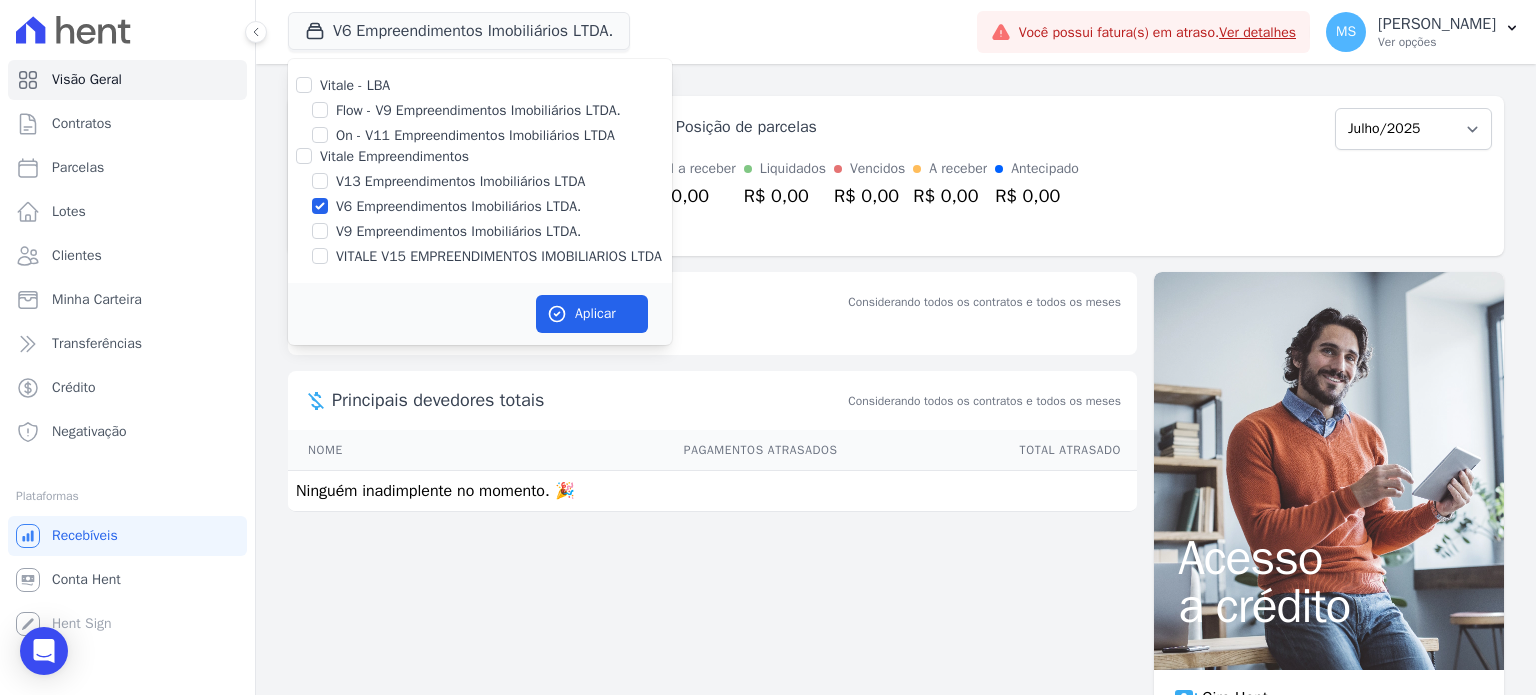 click on "V6 Empreendimentos Imobiliários LTDA." at bounding box center [480, 206] 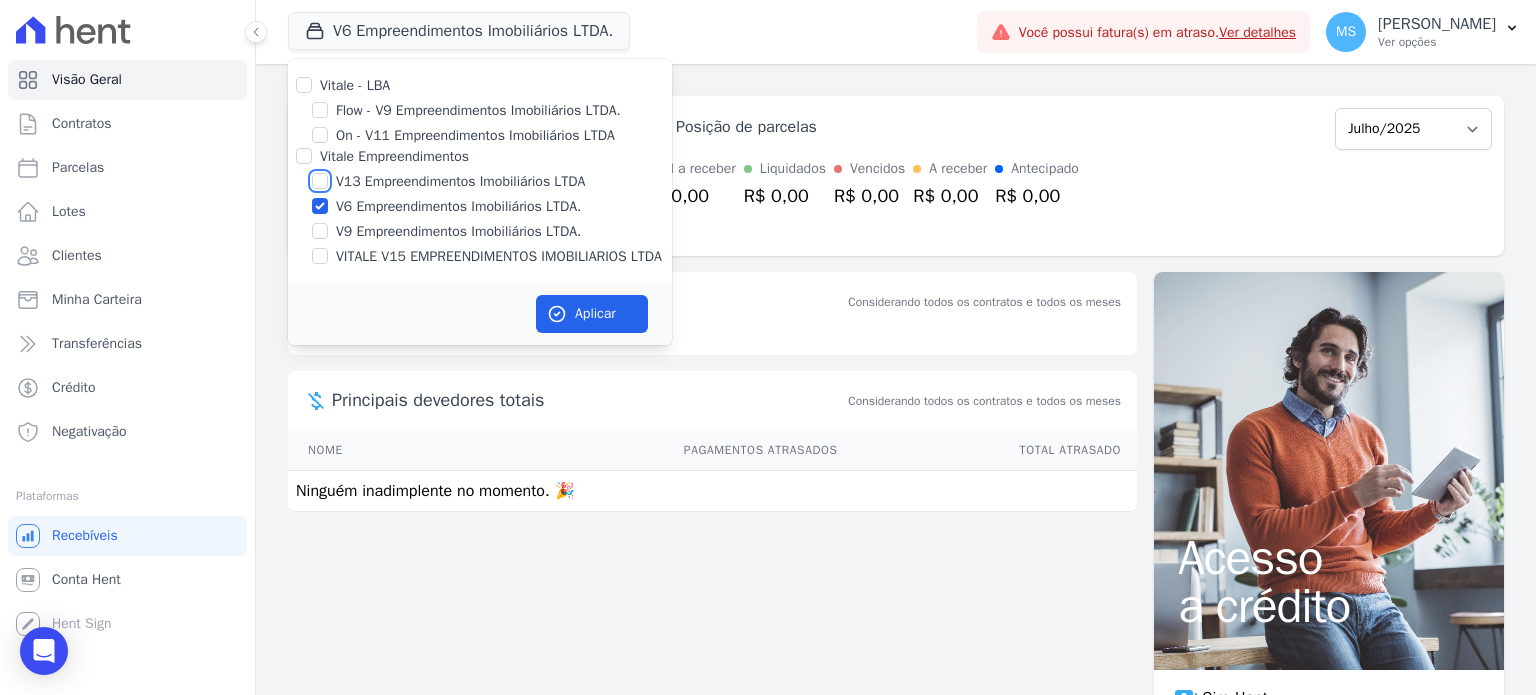 click on "V13 Empreendimentos Imobiliários LTDA" at bounding box center (320, 181) 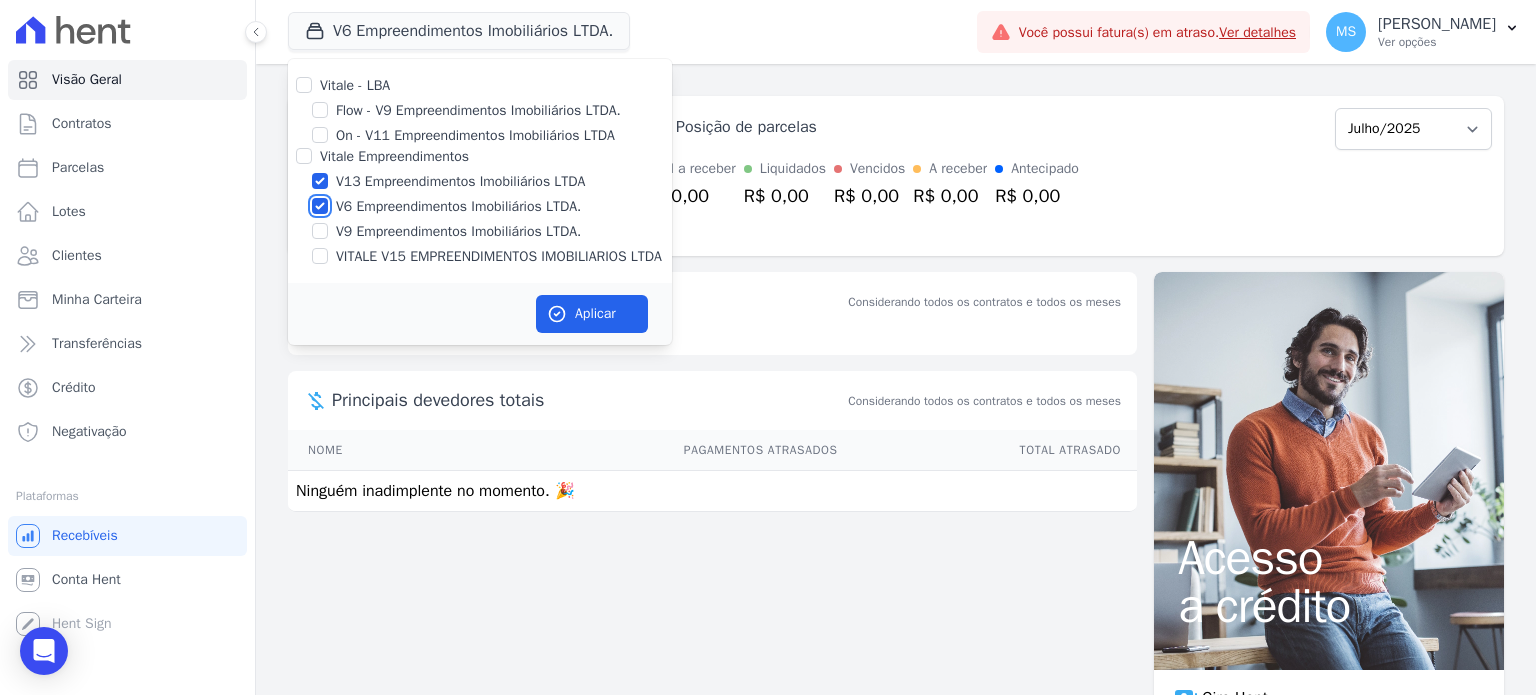 click on "V6 Empreendimentos Imobiliários LTDA." at bounding box center (320, 206) 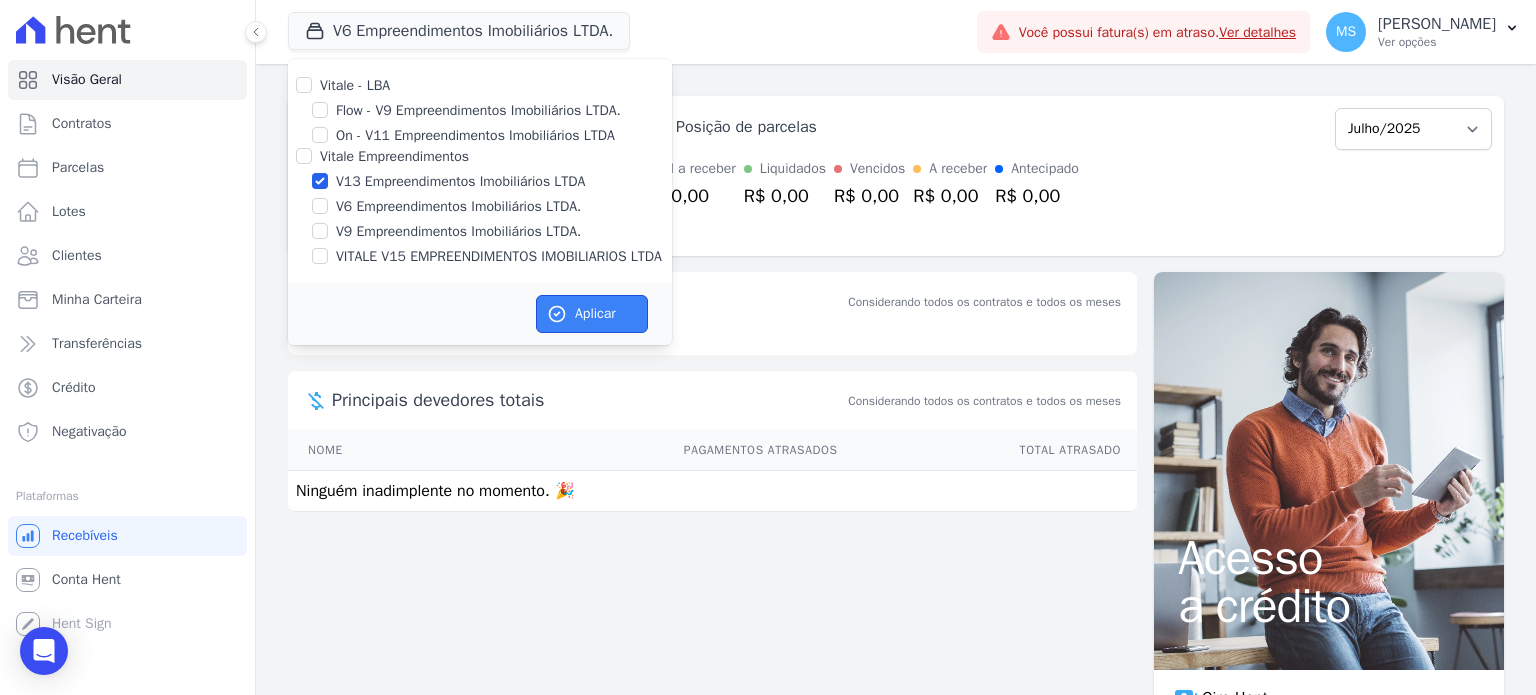 click on "Aplicar" at bounding box center (592, 314) 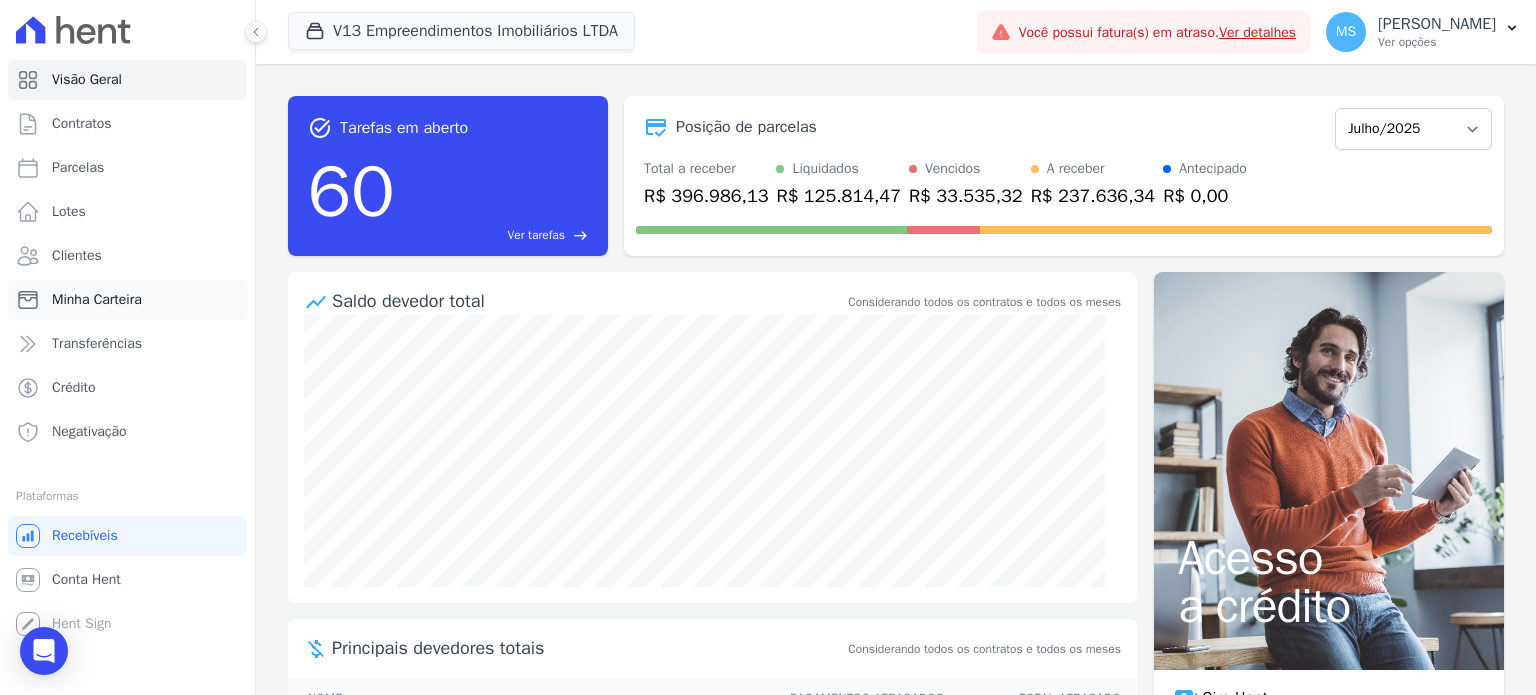 click on "Minha Carteira" at bounding box center [127, 300] 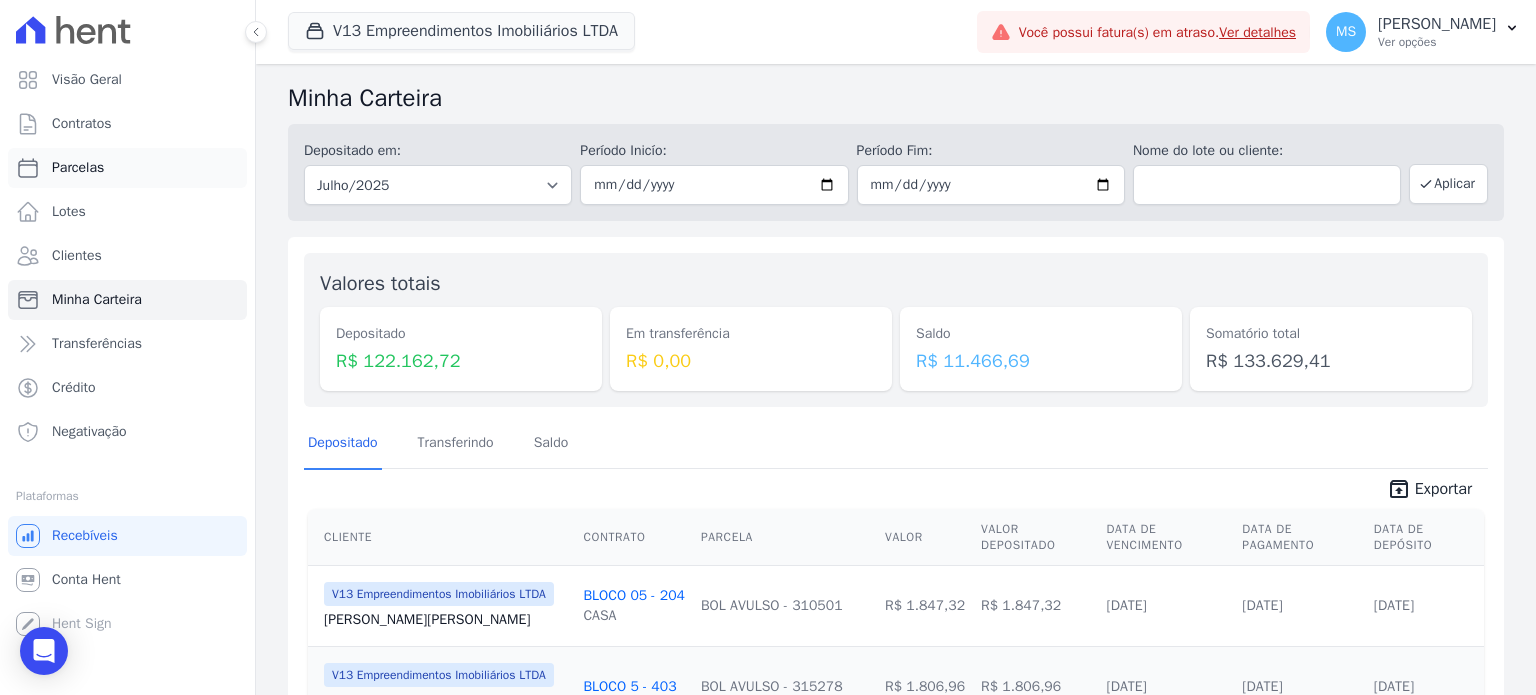 click on "Parcelas" at bounding box center [78, 168] 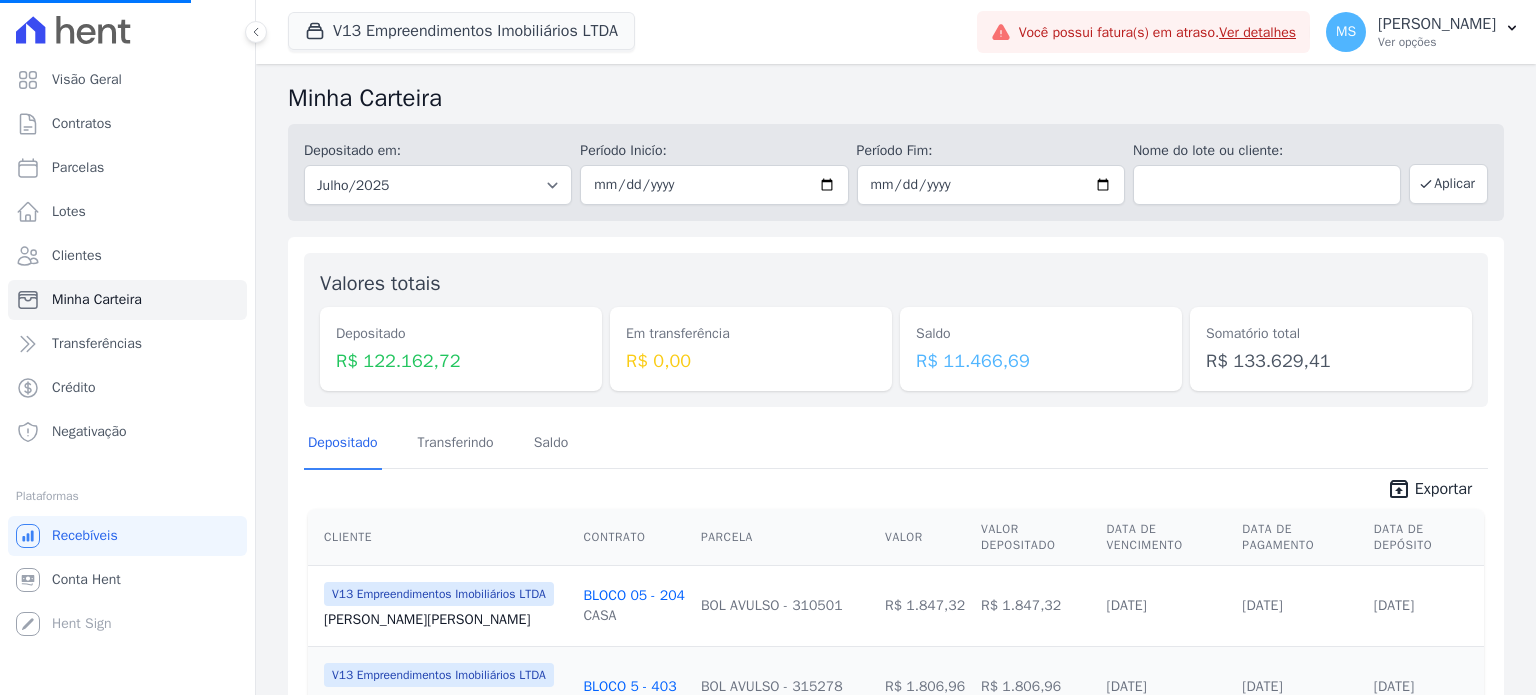 select 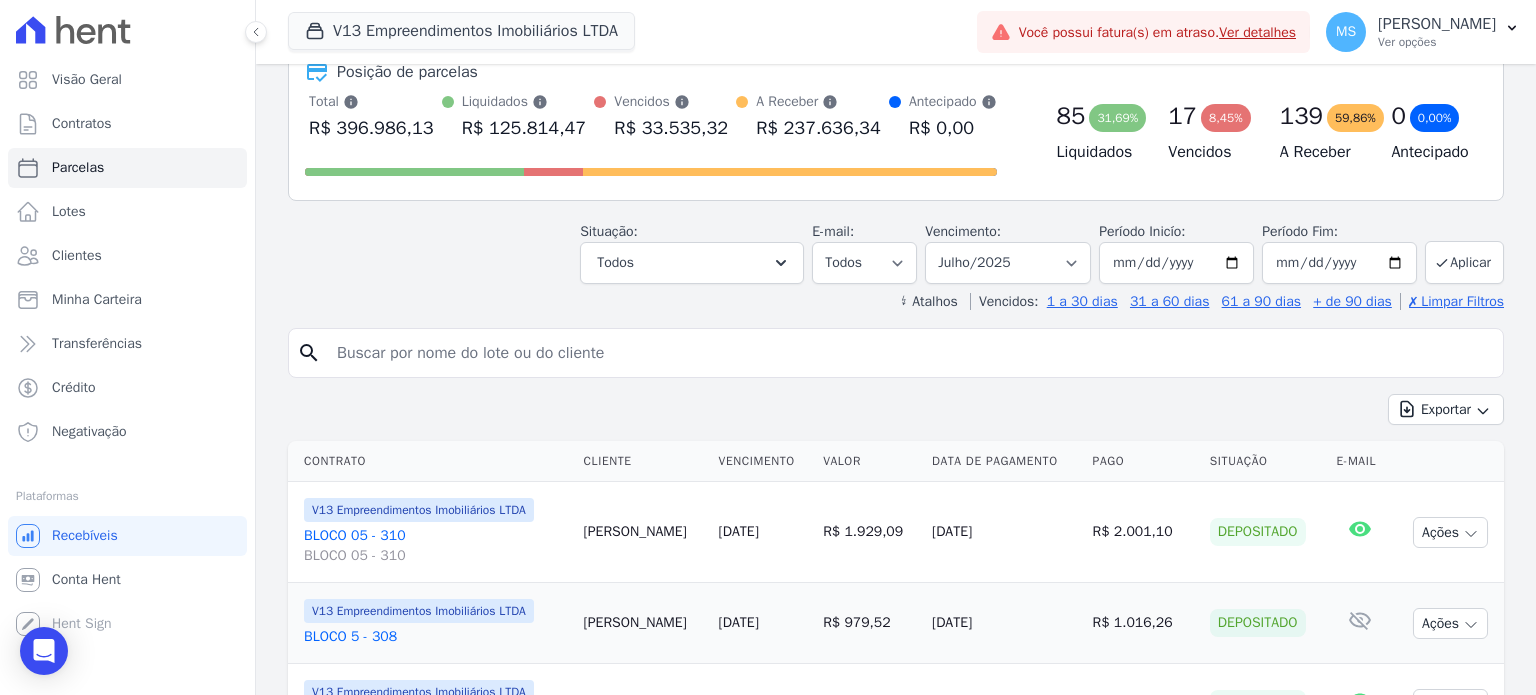 scroll, scrollTop: 200, scrollLeft: 0, axis: vertical 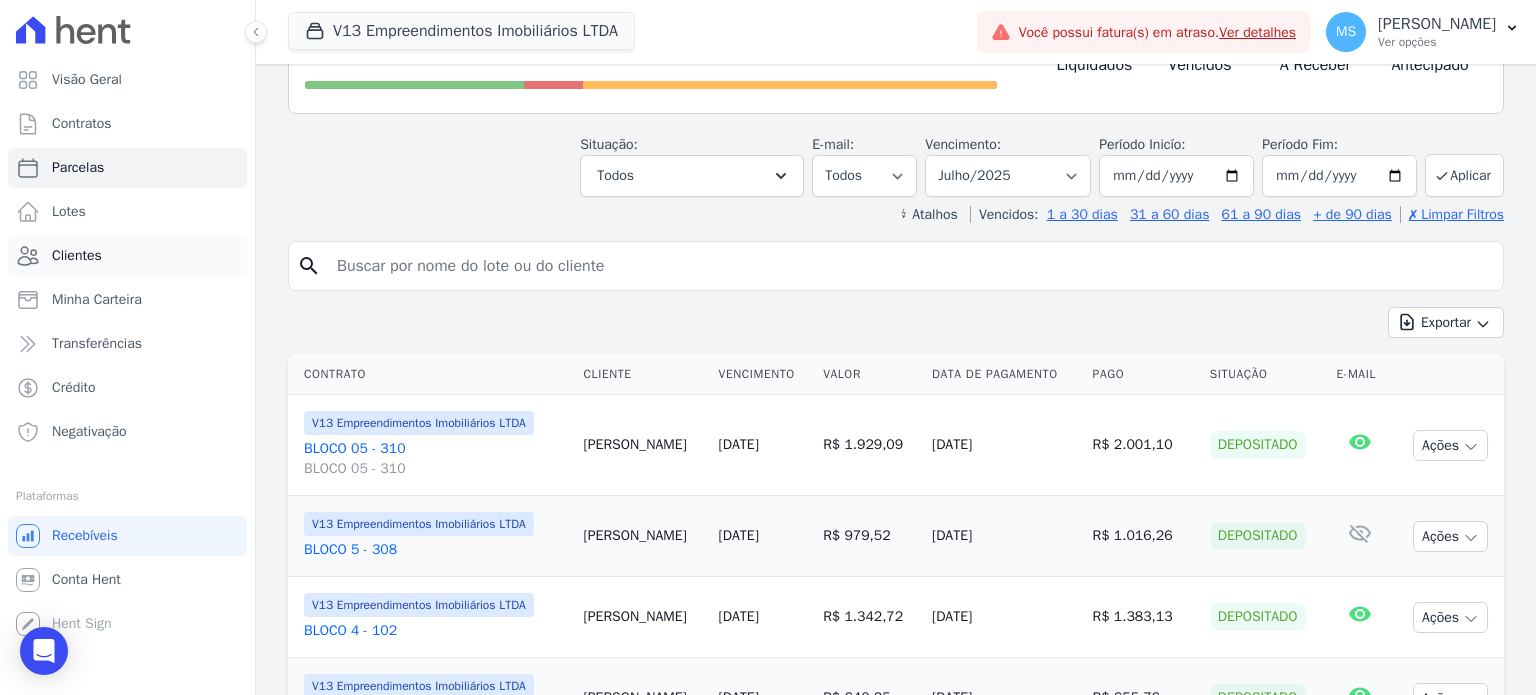 click on "Clientes" at bounding box center [77, 256] 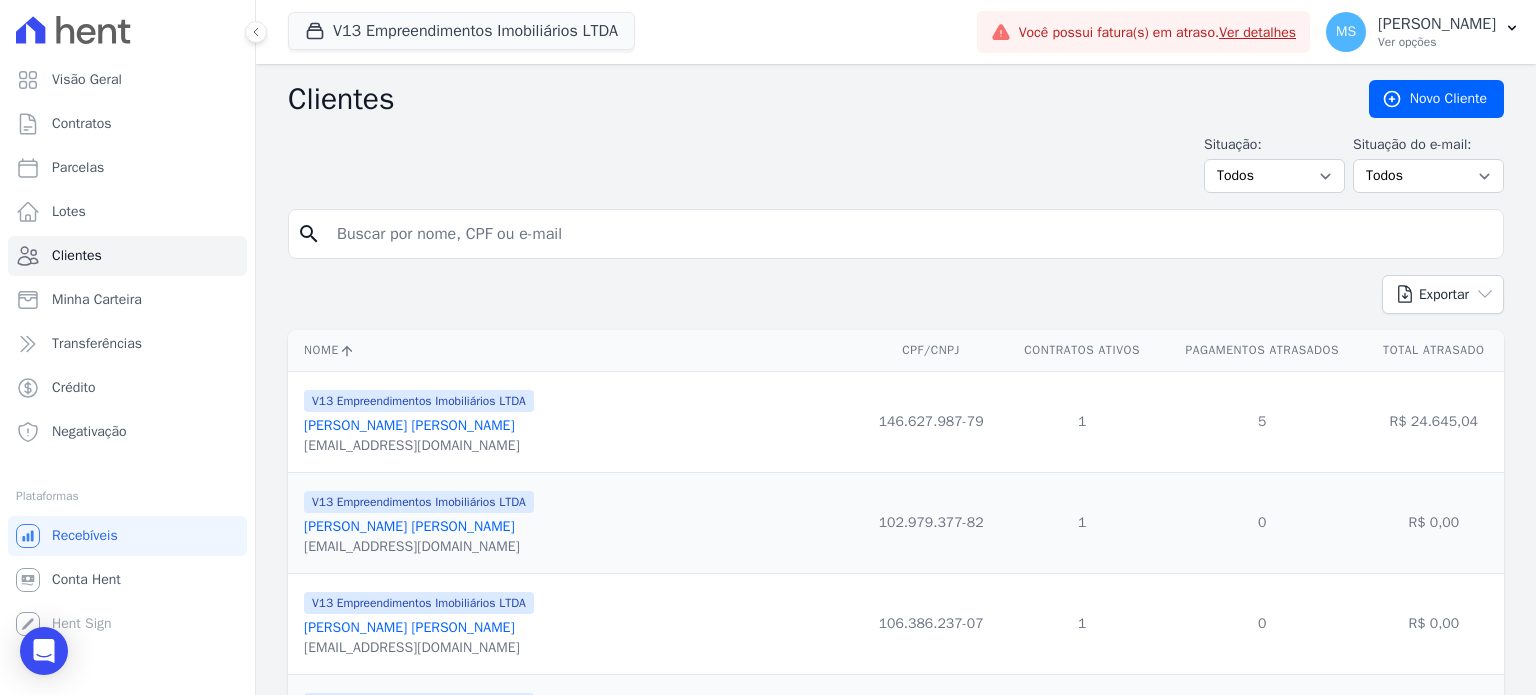 click at bounding box center (910, 234) 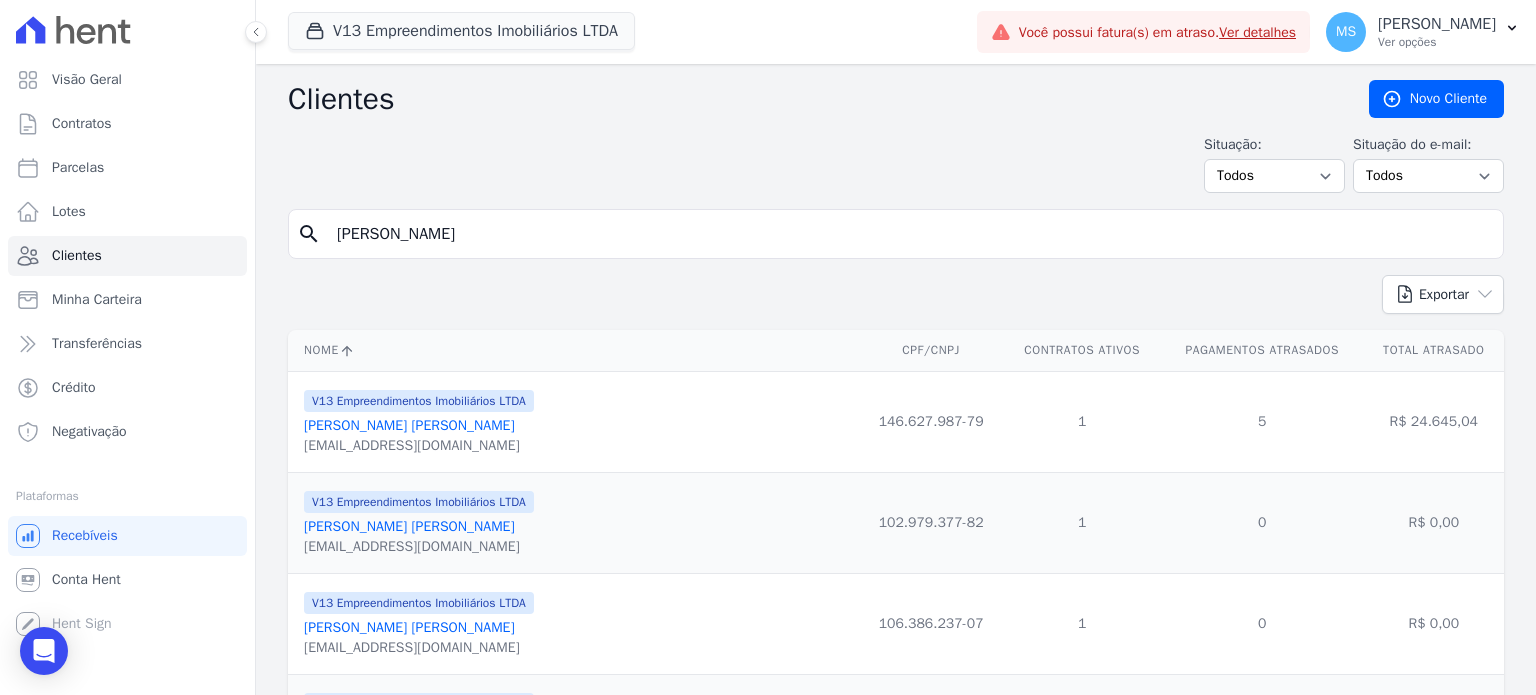 type on "jaqueline" 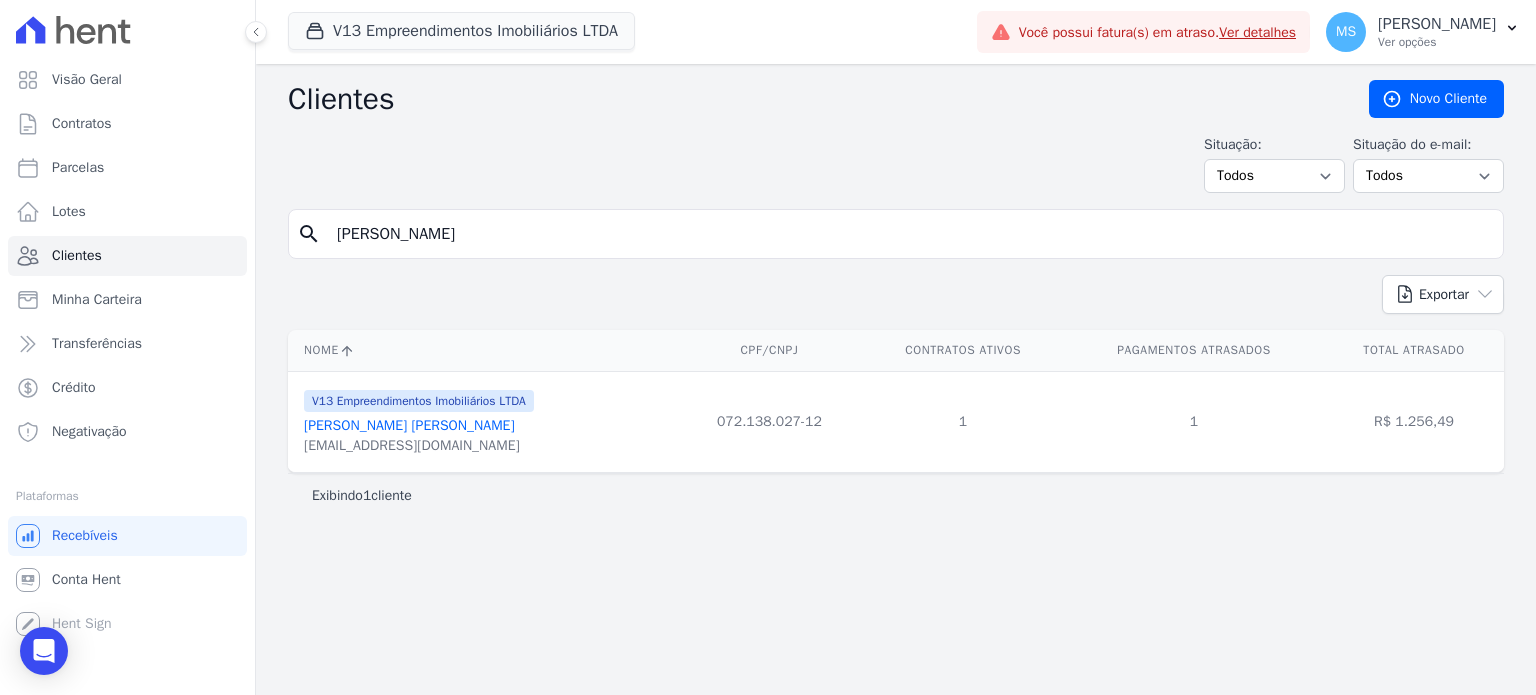 click on "Jaqueline Da Silva Santiago" at bounding box center [409, 425] 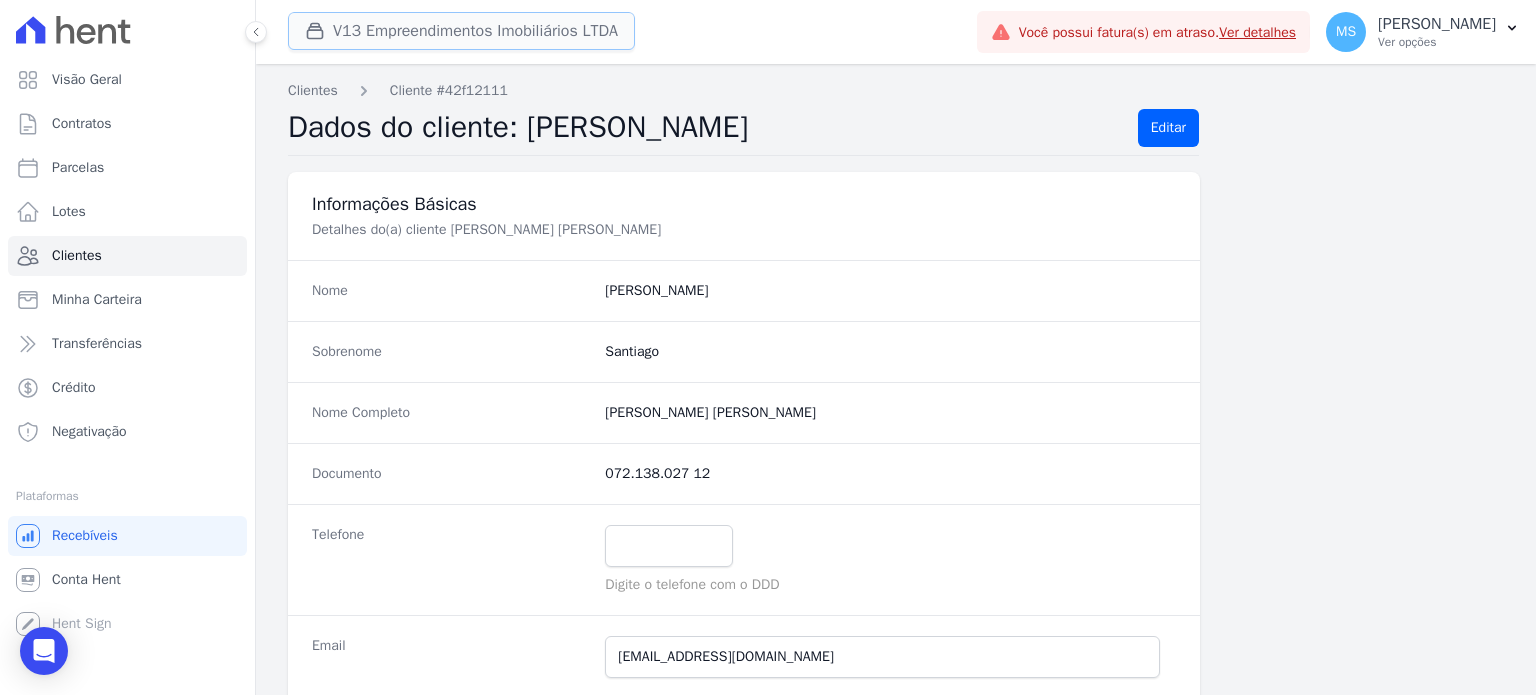 click on "V13 Empreendimentos Imobiliários LTDA" at bounding box center (461, 31) 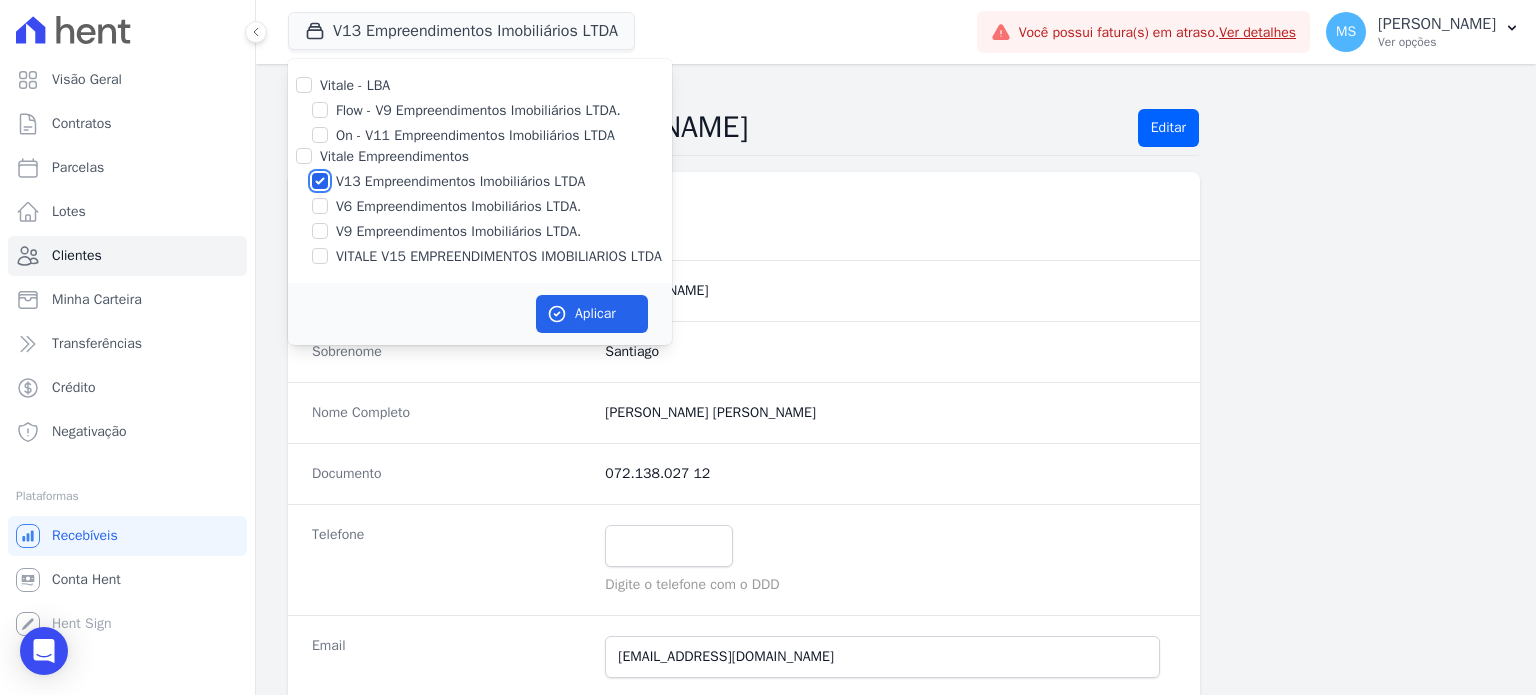 click on "V13 Empreendimentos Imobiliários LTDA" at bounding box center (320, 181) 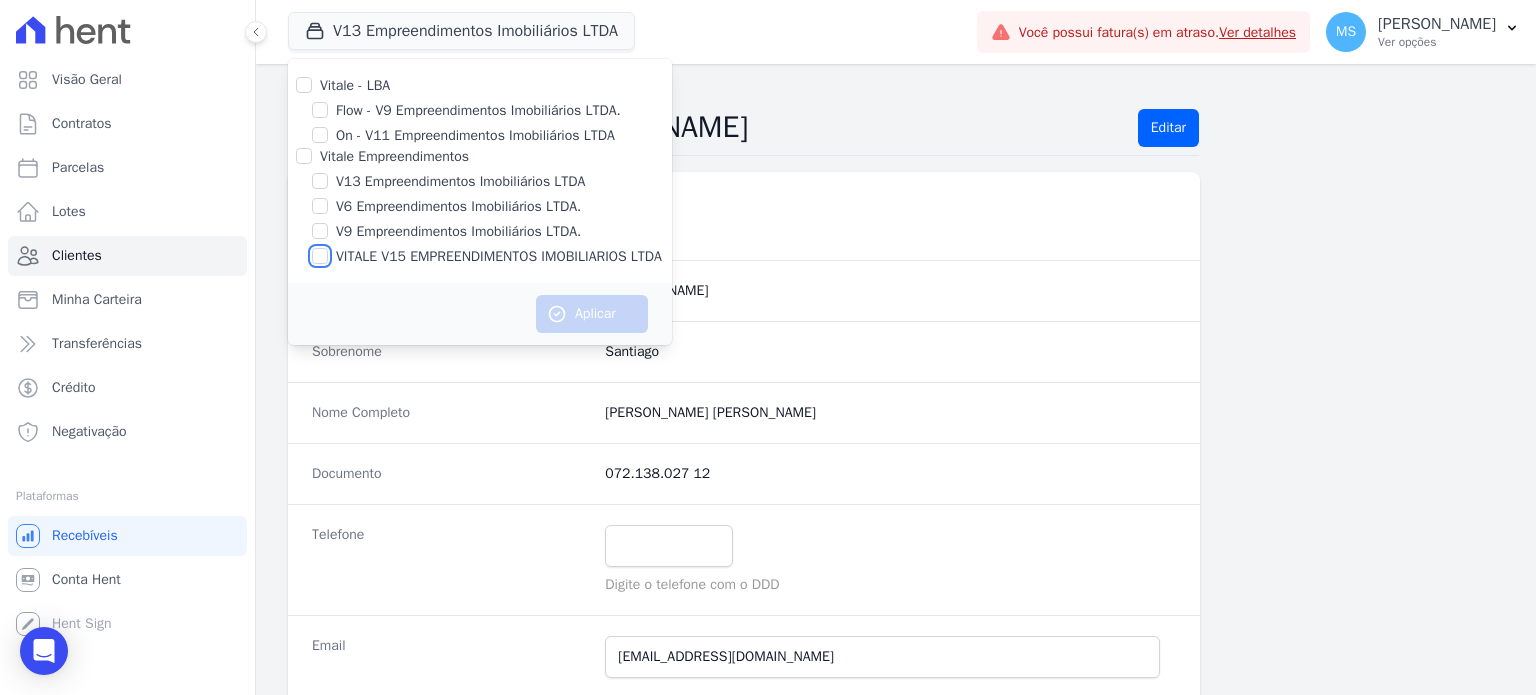 click on "VITALE V15 EMPREENDIMENTOS IMOBILIARIOS LTDA" at bounding box center (320, 256) 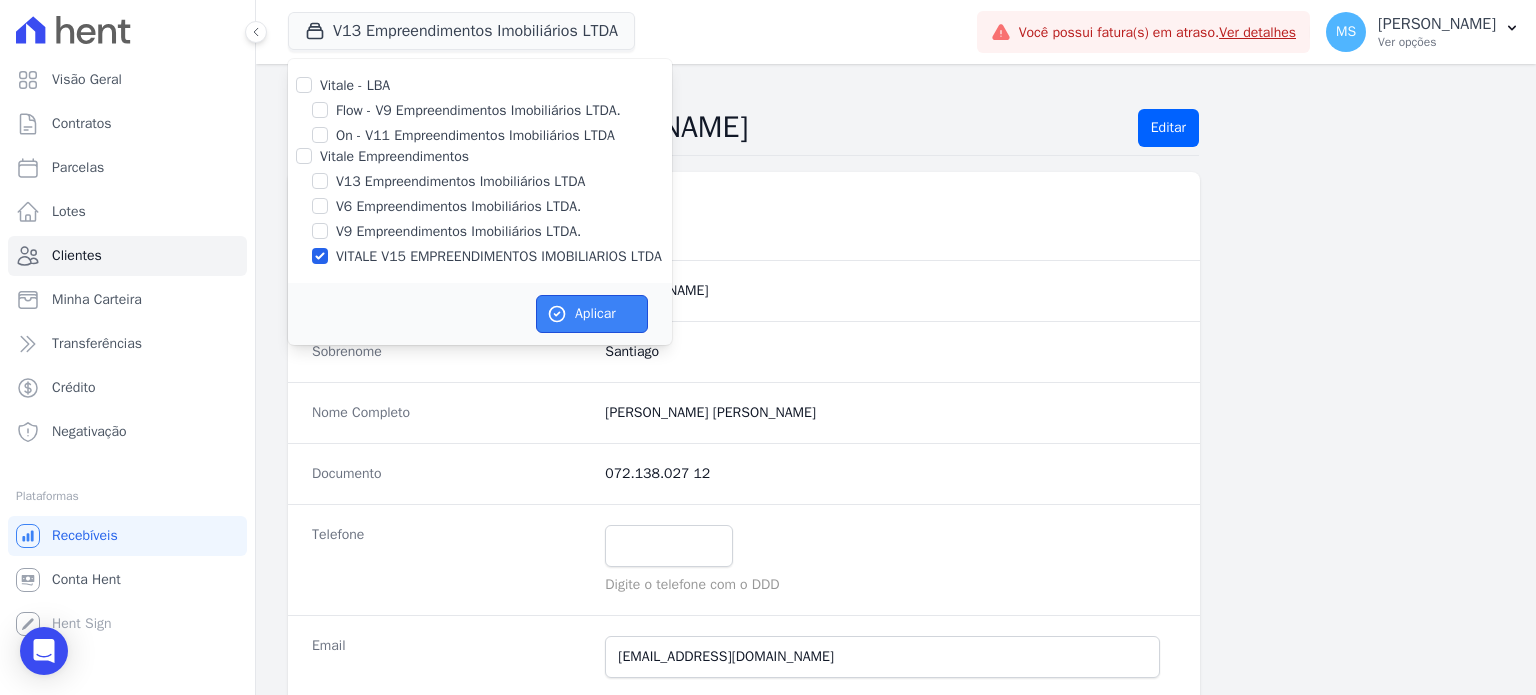 click 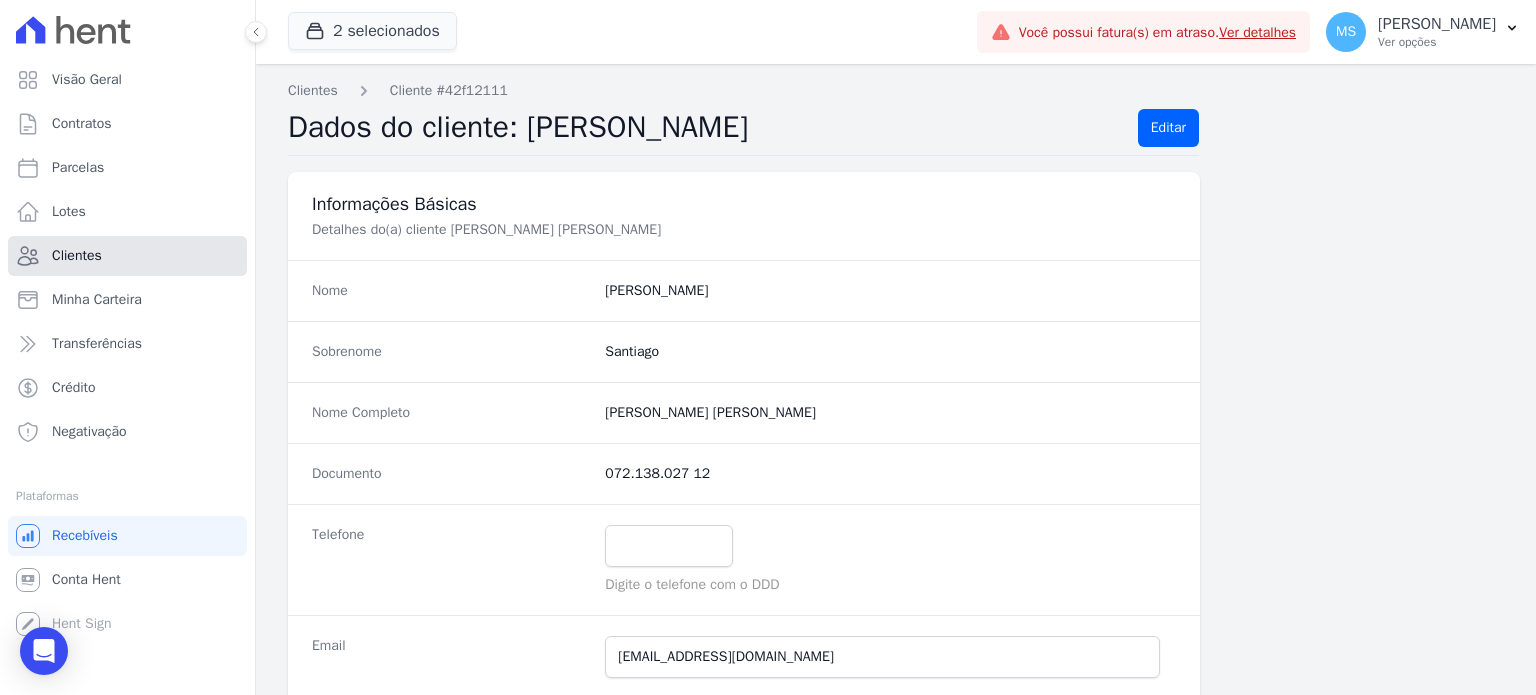 click on "Clientes" at bounding box center [77, 256] 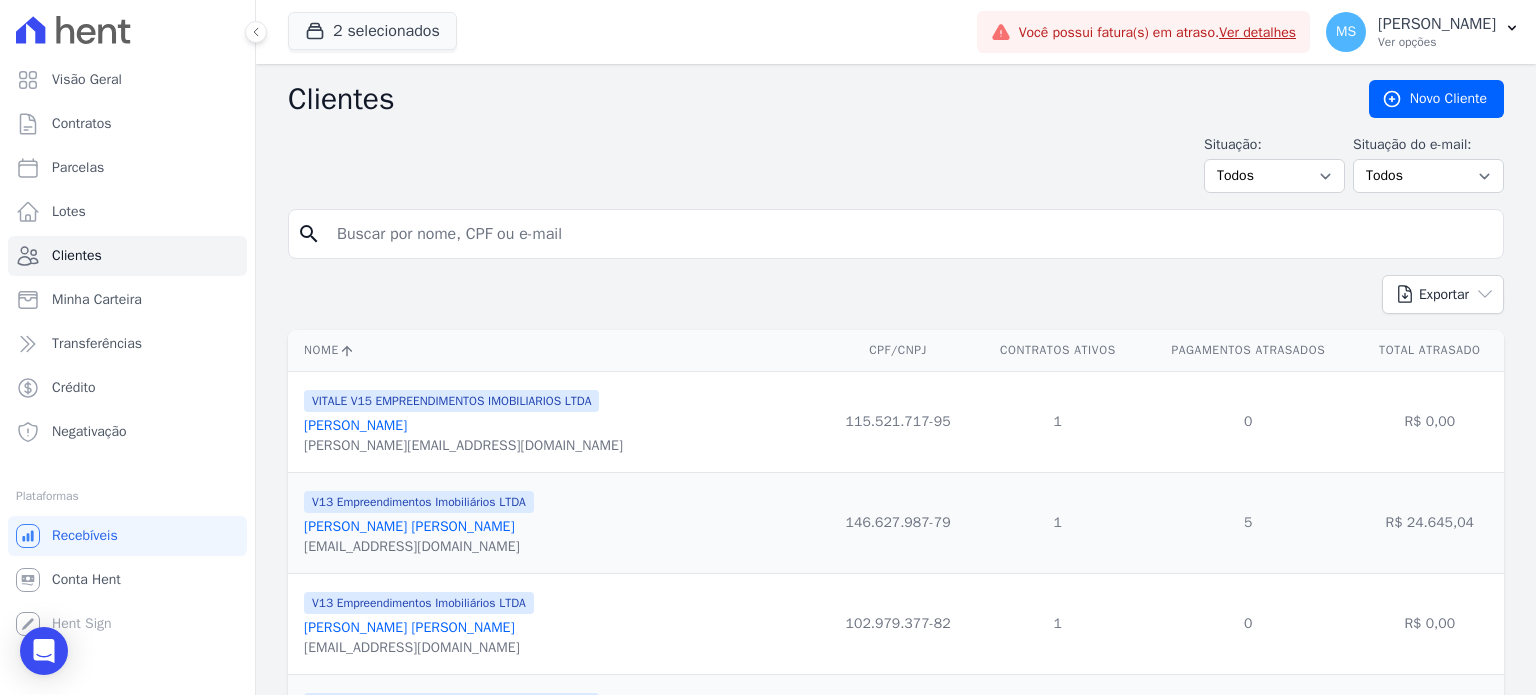 click at bounding box center (910, 234) 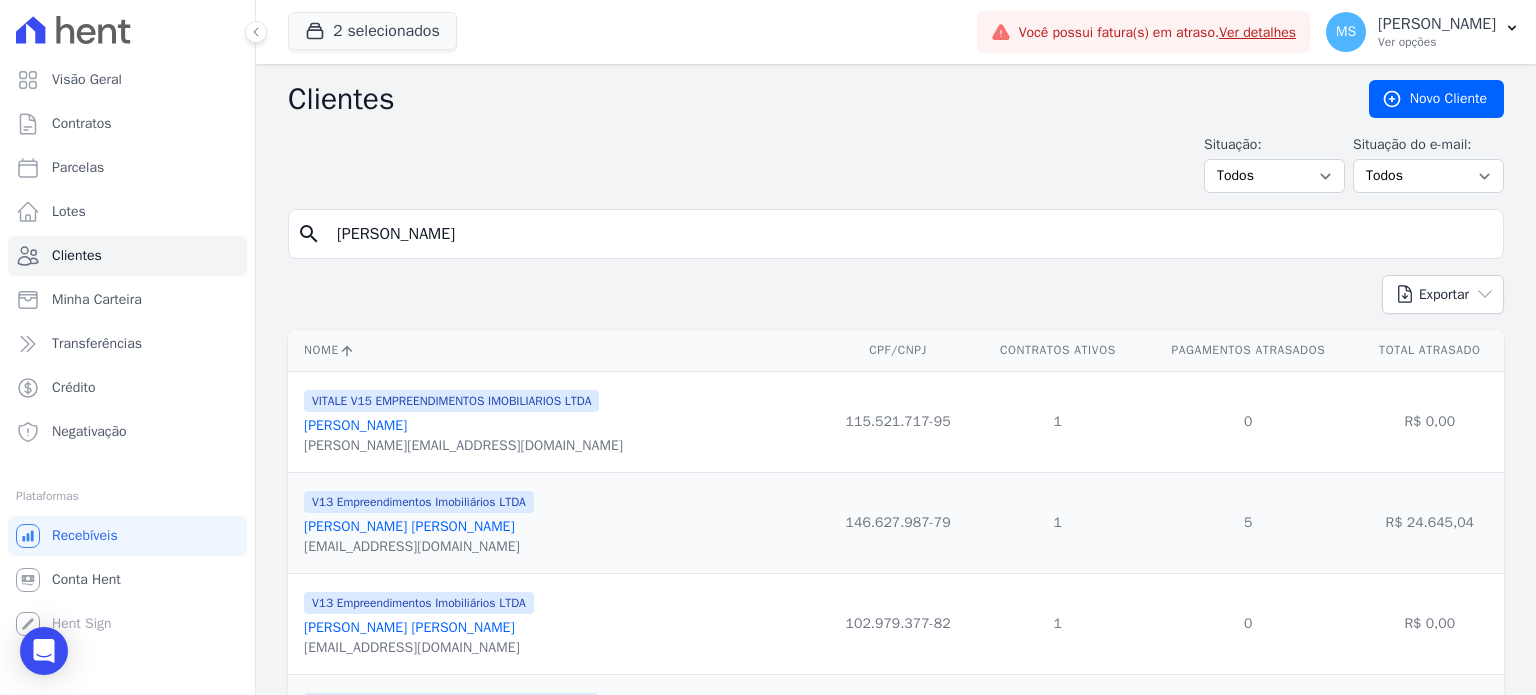 type on "jaqueline" 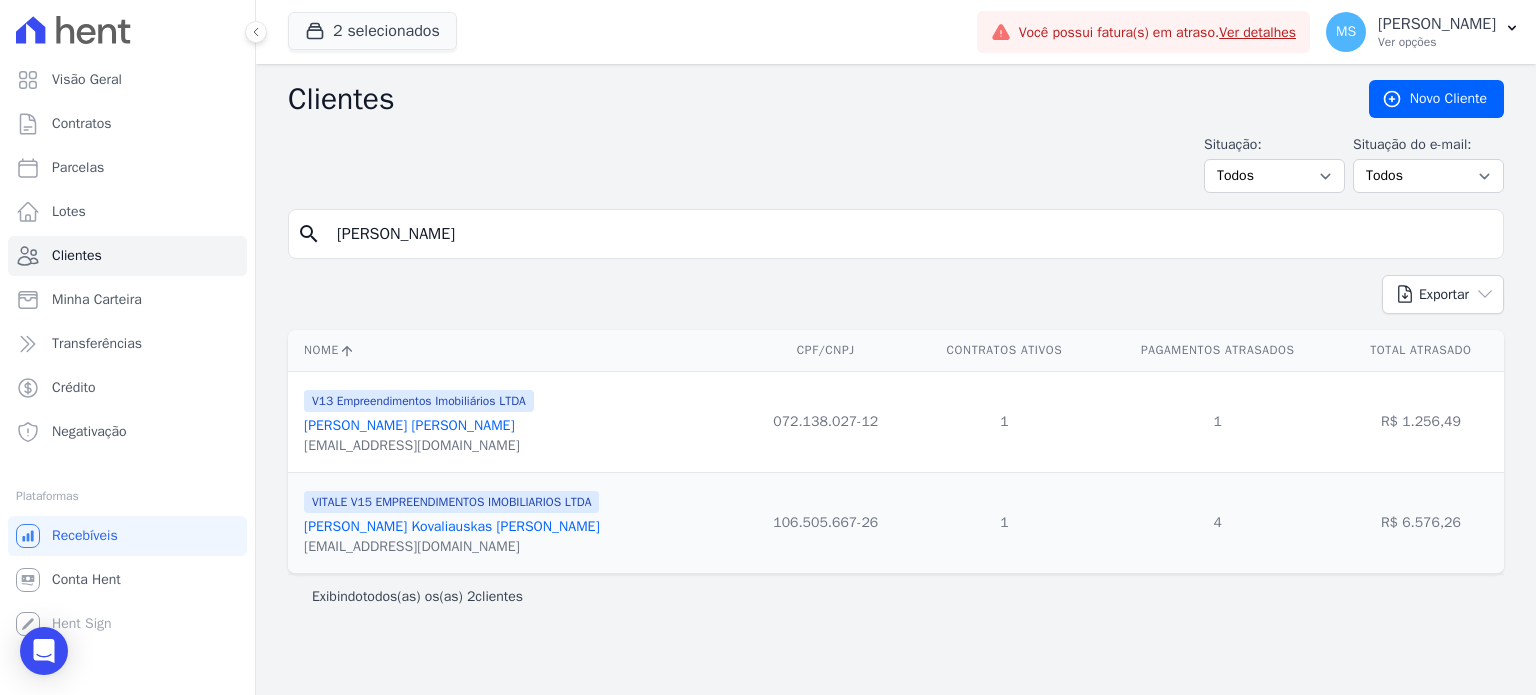 click on "Jaqueline Kovaliauskas Sandrini" at bounding box center [452, 526] 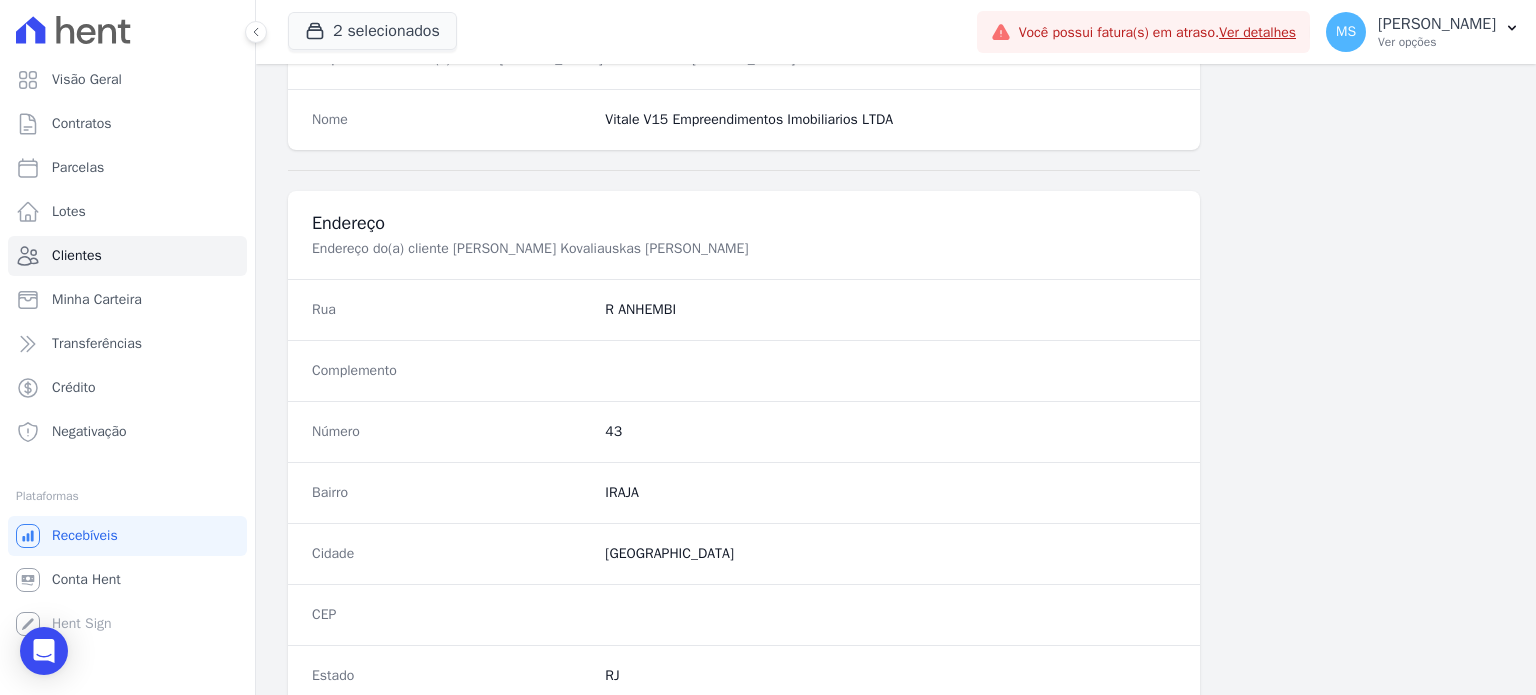 scroll, scrollTop: 1100, scrollLeft: 0, axis: vertical 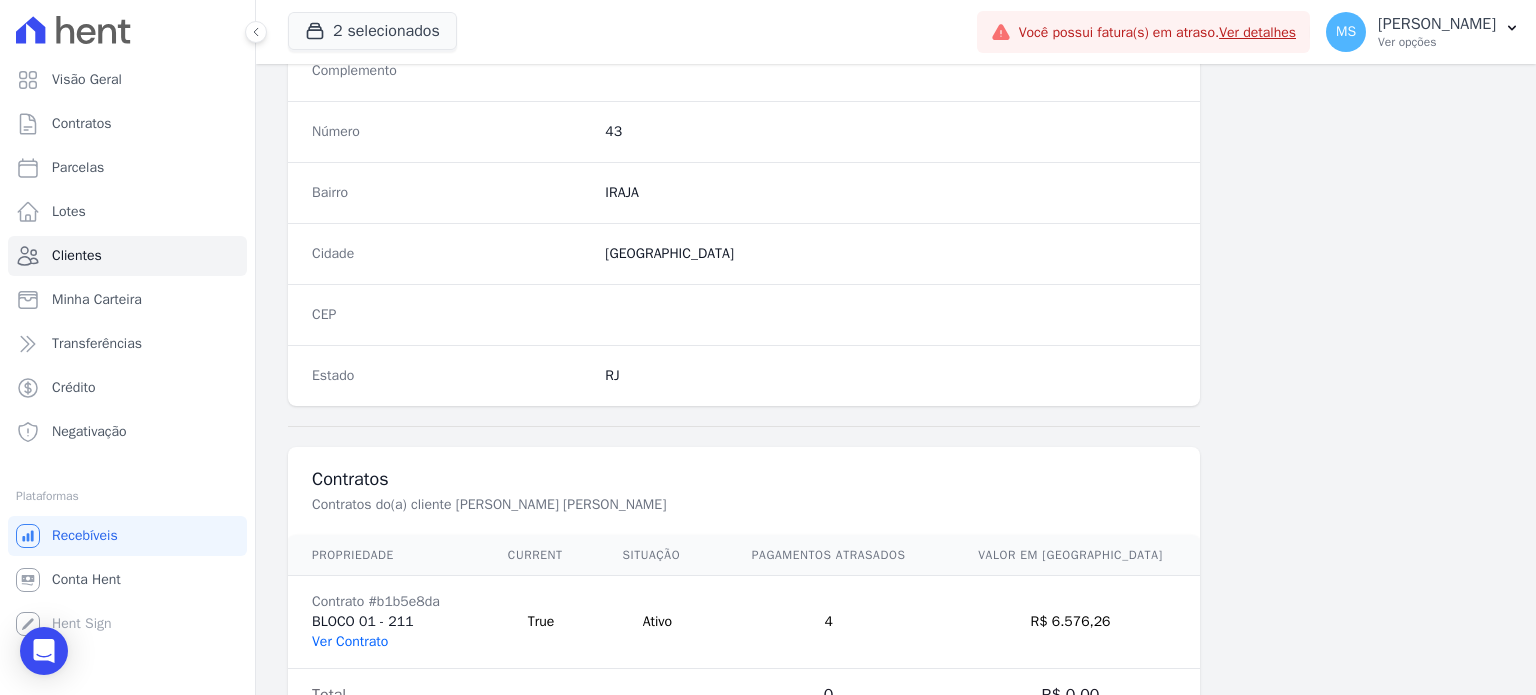 click on "Ver Contrato" at bounding box center (350, 641) 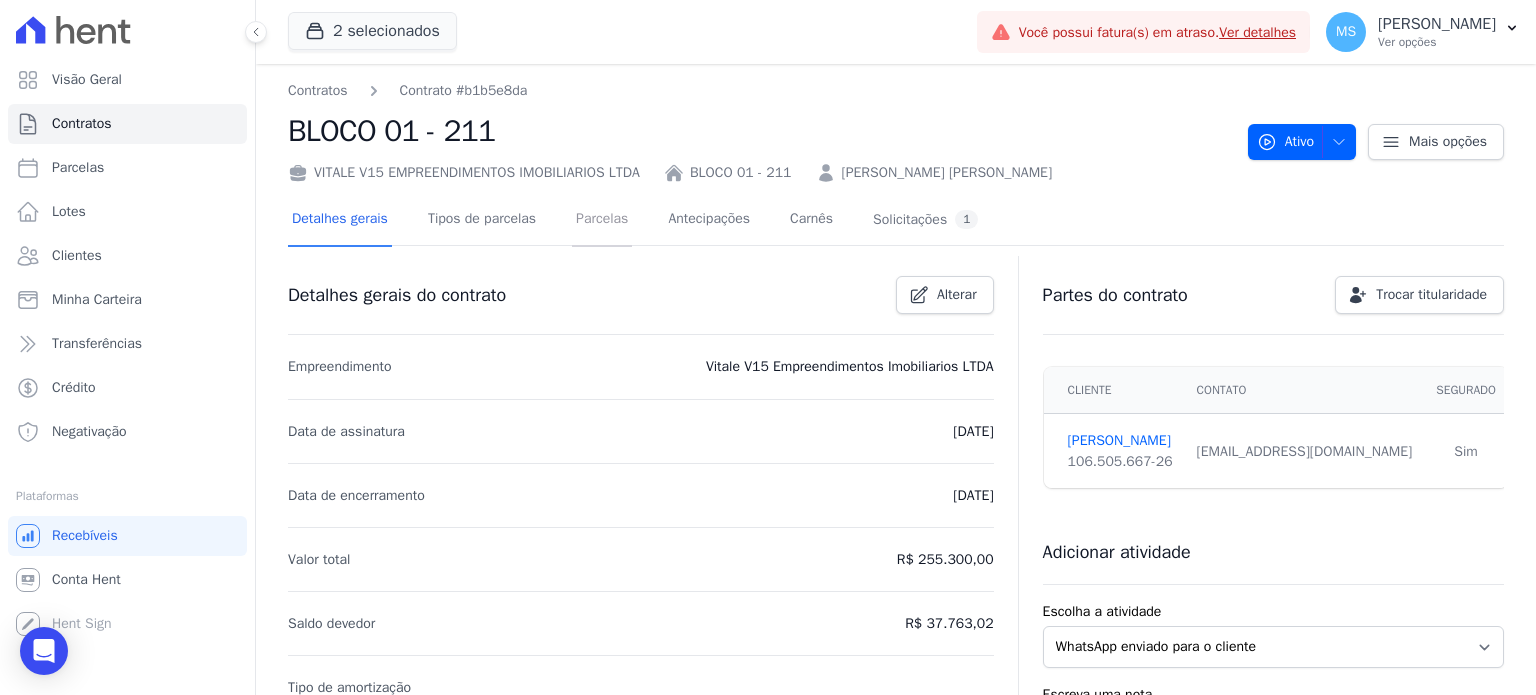 click on "Parcelas" at bounding box center [602, 220] 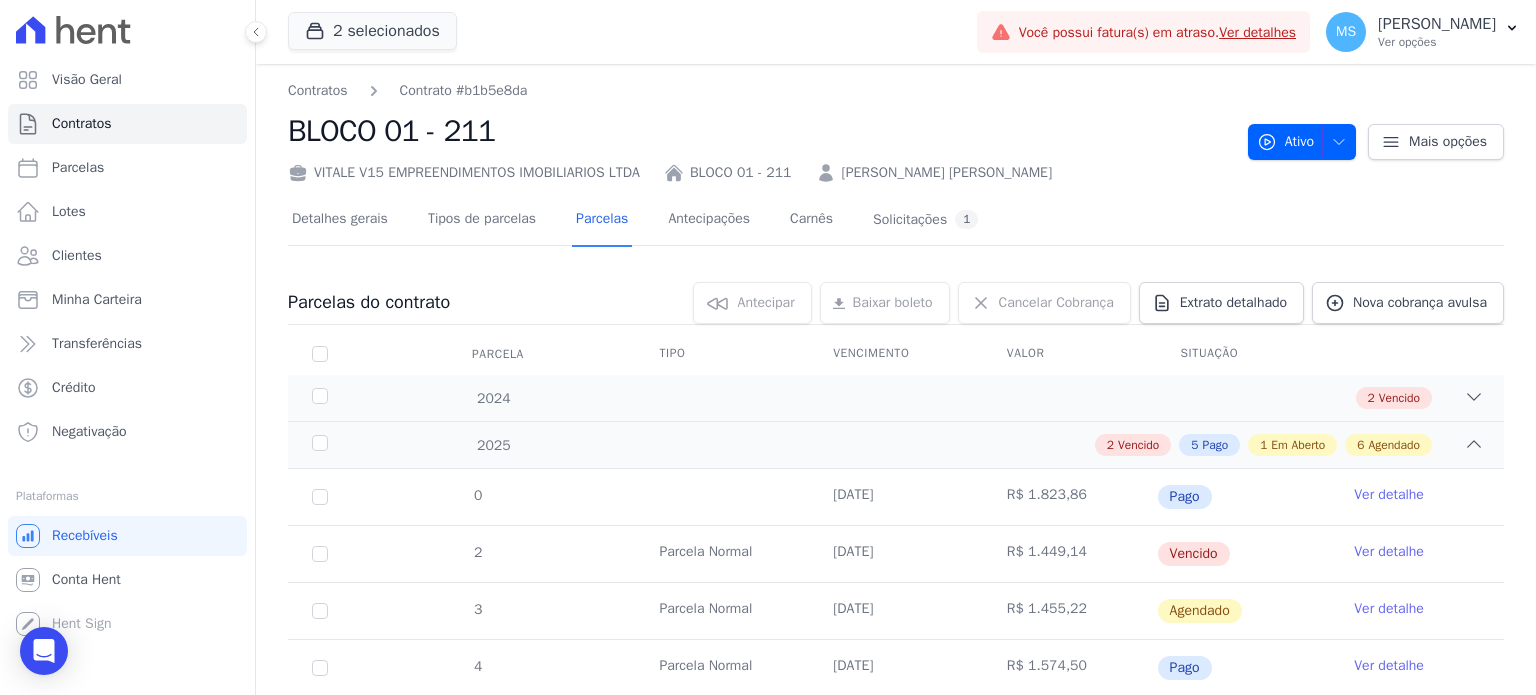 scroll, scrollTop: 400, scrollLeft: 0, axis: vertical 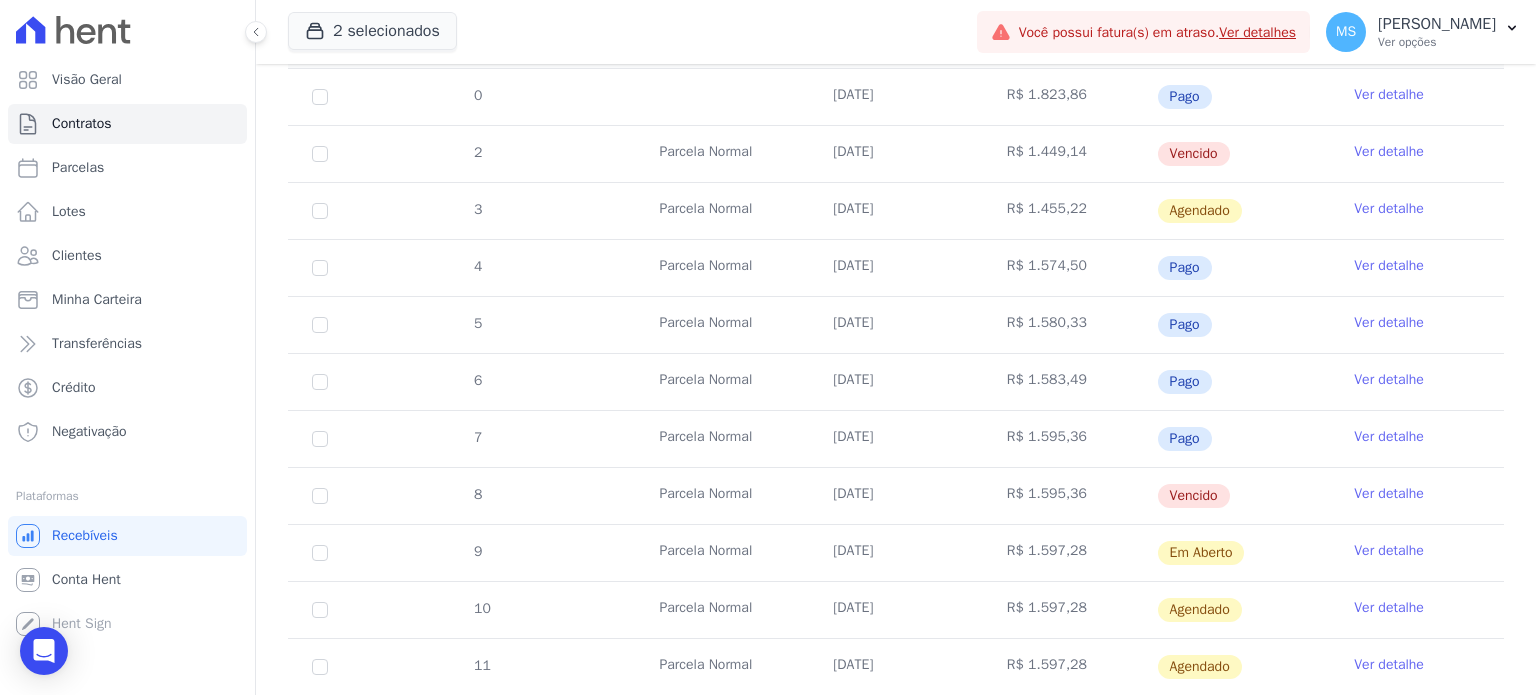 drag, startPoint x: 817, startPoint y: 511, endPoint x: 916, endPoint y: 503, distance: 99.32271 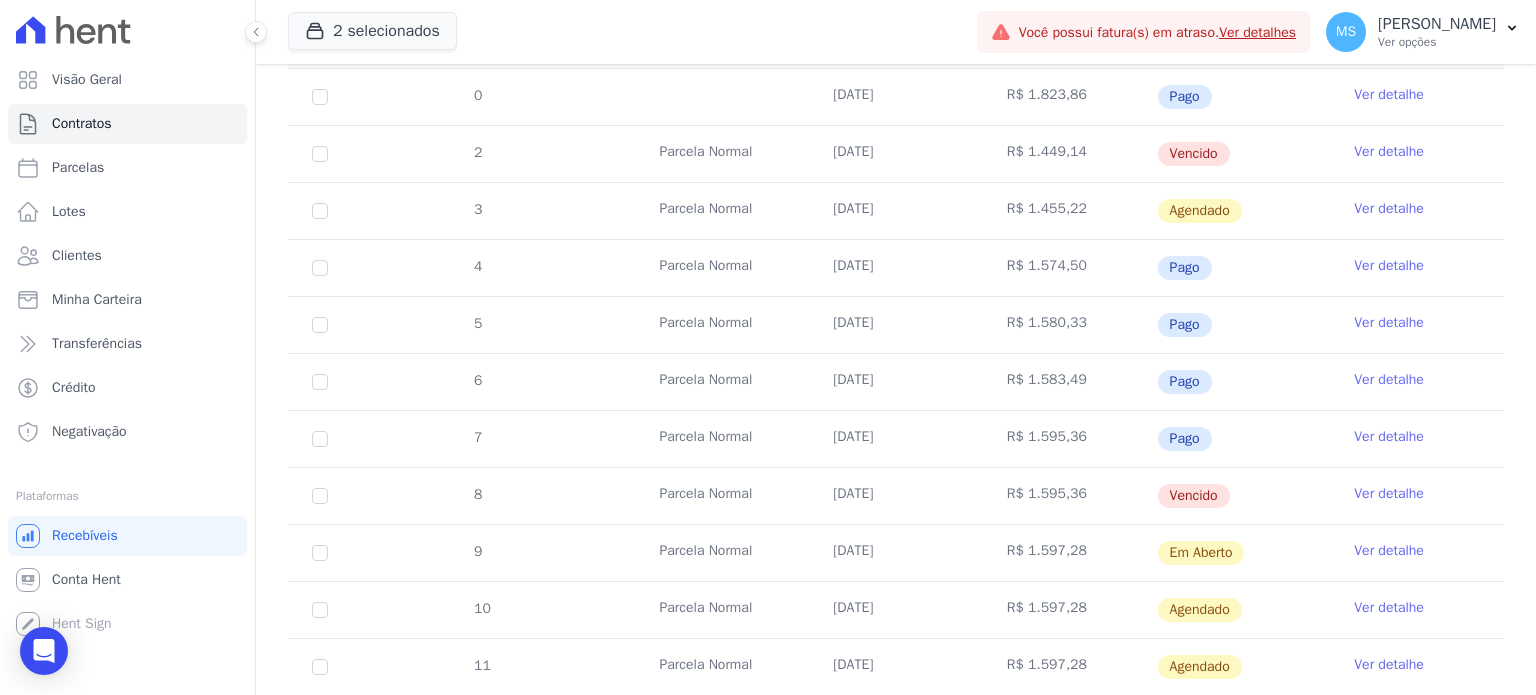 click on "Ver detalhe" at bounding box center [1389, 494] 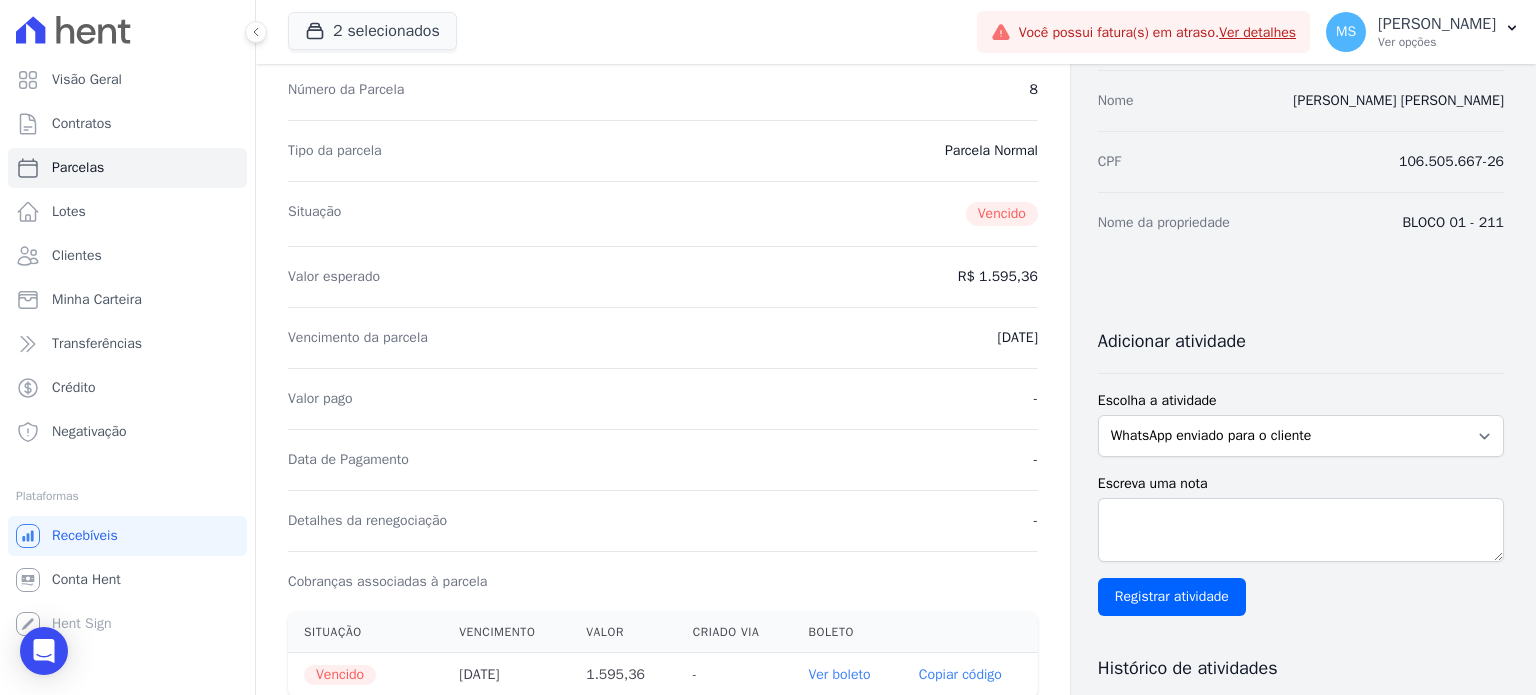 scroll, scrollTop: 200, scrollLeft: 0, axis: vertical 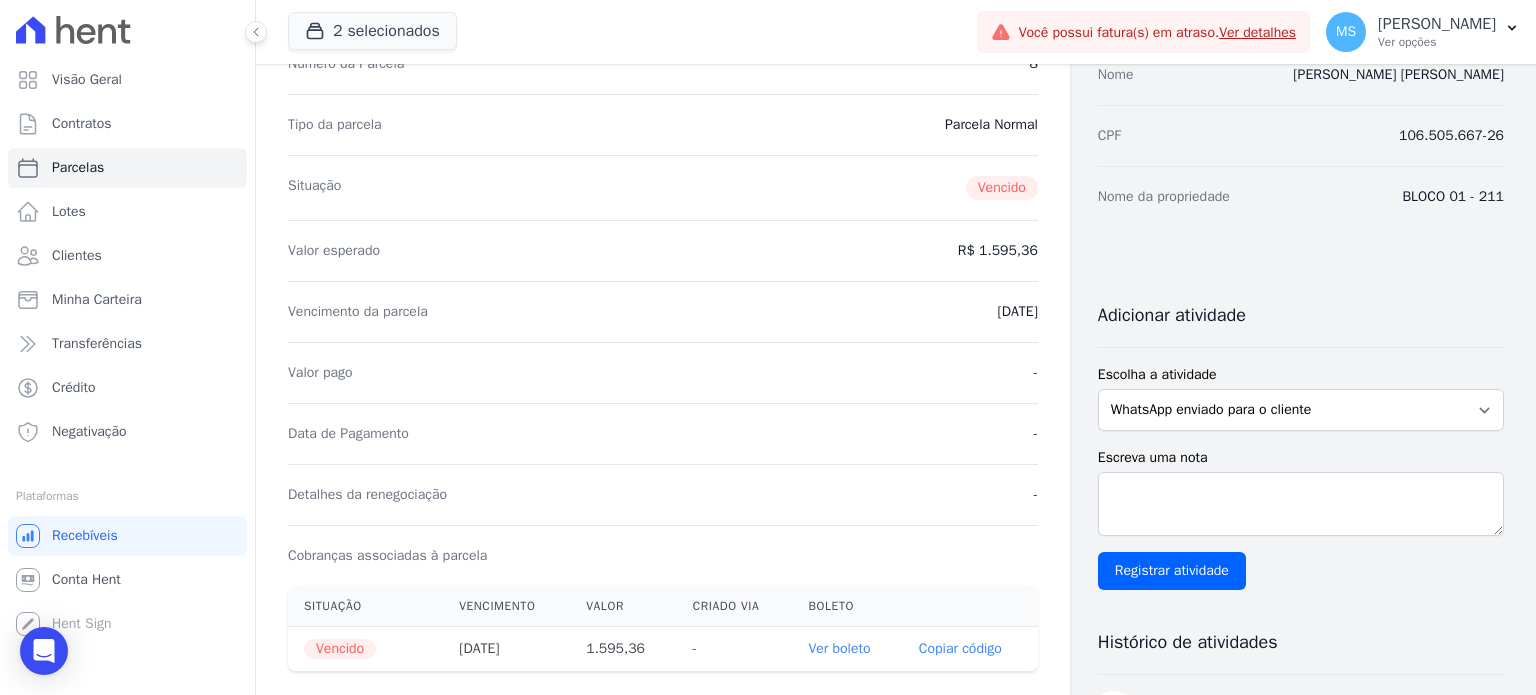 click on "Ver boleto" at bounding box center (839, 648) 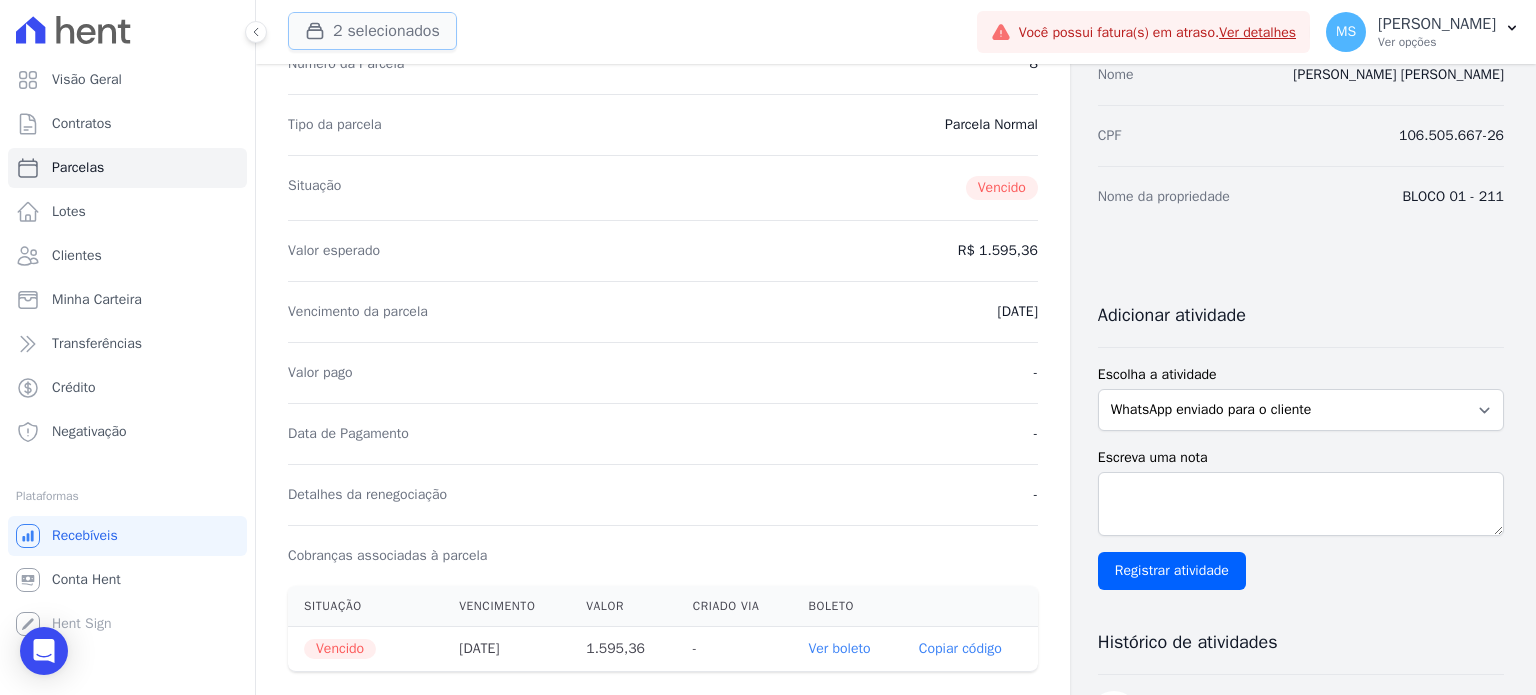 click on "2 selecionados" at bounding box center [372, 31] 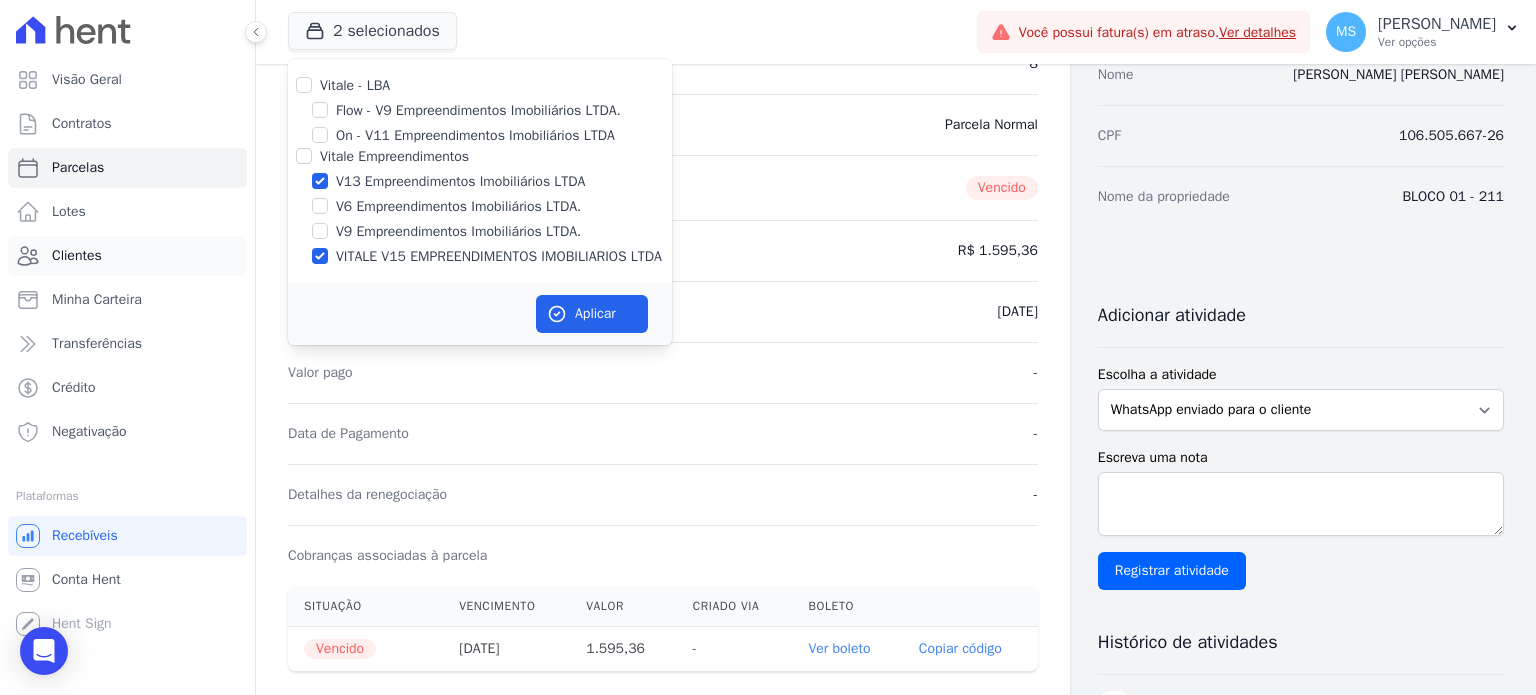 click on "Clientes" at bounding box center [127, 256] 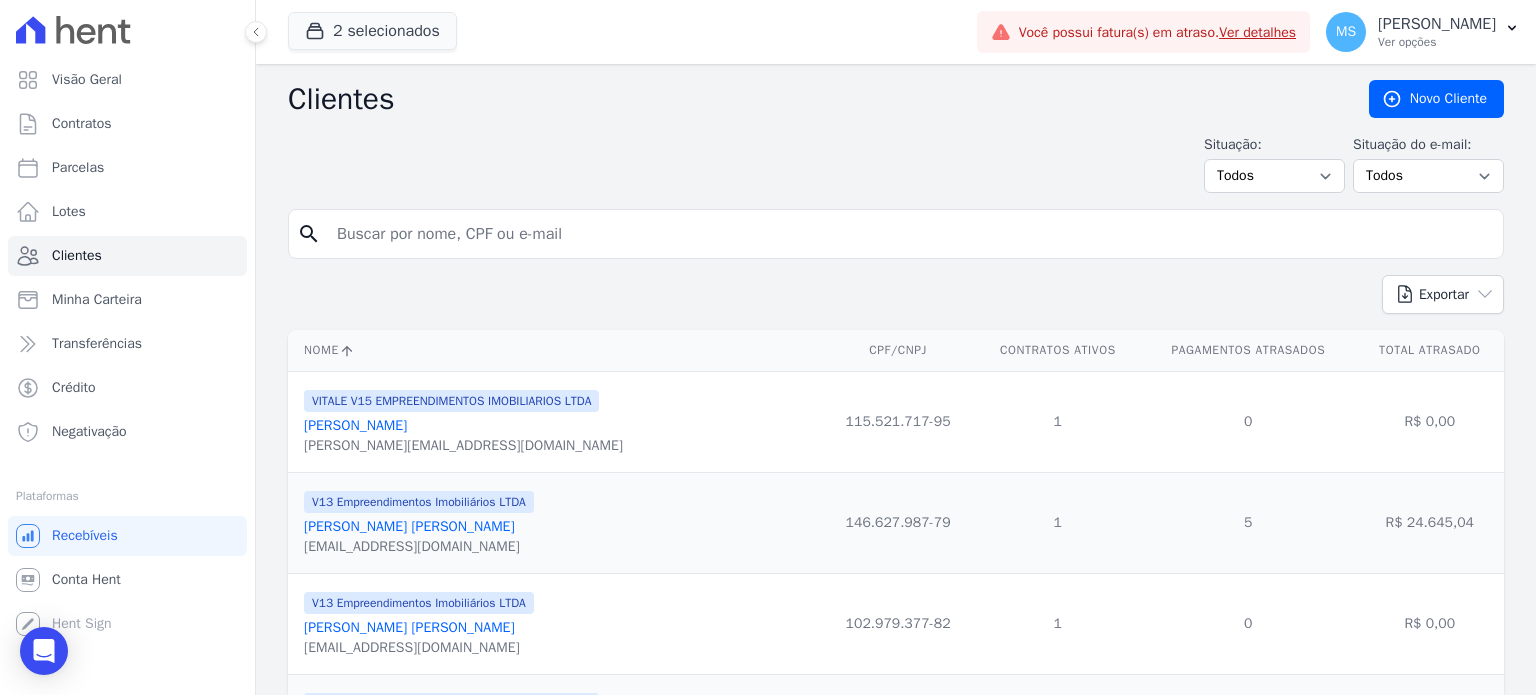 click at bounding box center (910, 234) 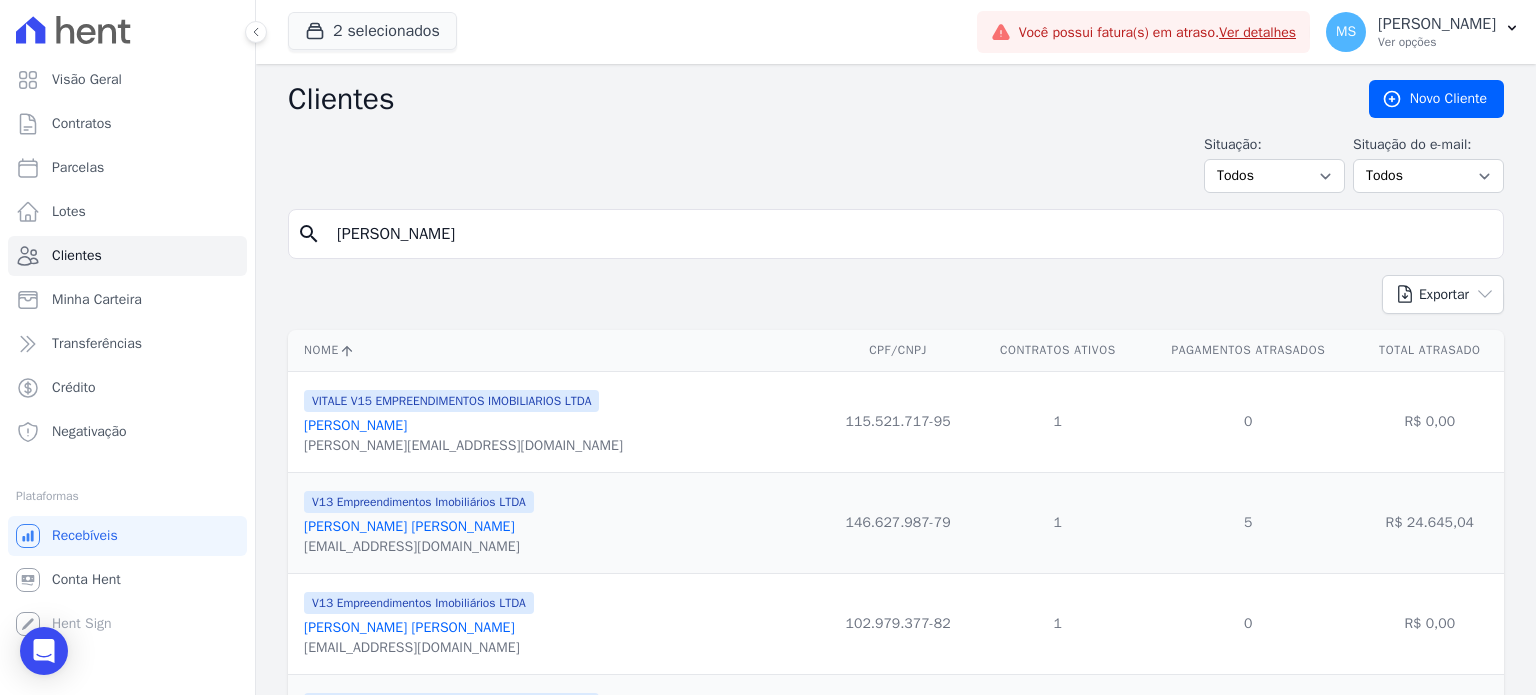 type on "rafael britto" 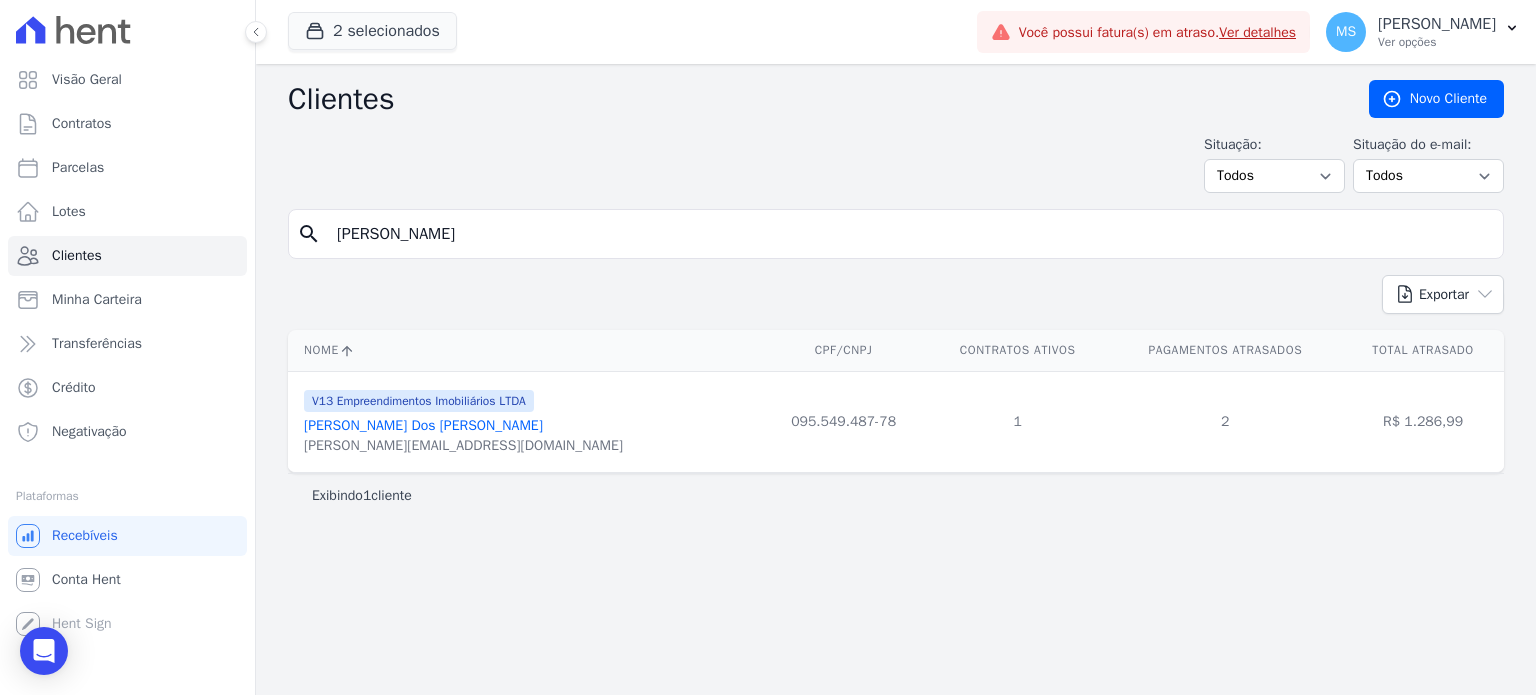 click on "Rafael Britto Dos Santos" at bounding box center (423, 425) 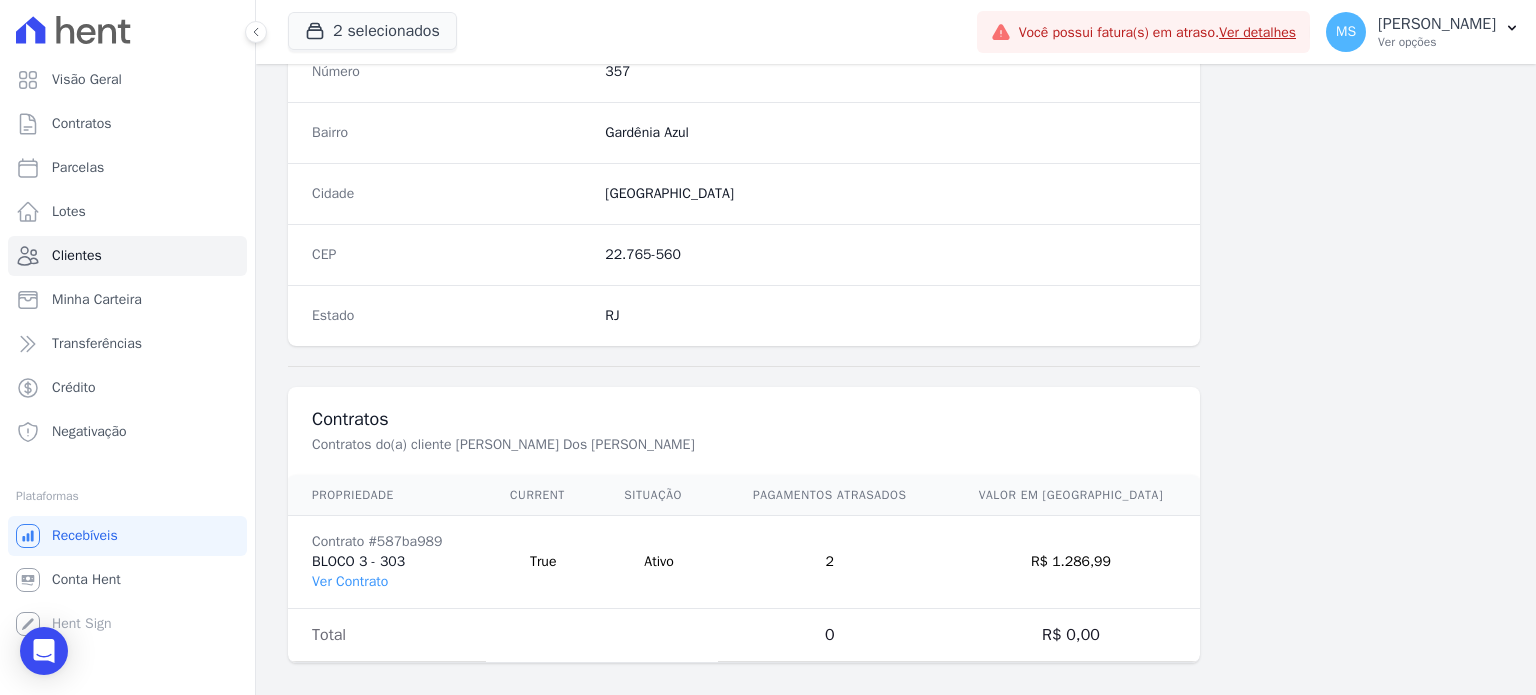 scroll, scrollTop: 1169, scrollLeft: 0, axis: vertical 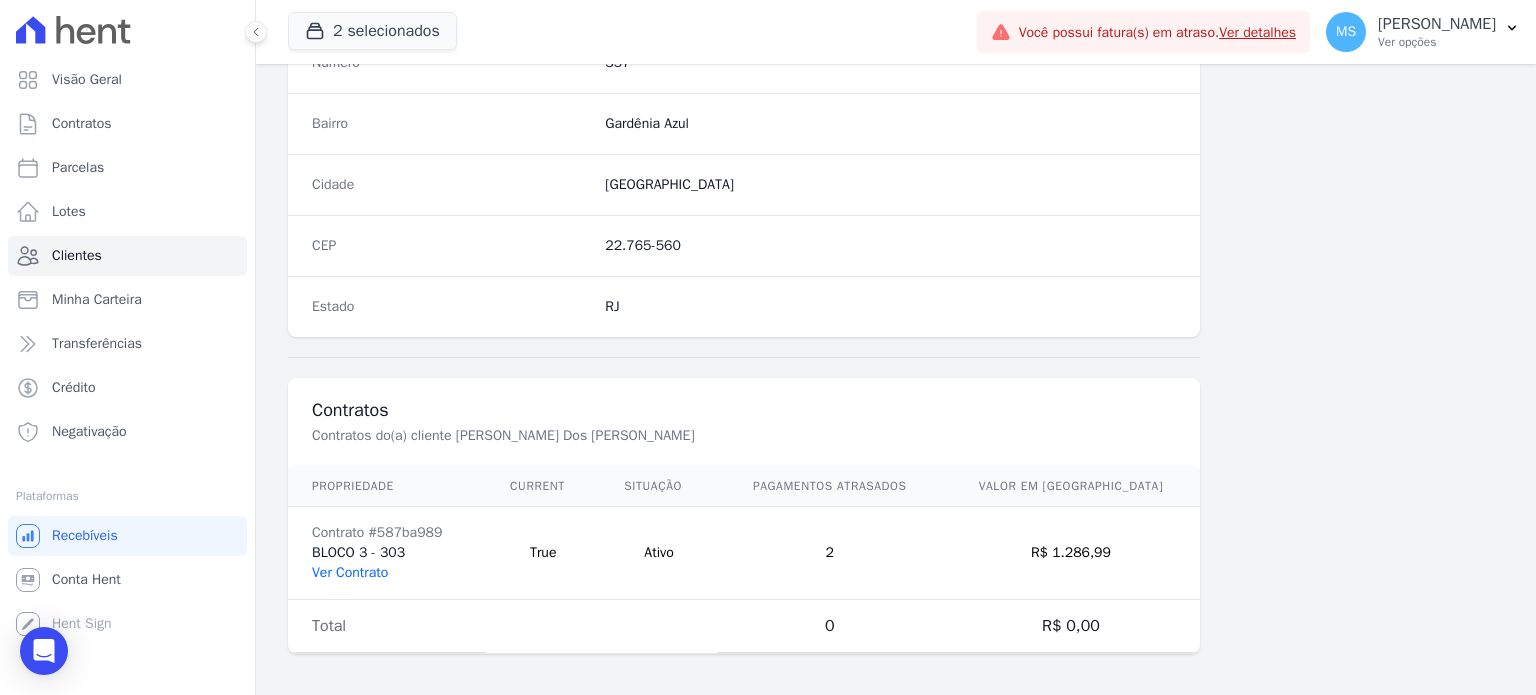 click on "Ver Contrato" at bounding box center (350, 572) 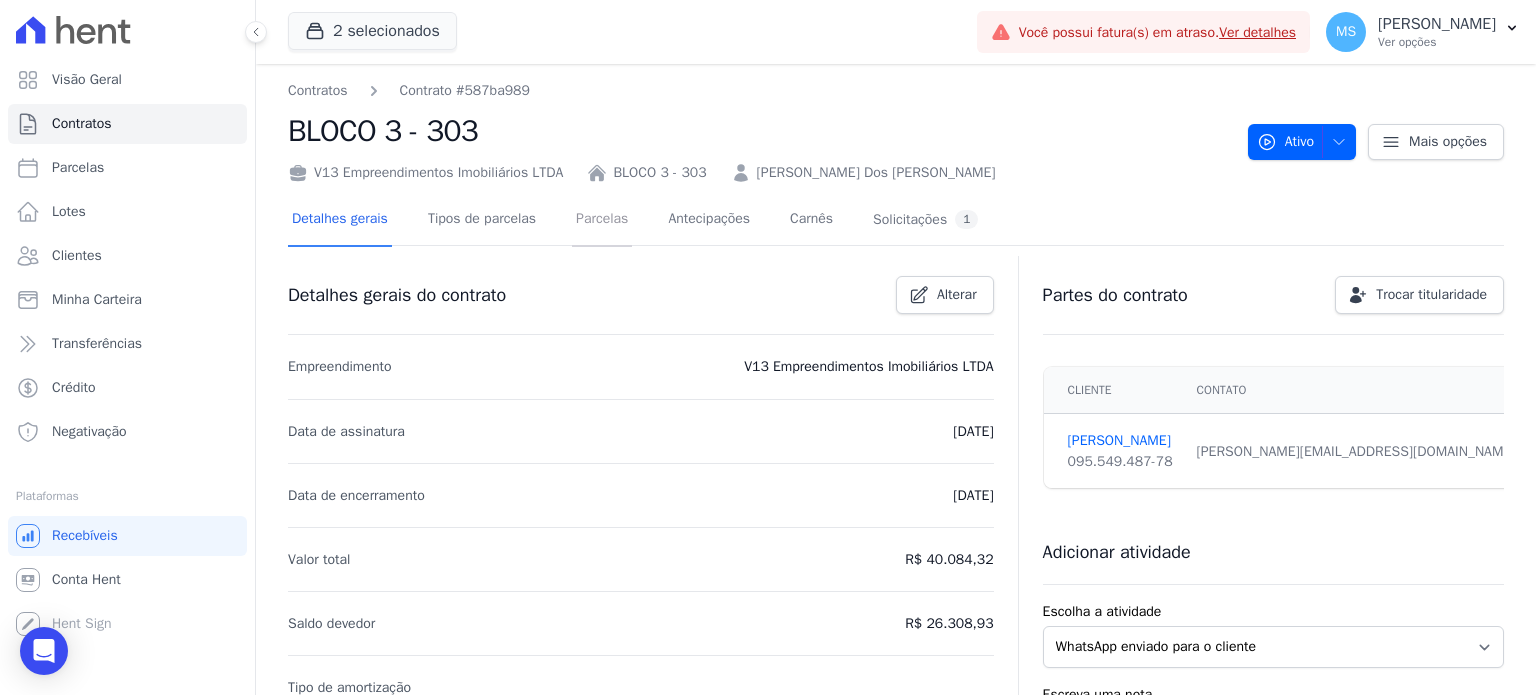 click on "Parcelas" at bounding box center [602, 220] 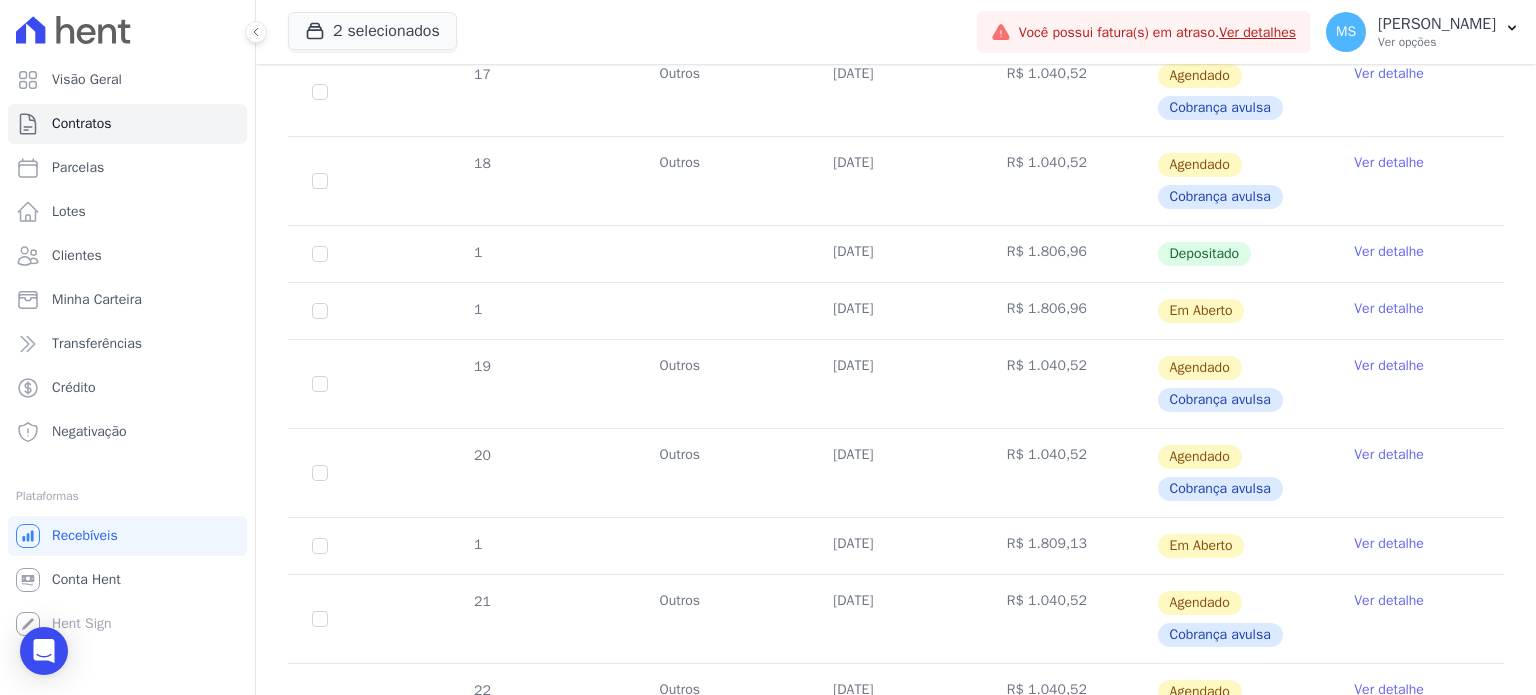scroll, scrollTop: 939, scrollLeft: 0, axis: vertical 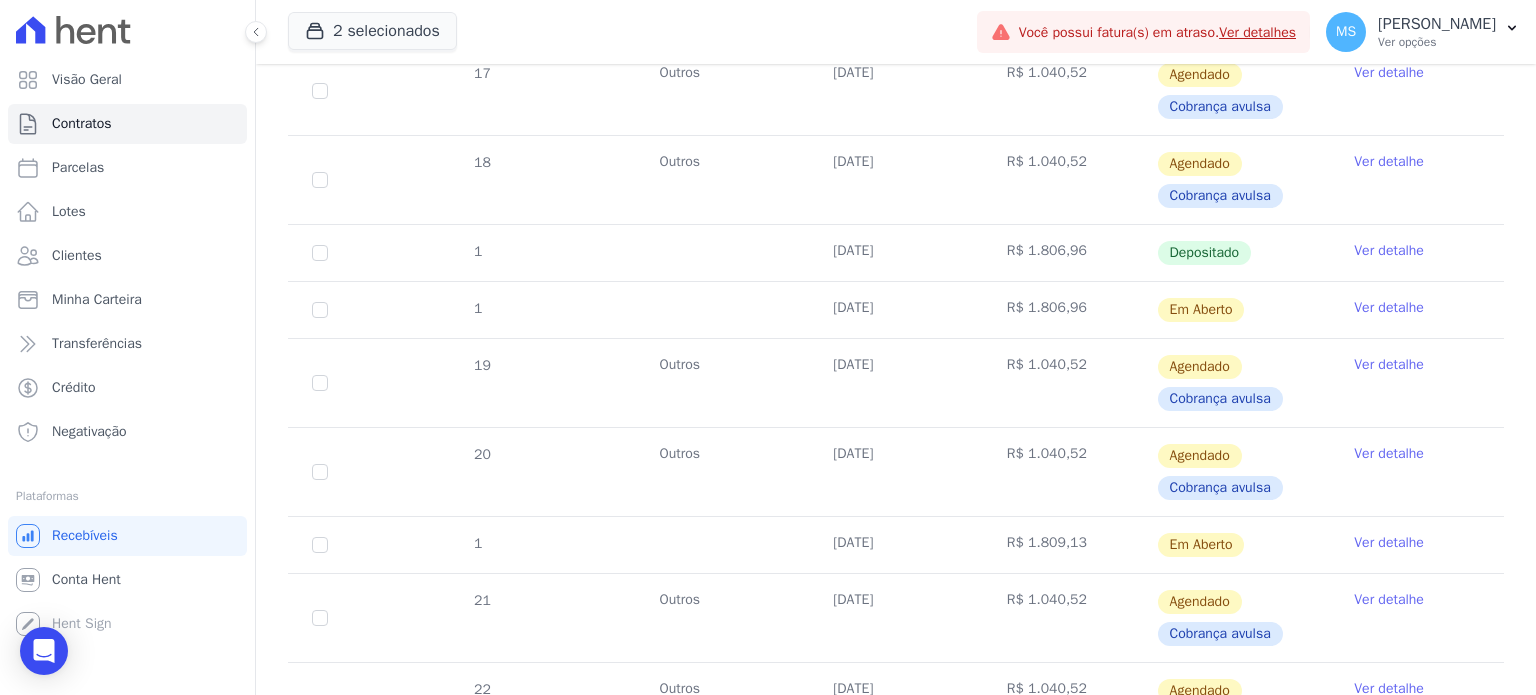 click on "Ver detalhe" at bounding box center [1389, 308] 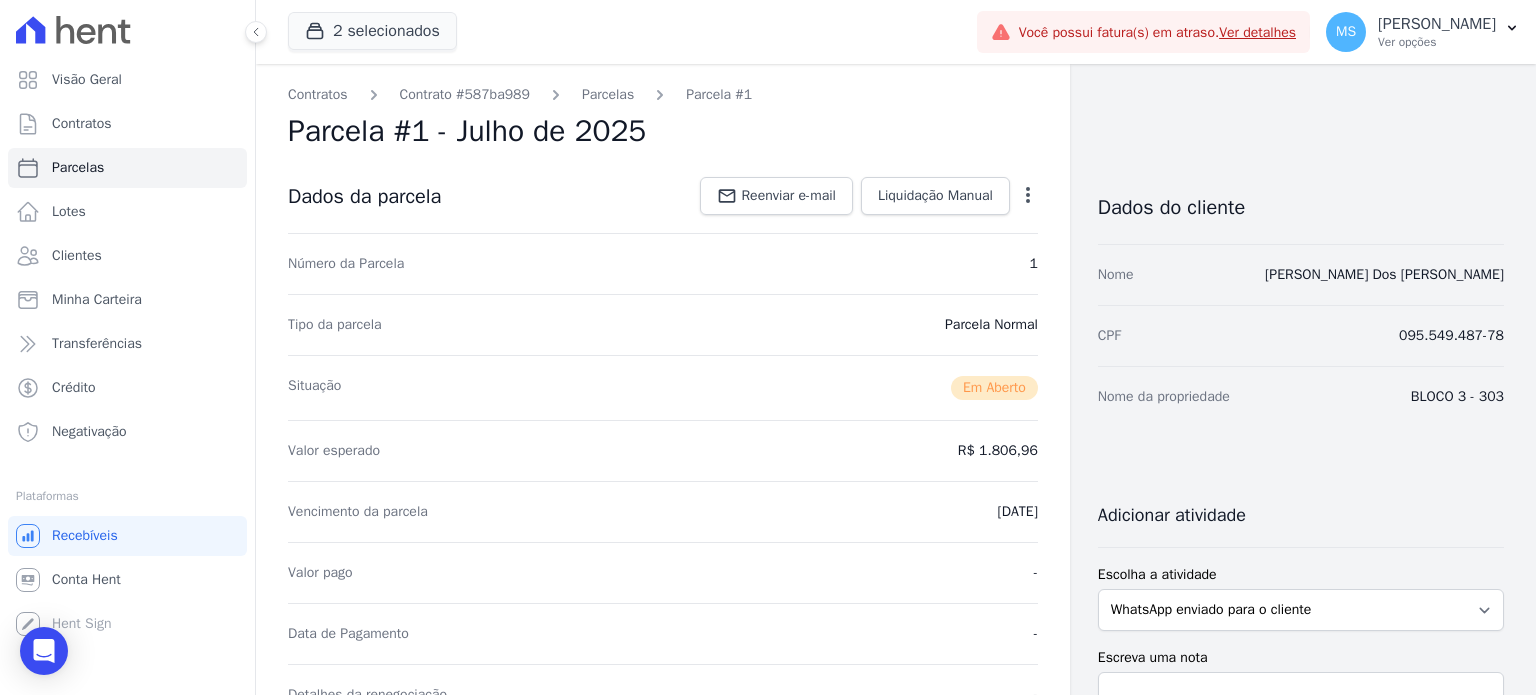 drag, startPoint x: 1010, startPoint y: 199, endPoint x: 1008, endPoint y: 214, distance: 15.132746 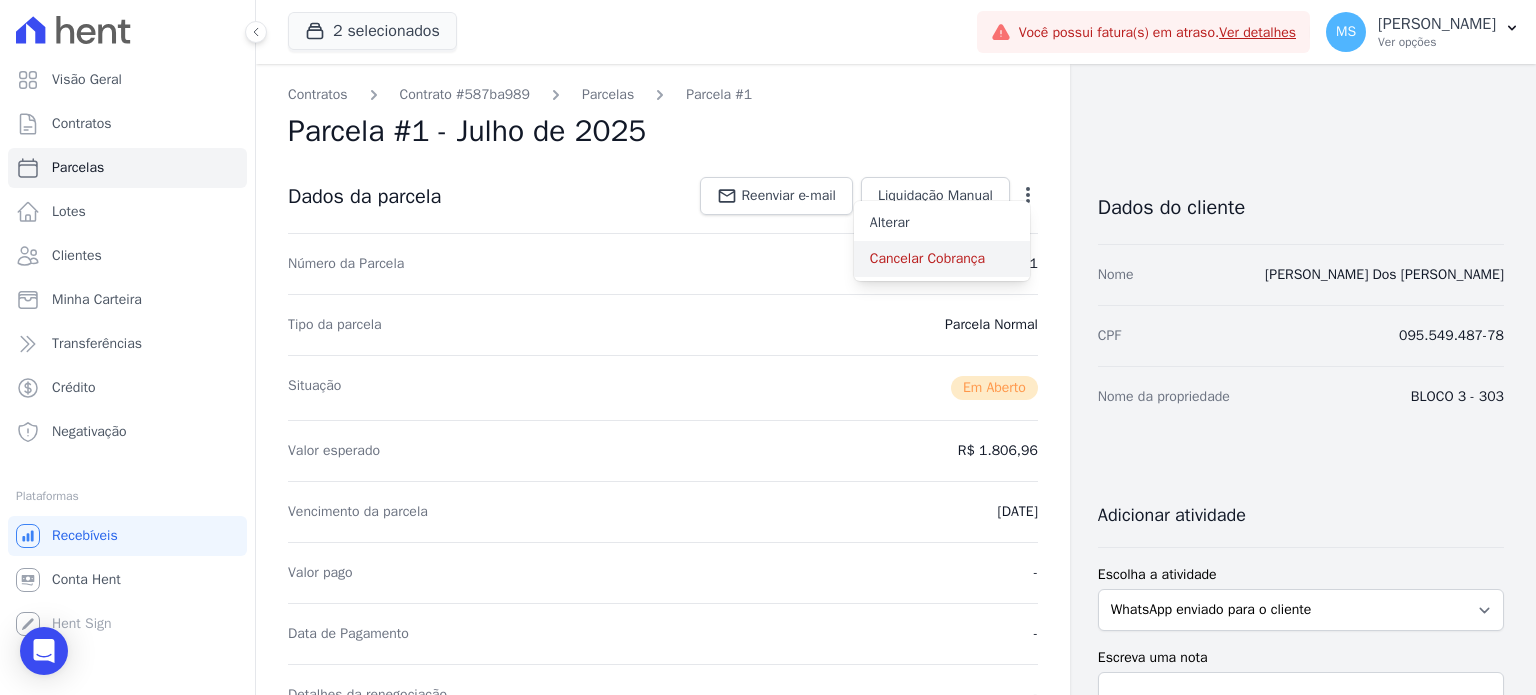 click on "Cancelar Cobrança" at bounding box center (942, 259) 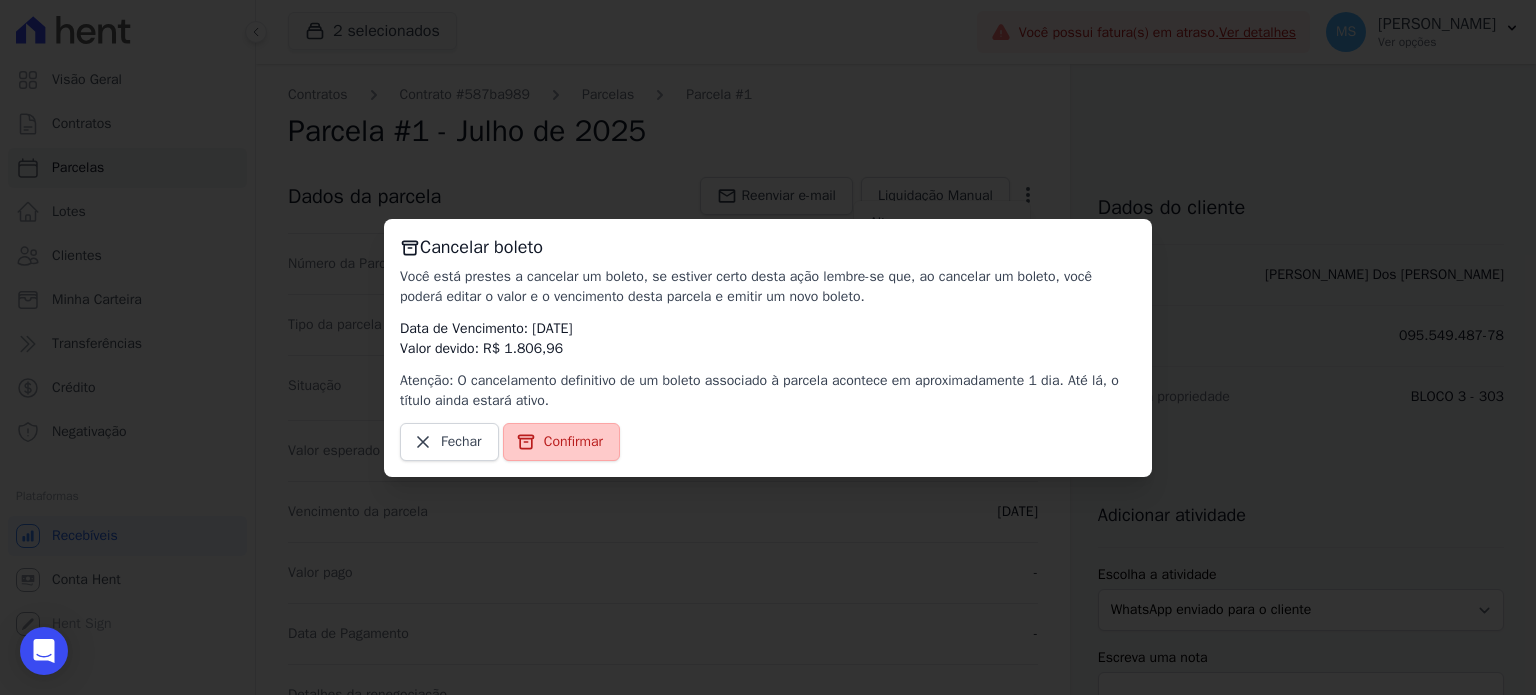 click on "Confirmar" at bounding box center [561, 442] 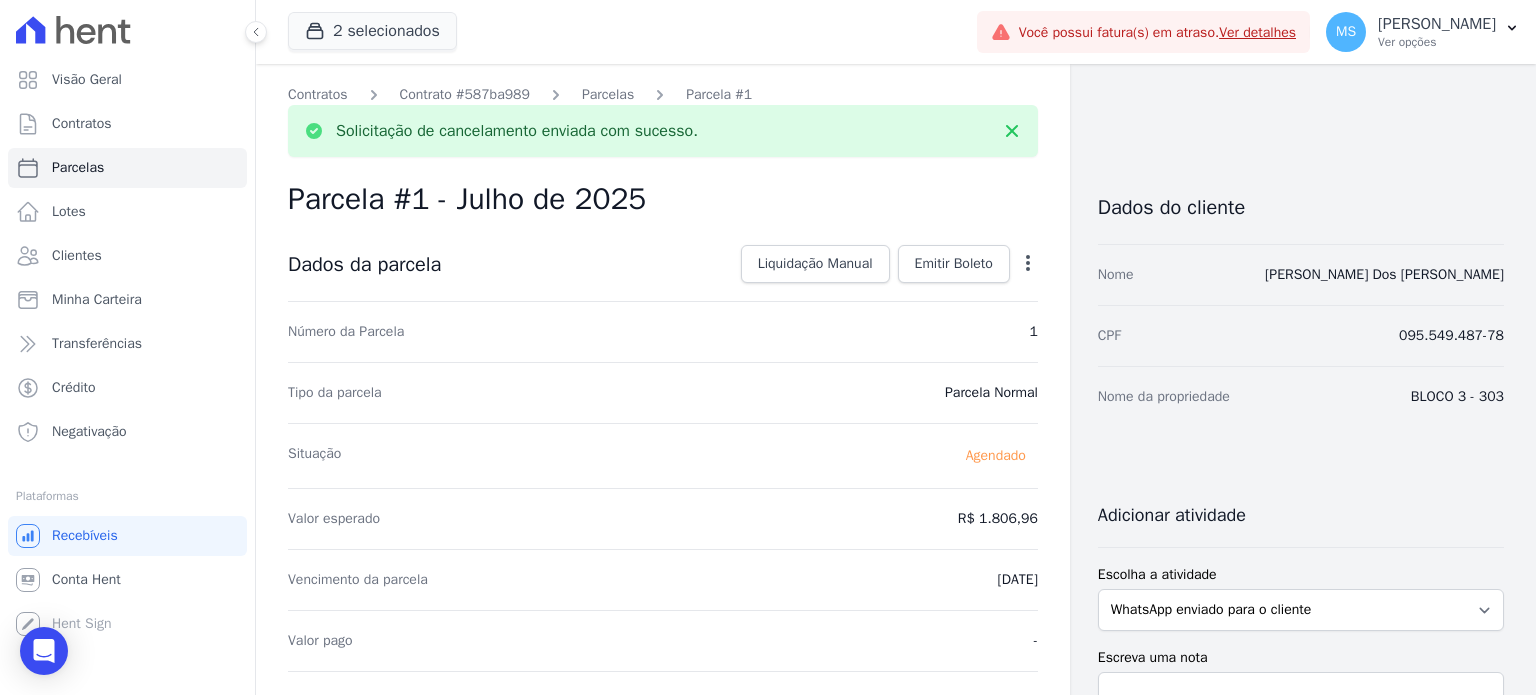 click on "Parcelas" at bounding box center [608, 94] 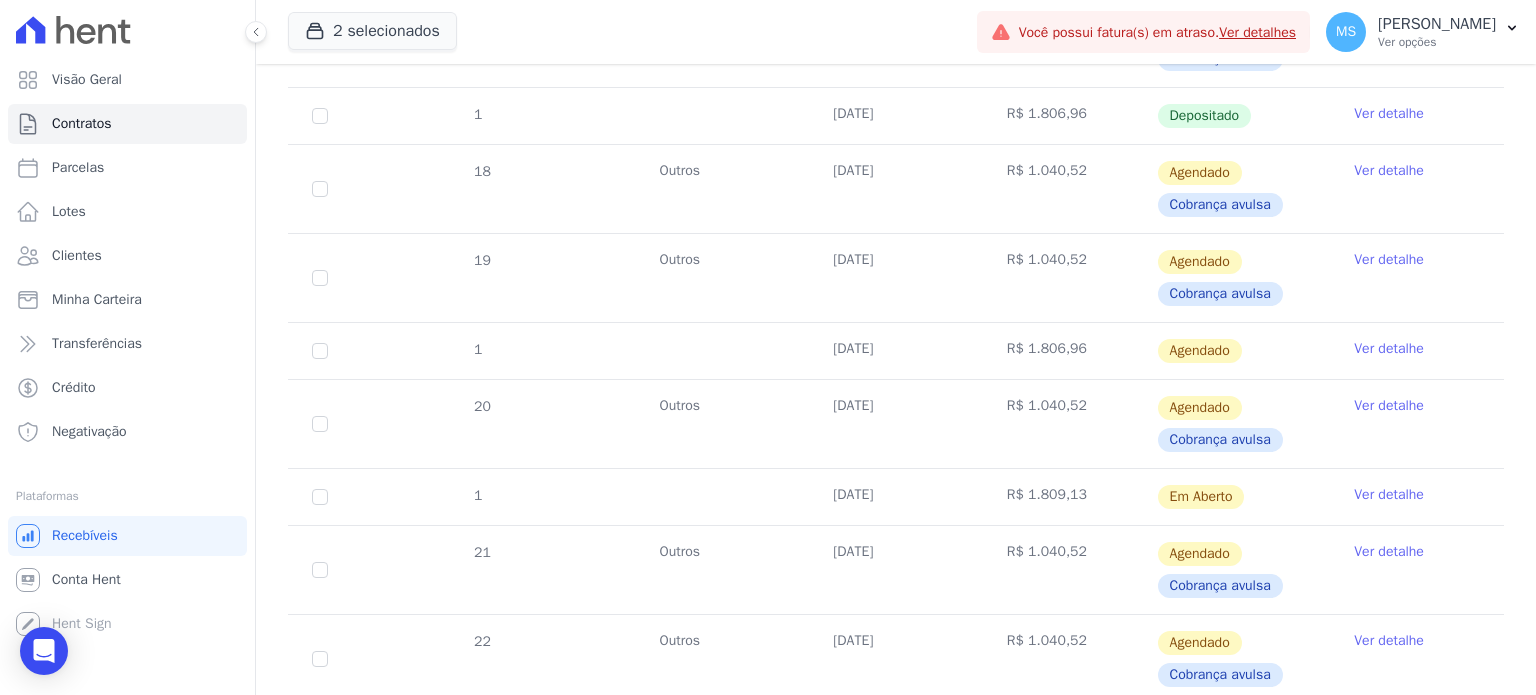 scroll, scrollTop: 1000, scrollLeft: 0, axis: vertical 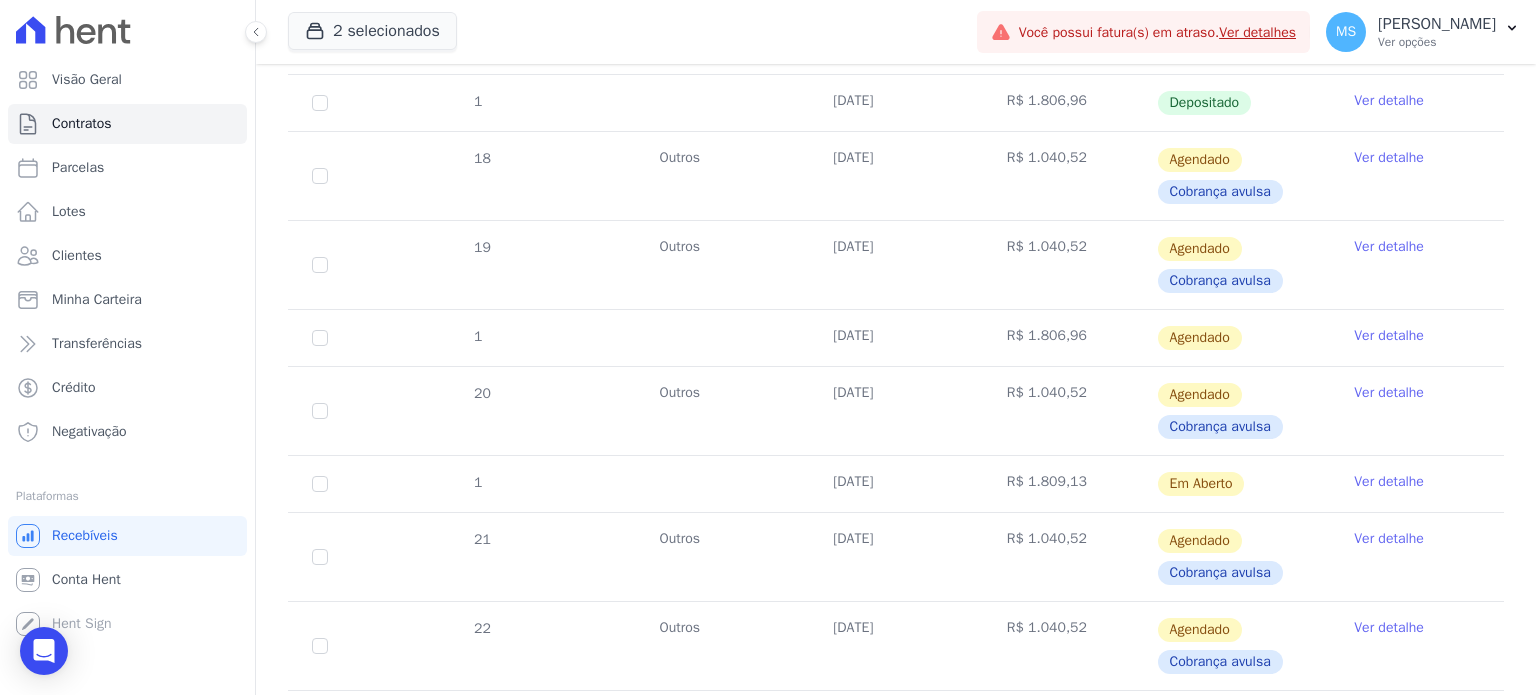 click on "Ver detalhe" at bounding box center [1389, 482] 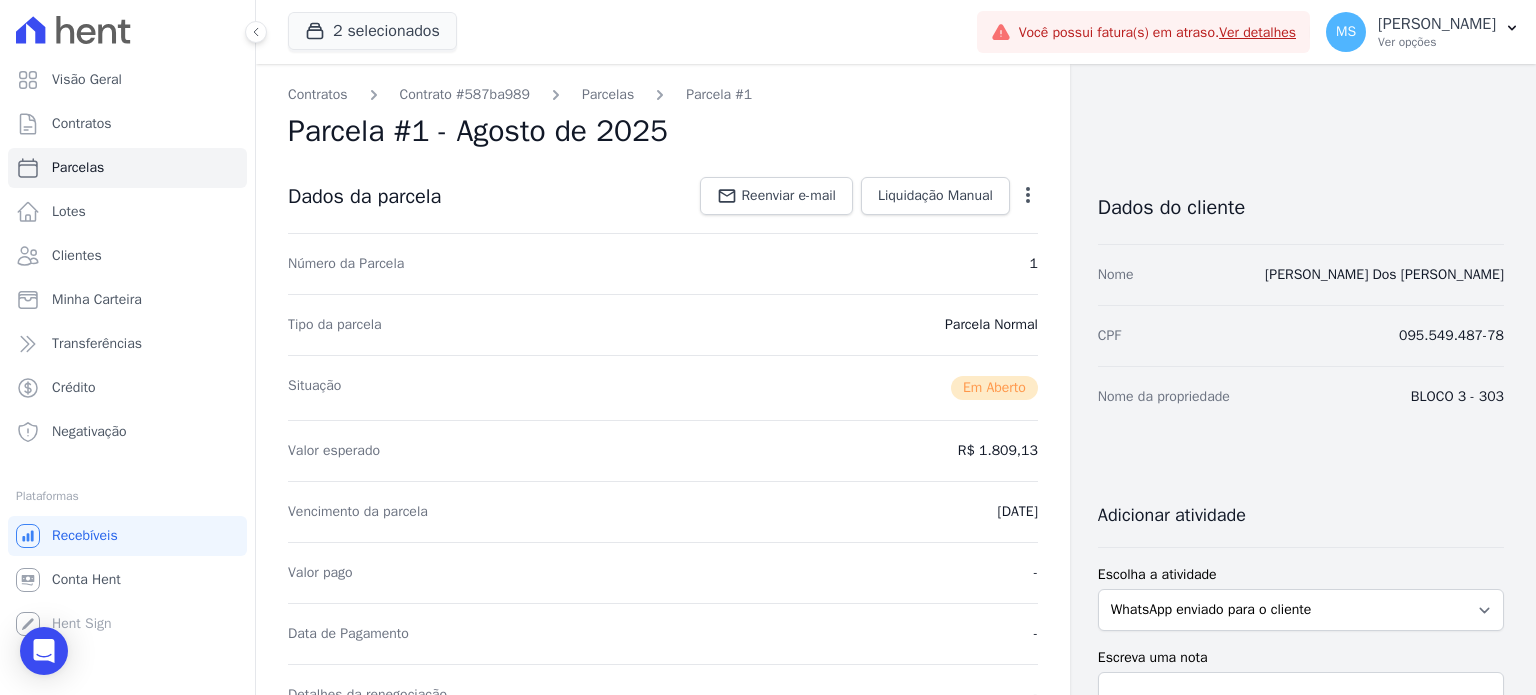 click on "Contratos
Contrato
#587ba989
Parcelas
Parcela
#1
Parcela #1 - Agosto de 2025
Dados da parcela
Reenviar e-mail
Liquidação Manual
Liquidação Manual
Data de Pagamento
2025-07-14
Valor pago" at bounding box center (663, 709) 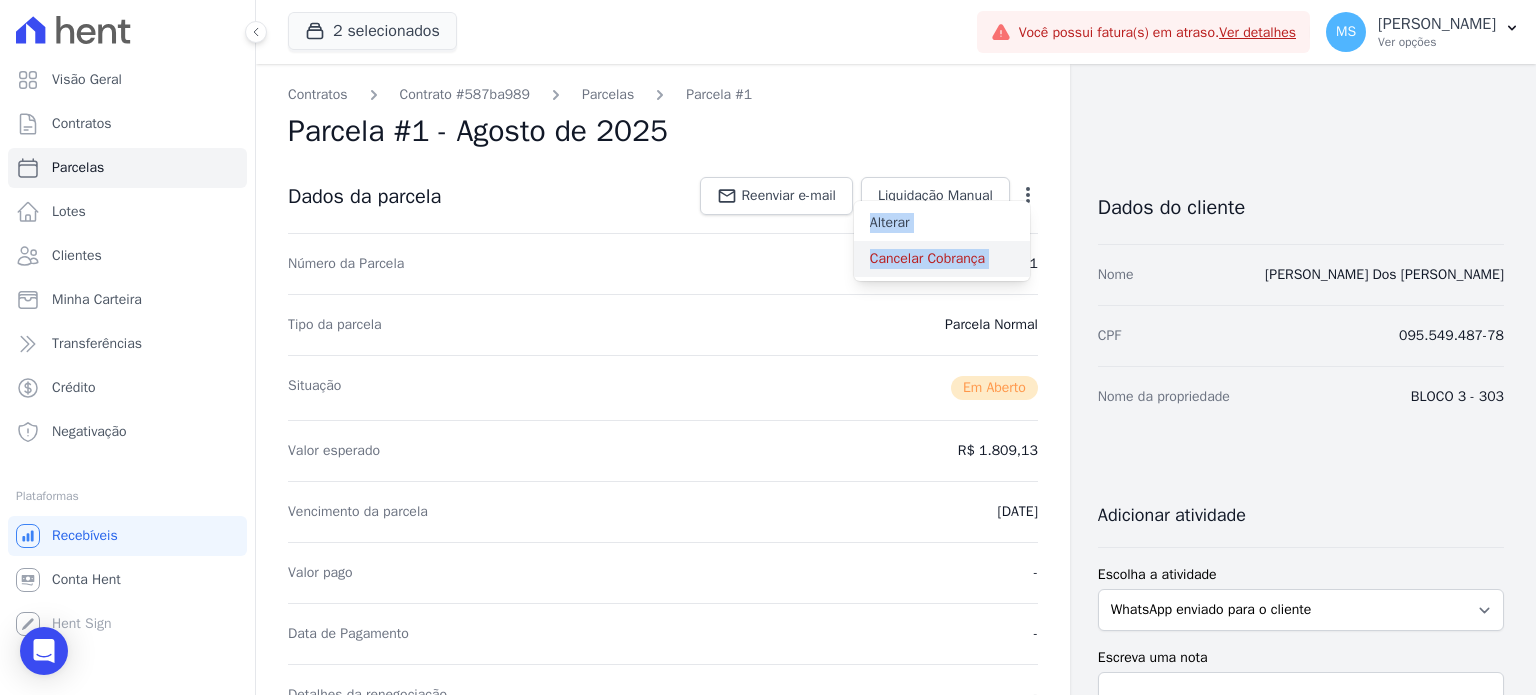 click on "Cancelar Cobrança" at bounding box center [942, 259] 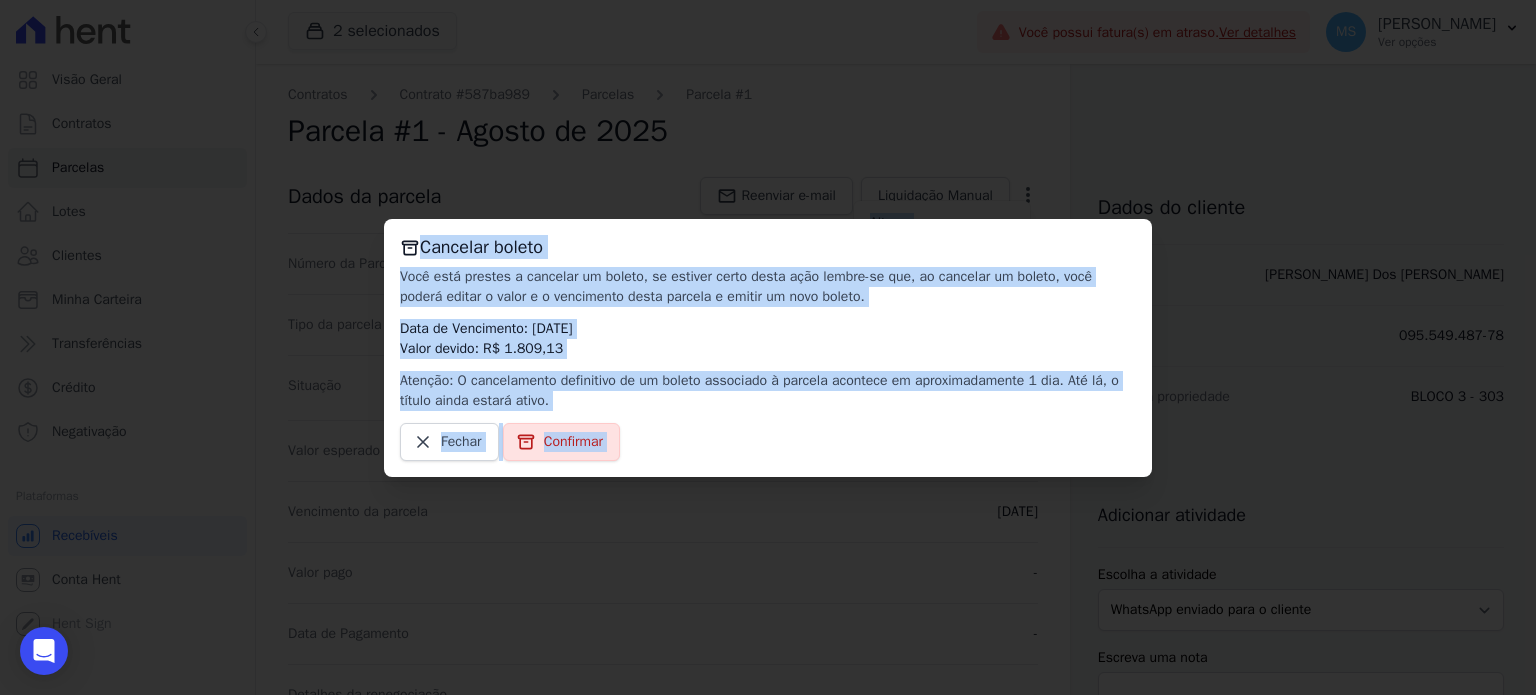 click on "Data de Vencimento: 20/08/2025
Valor devido: R$ 1.809,13" at bounding box center (768, 339) 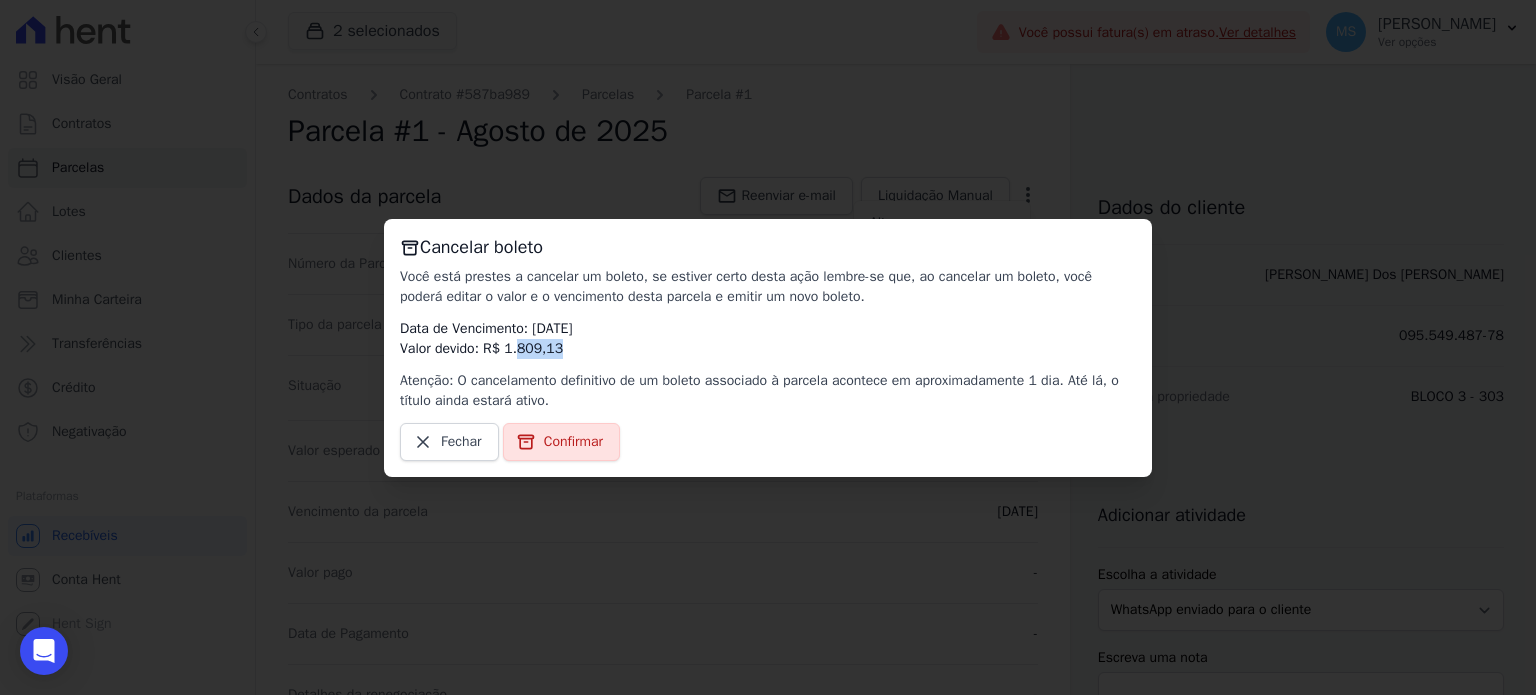 click on "Data de Vencimento: 20/08/2025
Valor devido: R$ 1.809,13" at bounding box center (768, 339) 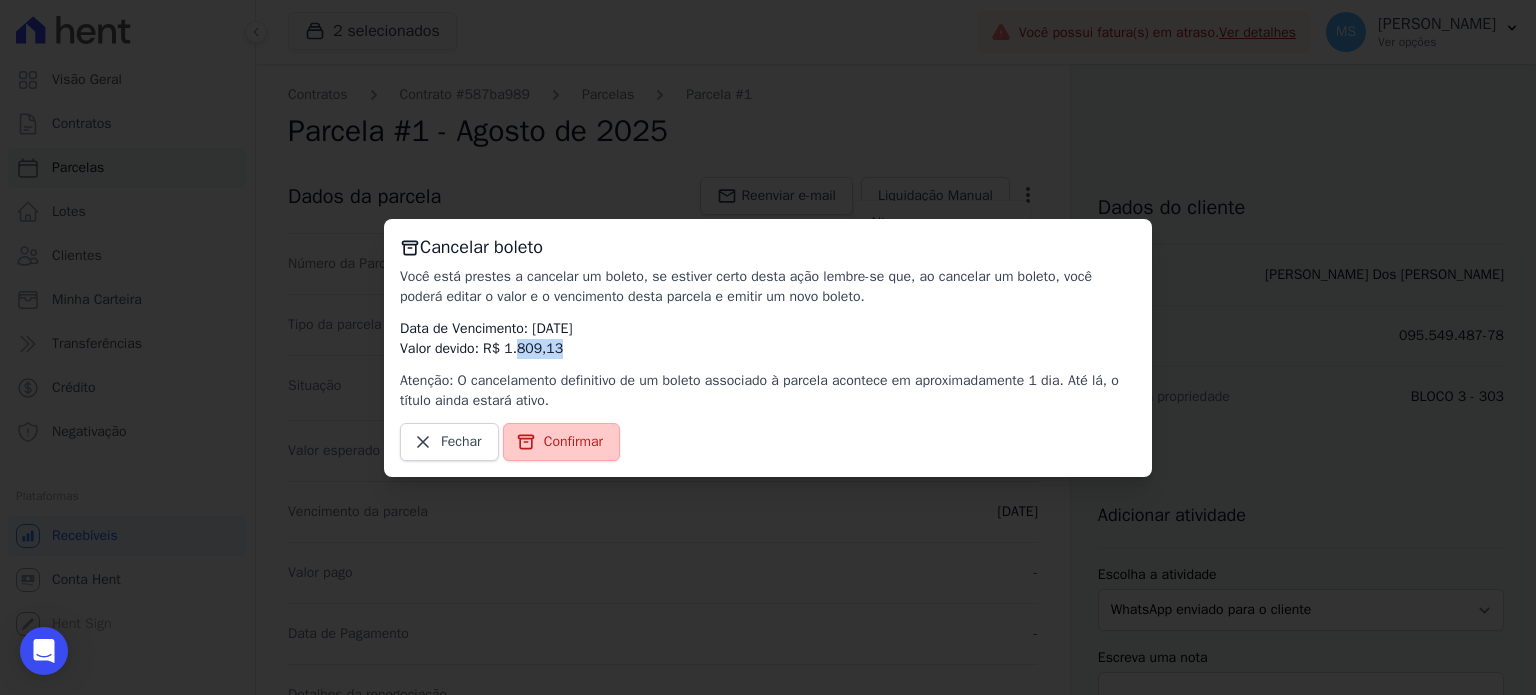click 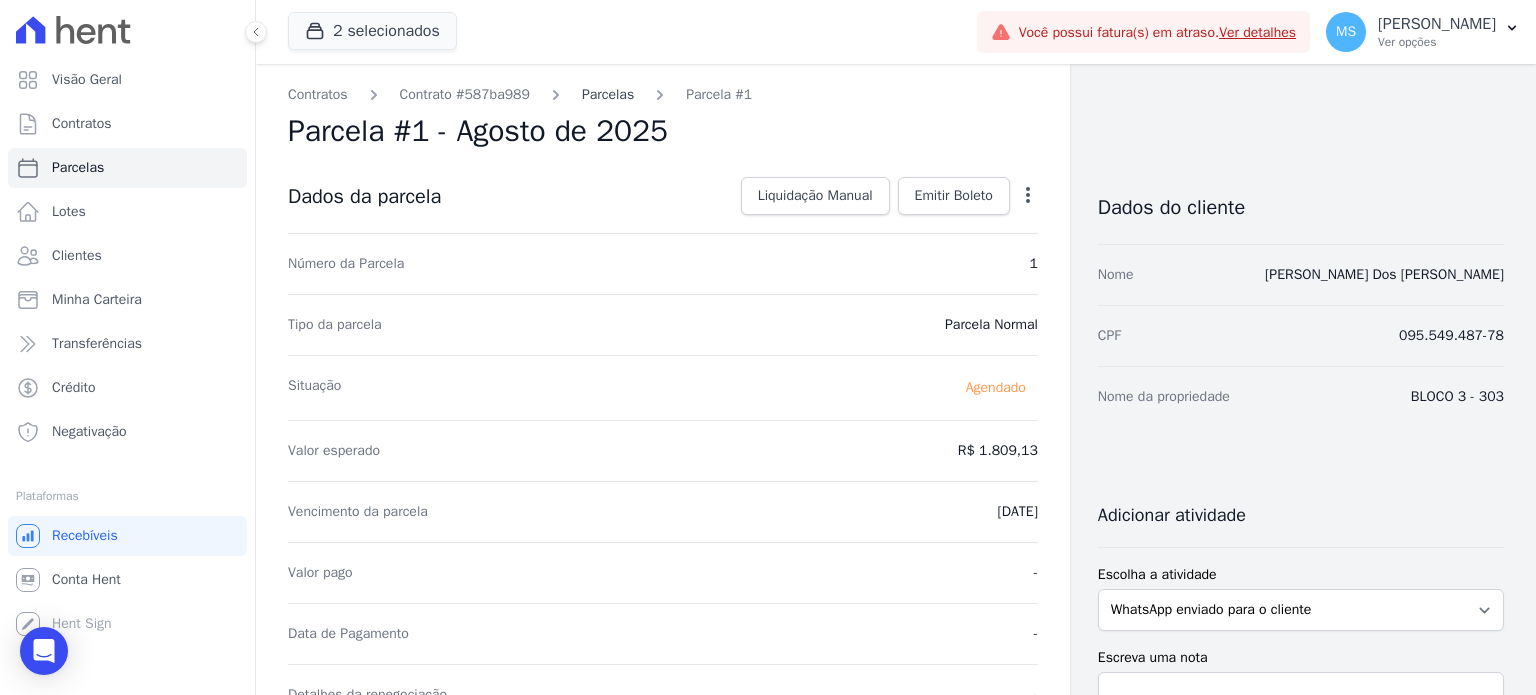 click on "Parcelas" at bounding box center (608, 94) 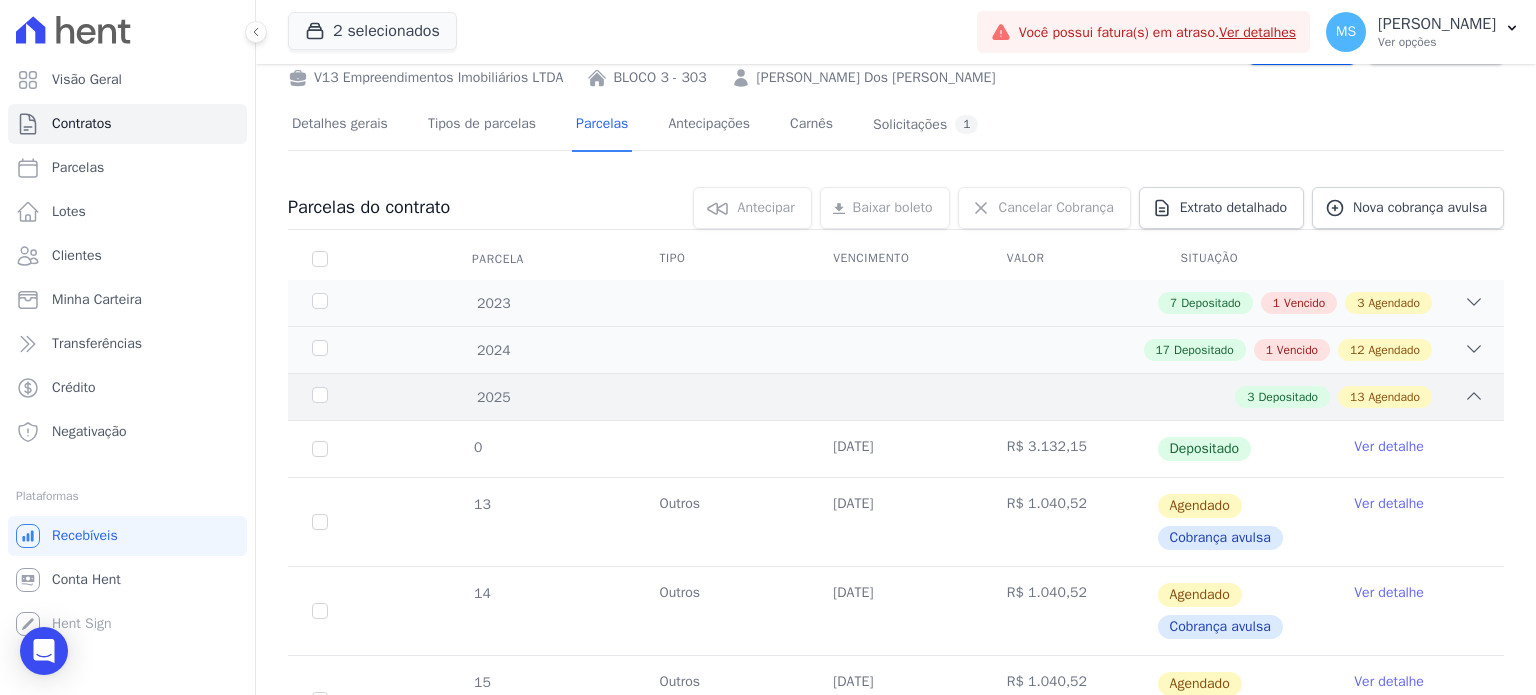 scroll, scrollTop: 200, scrollLeft: 0, axis: vertical 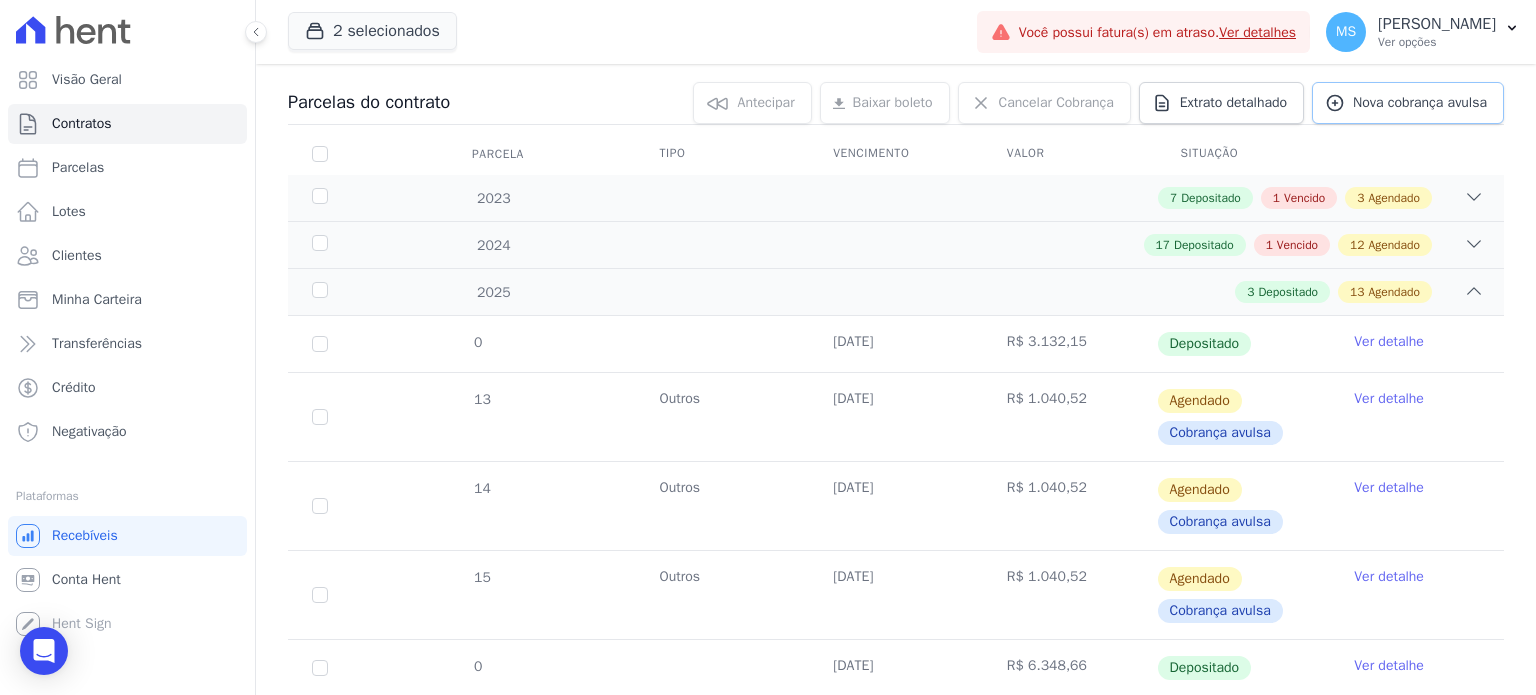 click on "Nova cobrança avulsa" at bounding box center (1420, 103) 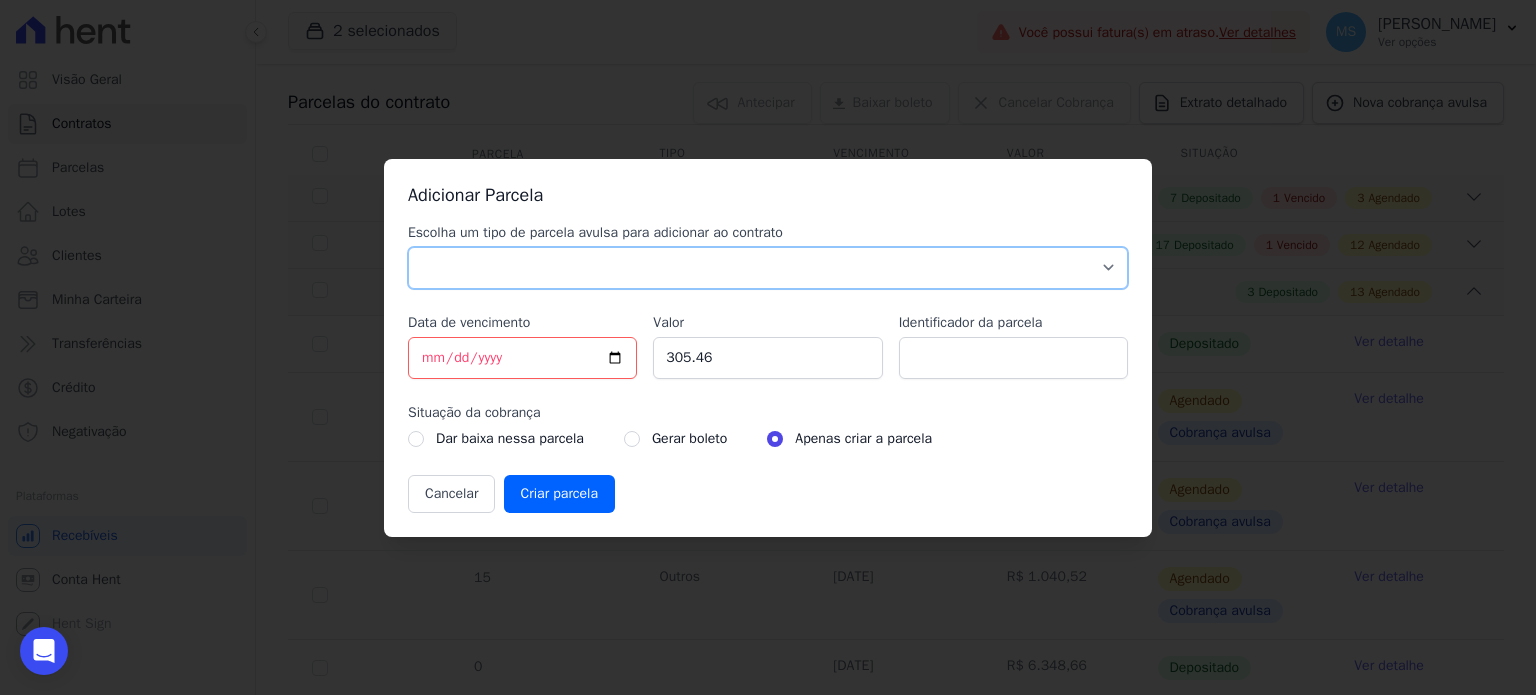 drag, startPoint x: 487, startPoint y: 269, endPoint x: 488, endPoint y: 285, distance: 16.03122 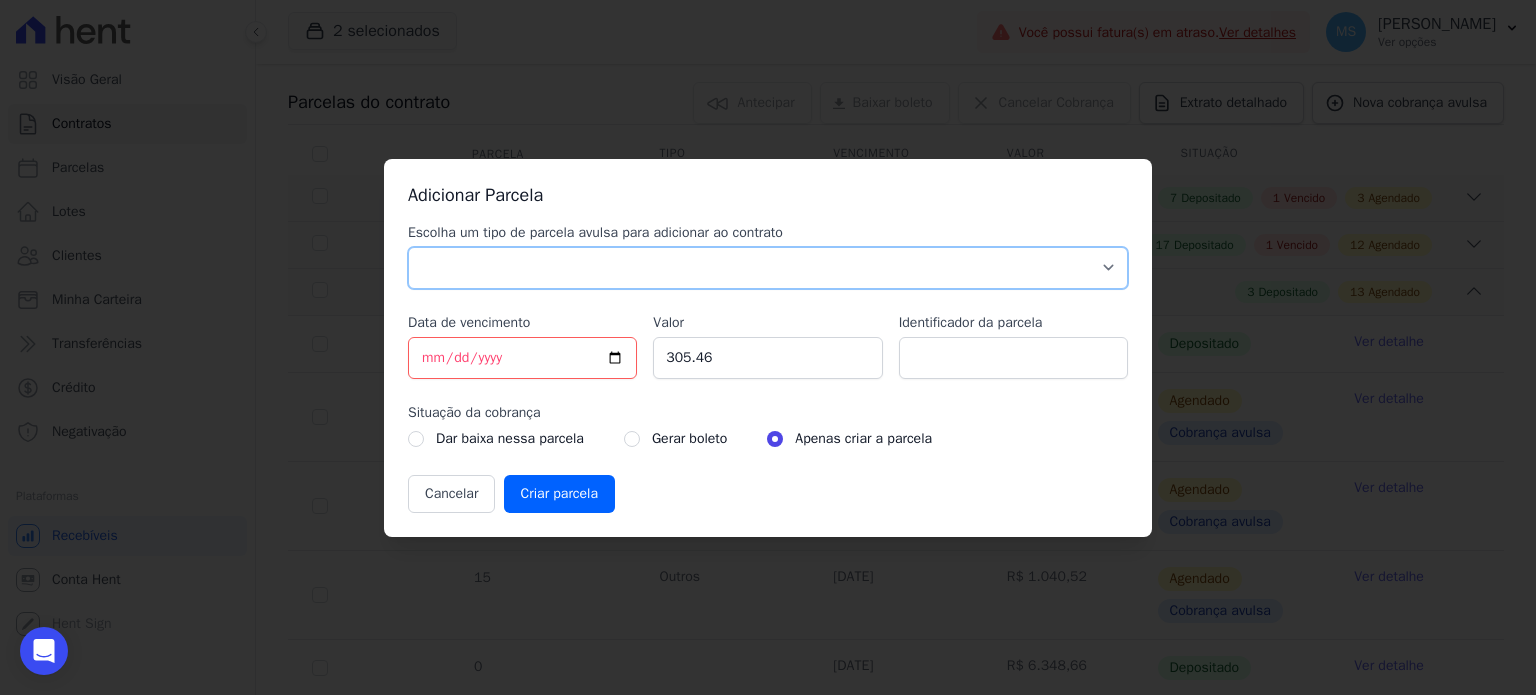 click on "Parcela Normal
Sinal
Caução
Intercalada
Chaves
Pré Chaves
Pós Chaves
Taxas
Quitação
Outros
Parcela do Cliente
Acordo
Financiamento CEF
Comissão
Antecipação" at bounding box center (768, 268) 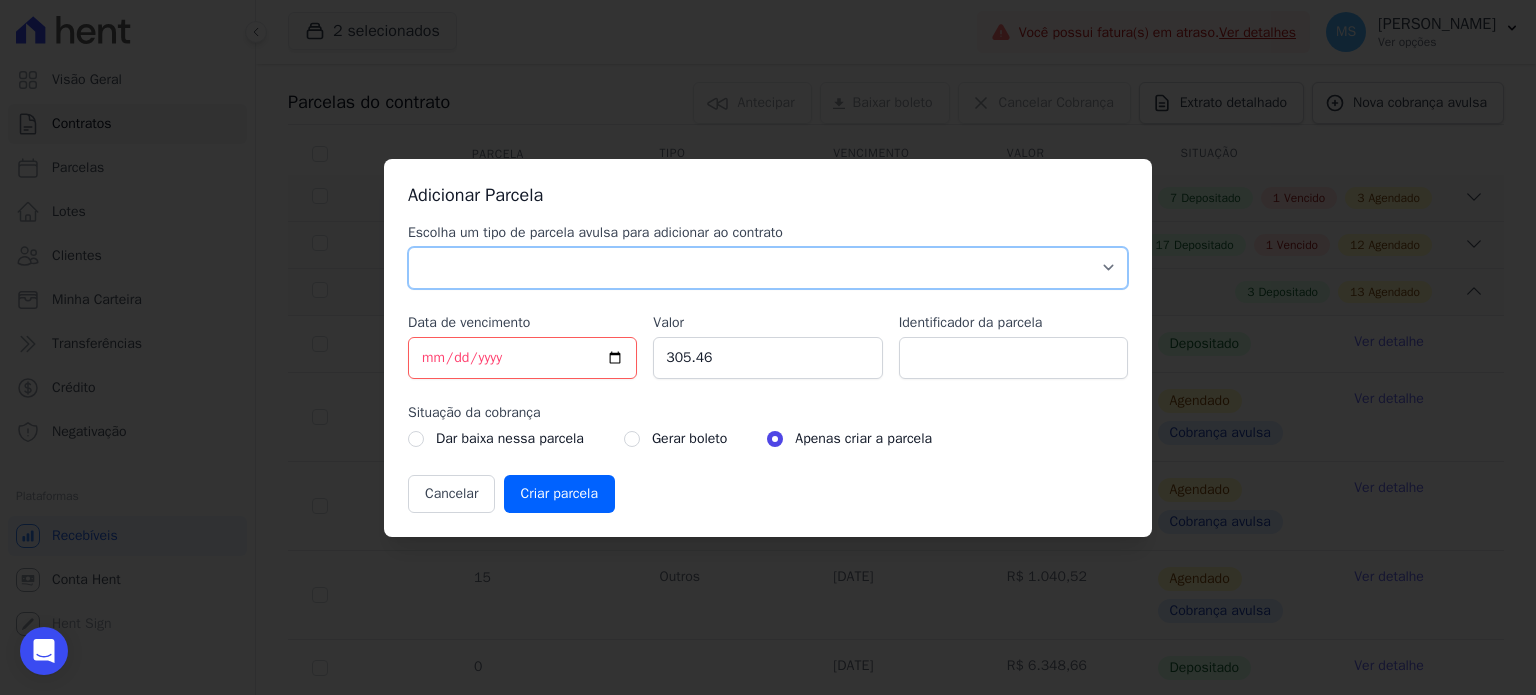 select on "others" 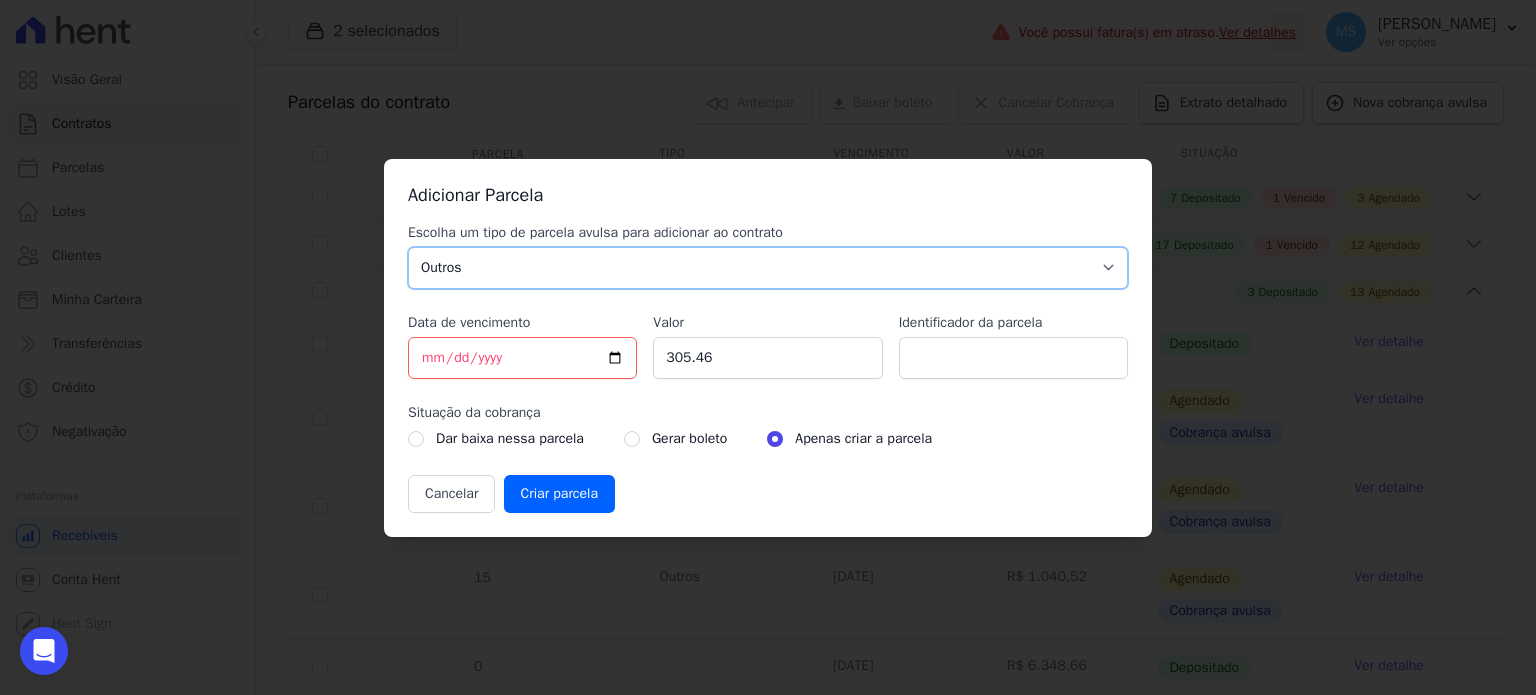 click on "Parcela Normal
Sinal
Caução
Intercalada
Chaves
Pré Chaves
Pós Chaves
Taxas
Quitação
Outros
Parcela do Cliente
Acordo
Financiamento CEF
Comissão
Antecipação" at bounding box center (768, 268) 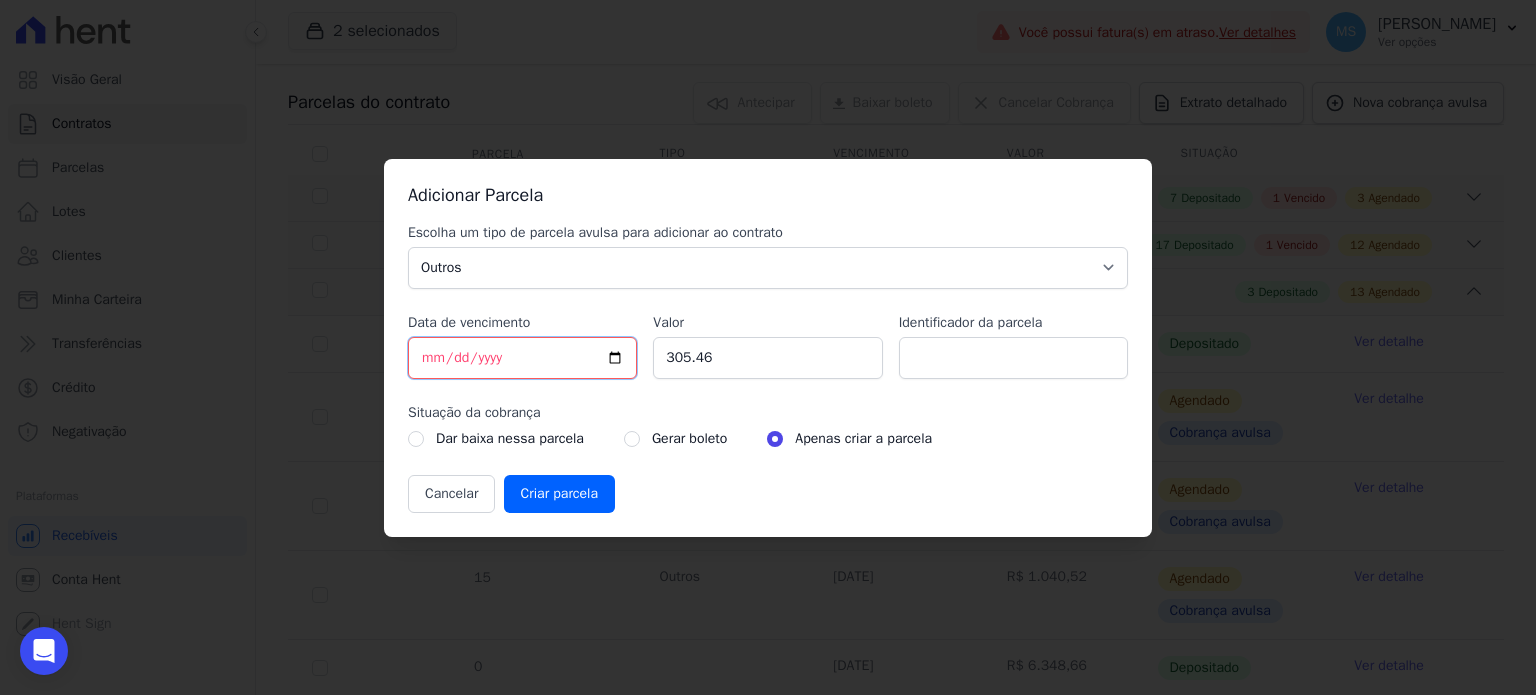 click on "[DATE]" at bounding box center (522, 358) 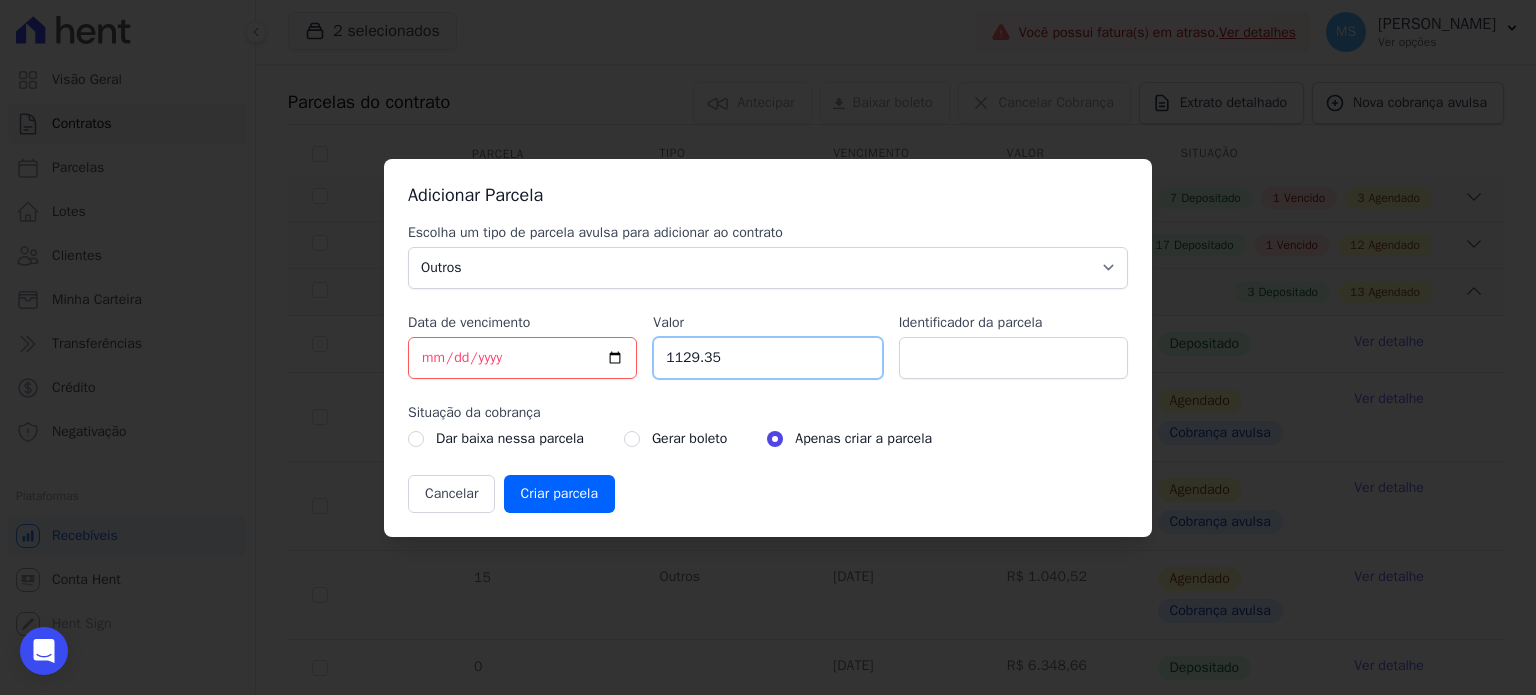 type on "1129.35" 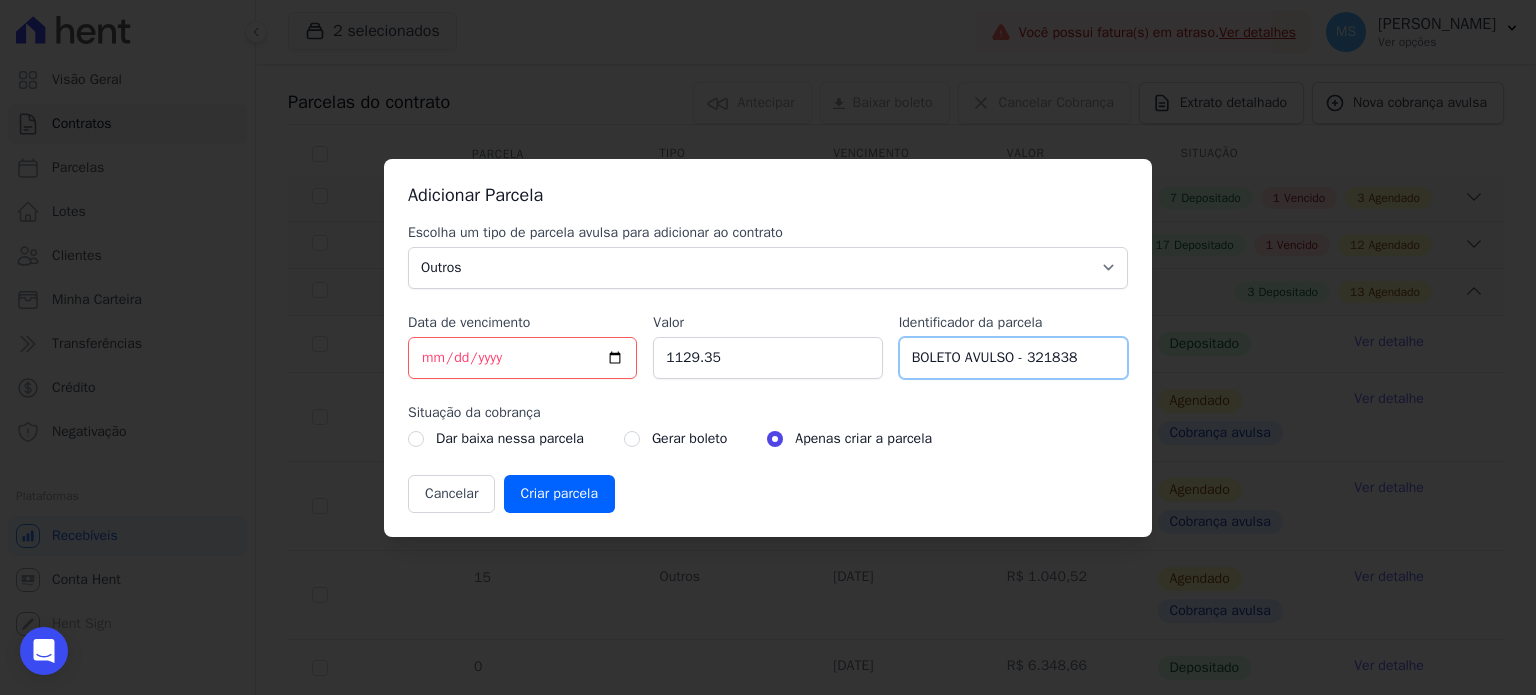 type on "BOLETO AVULSO - 321838" 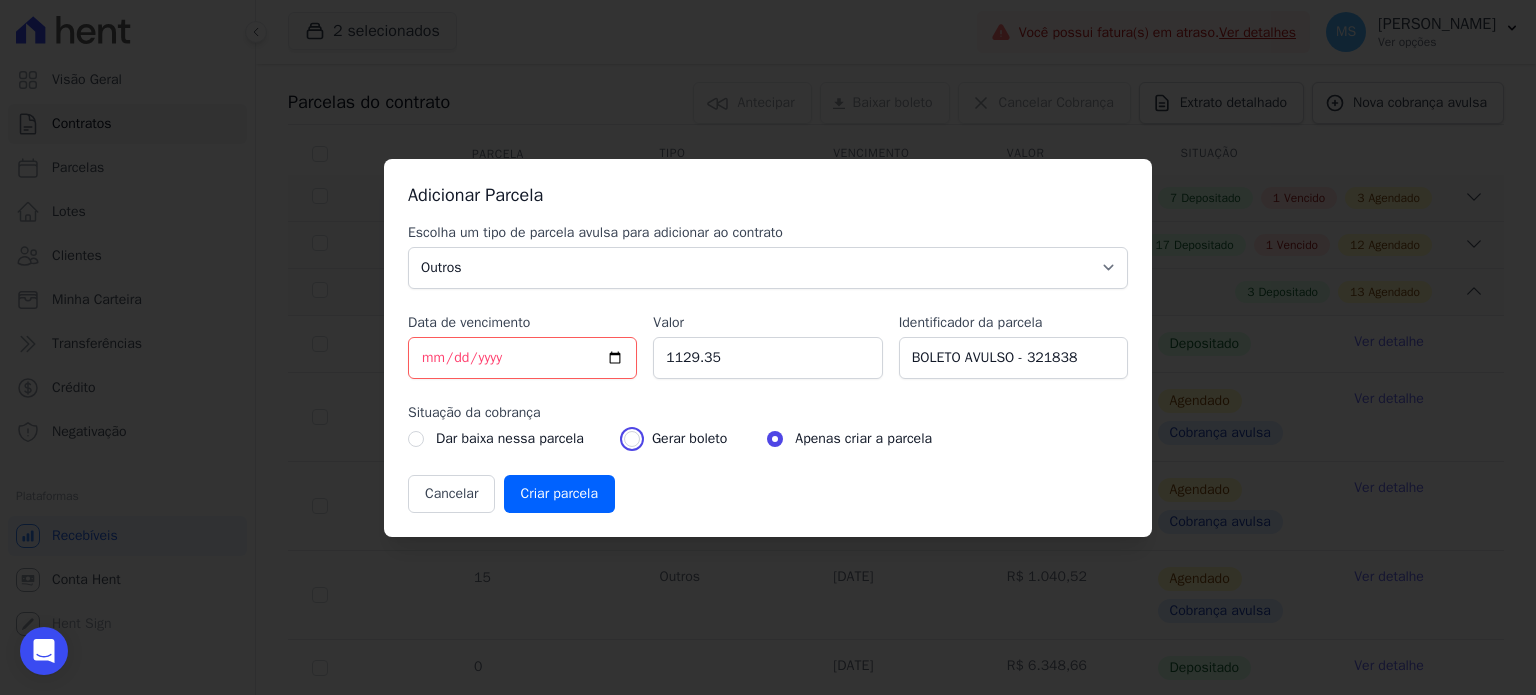 click at bounding box center [632, 439] 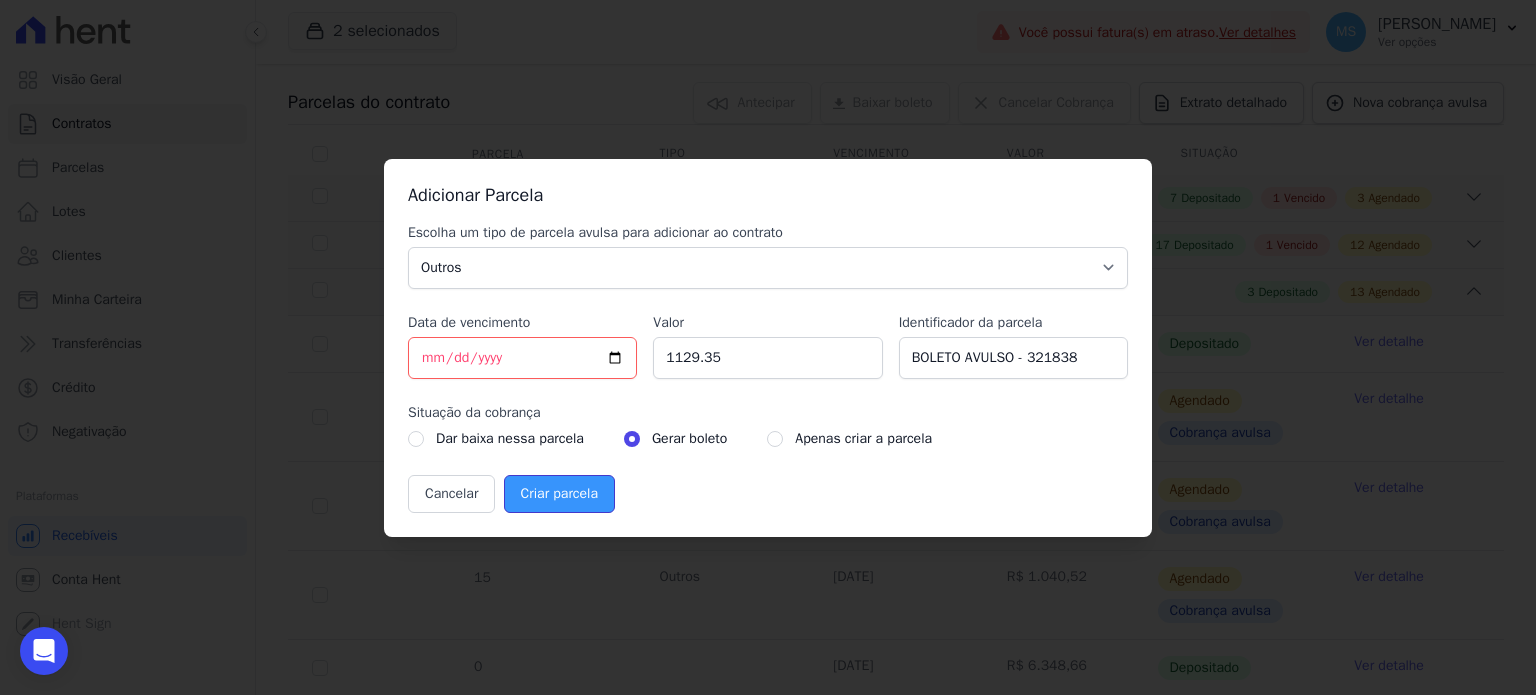 click on "Criar parcela" at bounding box center [559, 494] 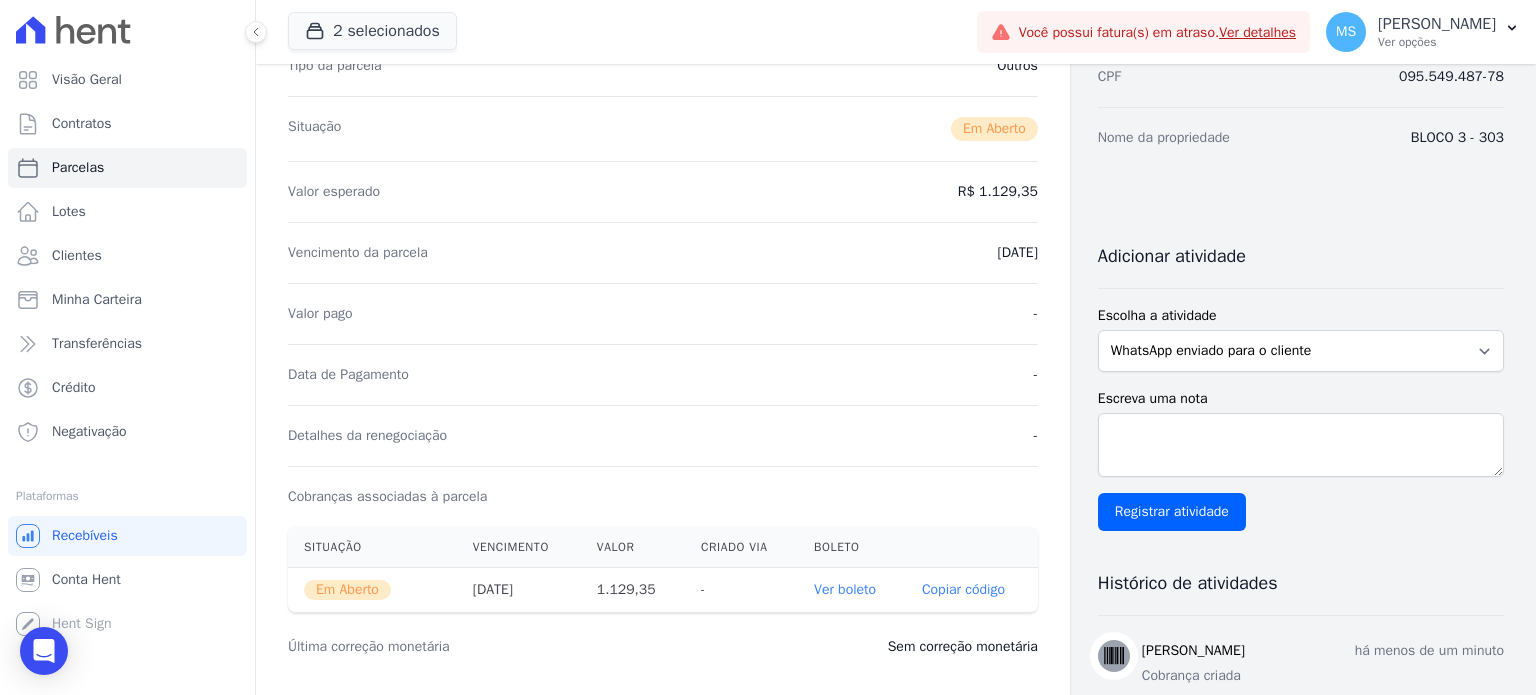 scroll, scrollTop: 500, scrollLeft: 0, axis: vertical 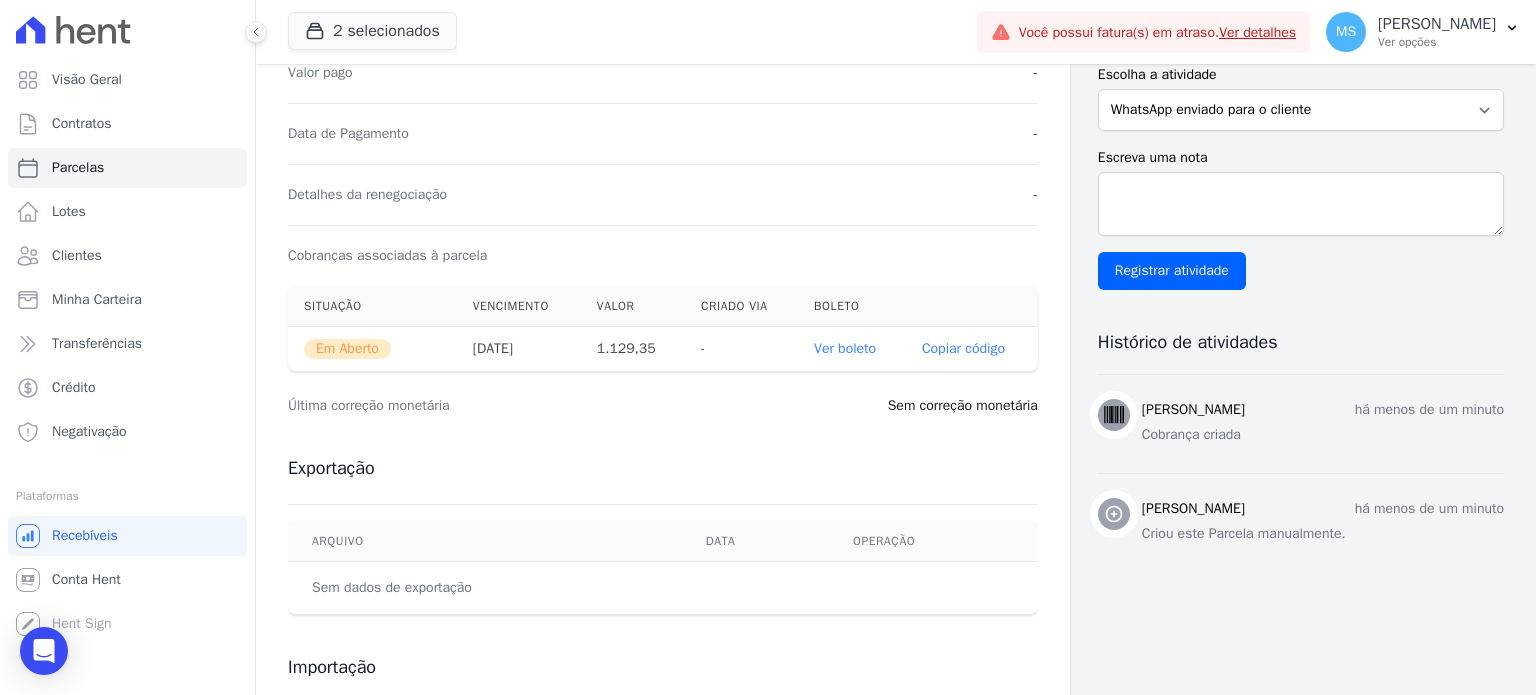 click on "Ver boleto" at bounding box center [845, 348] 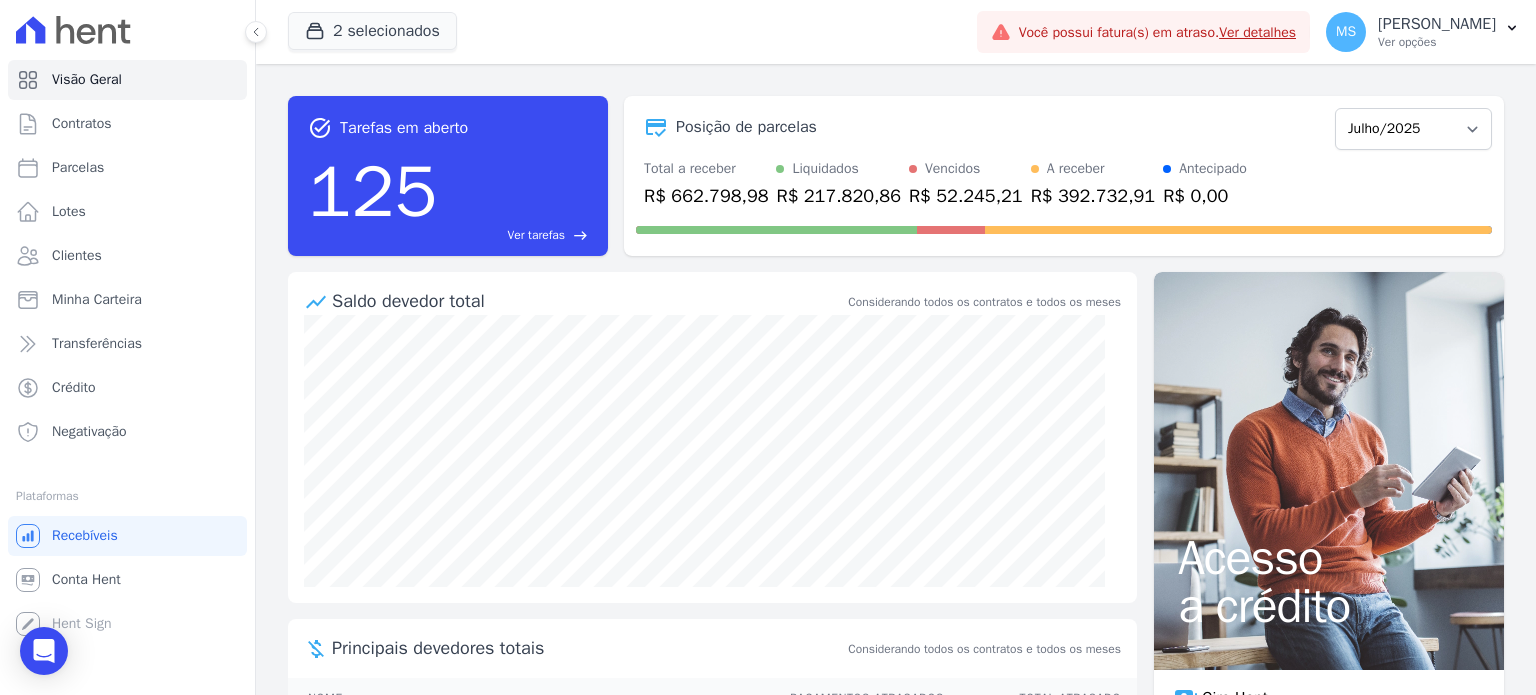 scroll, scrollTop: 0, scrollLeft: 0, axis: both 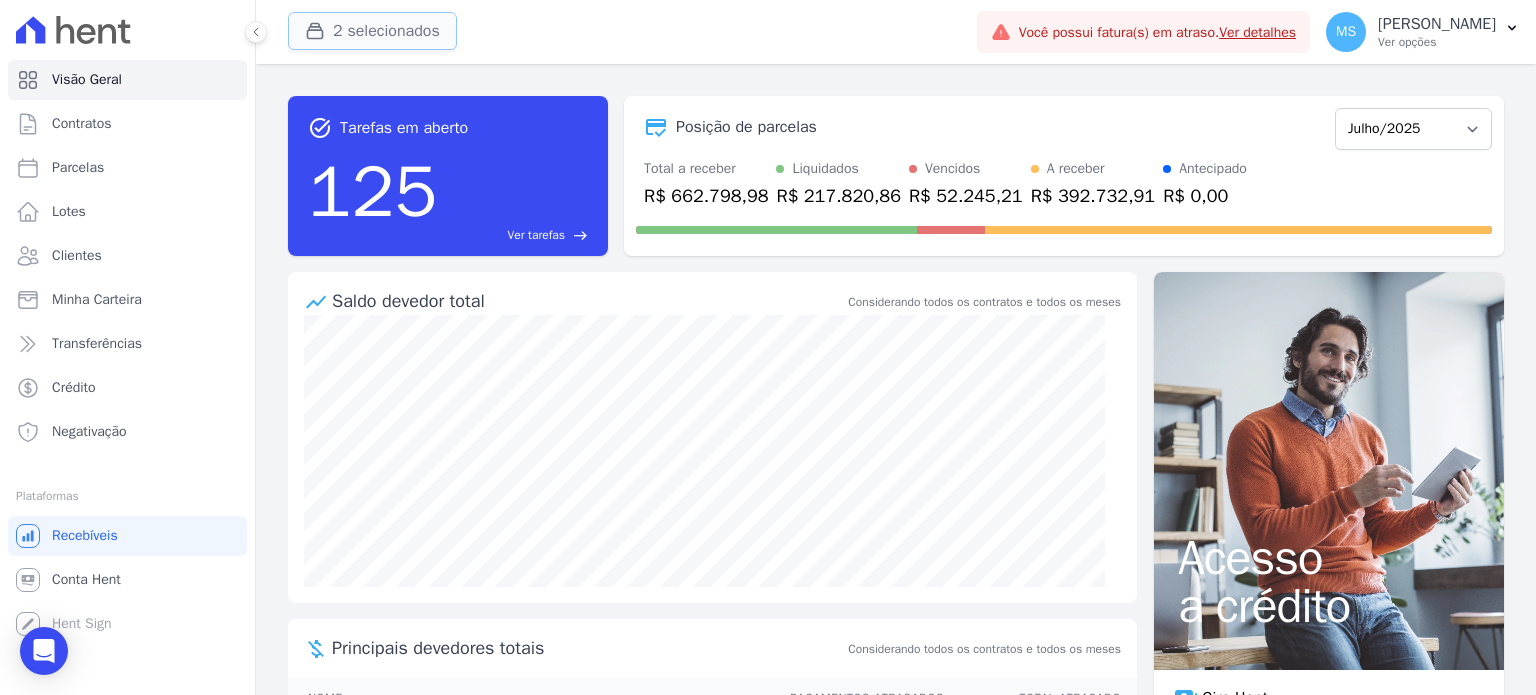 click on "2 selecionados" at bounding box center (372, 31) 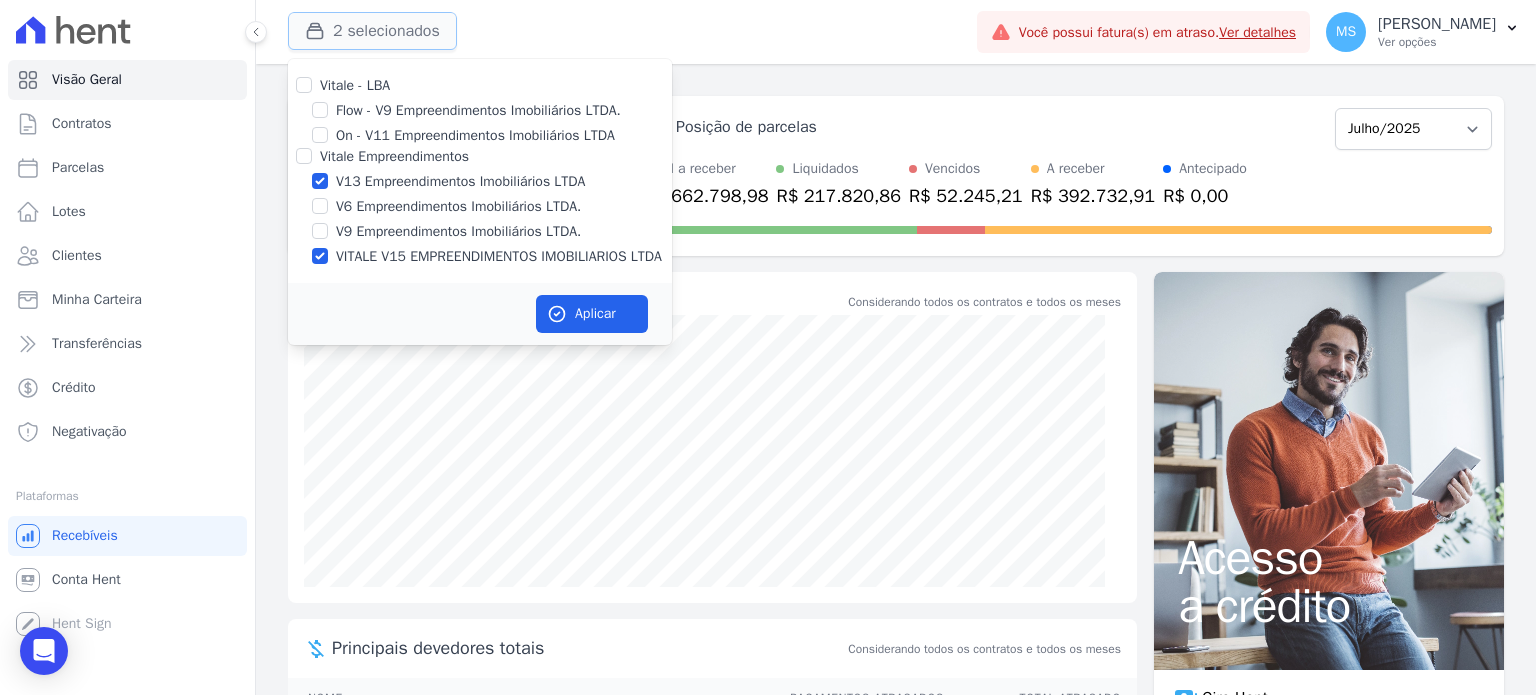 click on "2 selecionados" at bounding box center [372, 31] 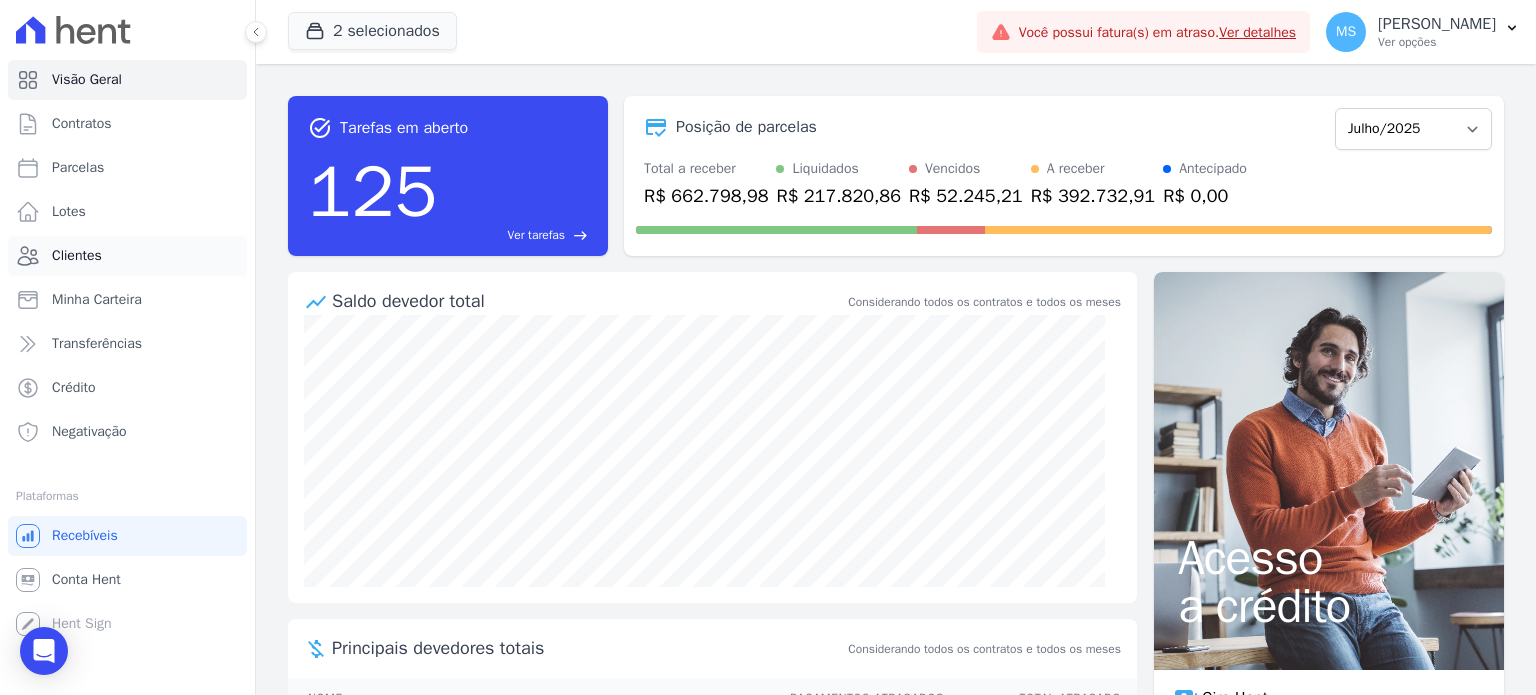 click on "Clientes" at bounding box center [77, 256] 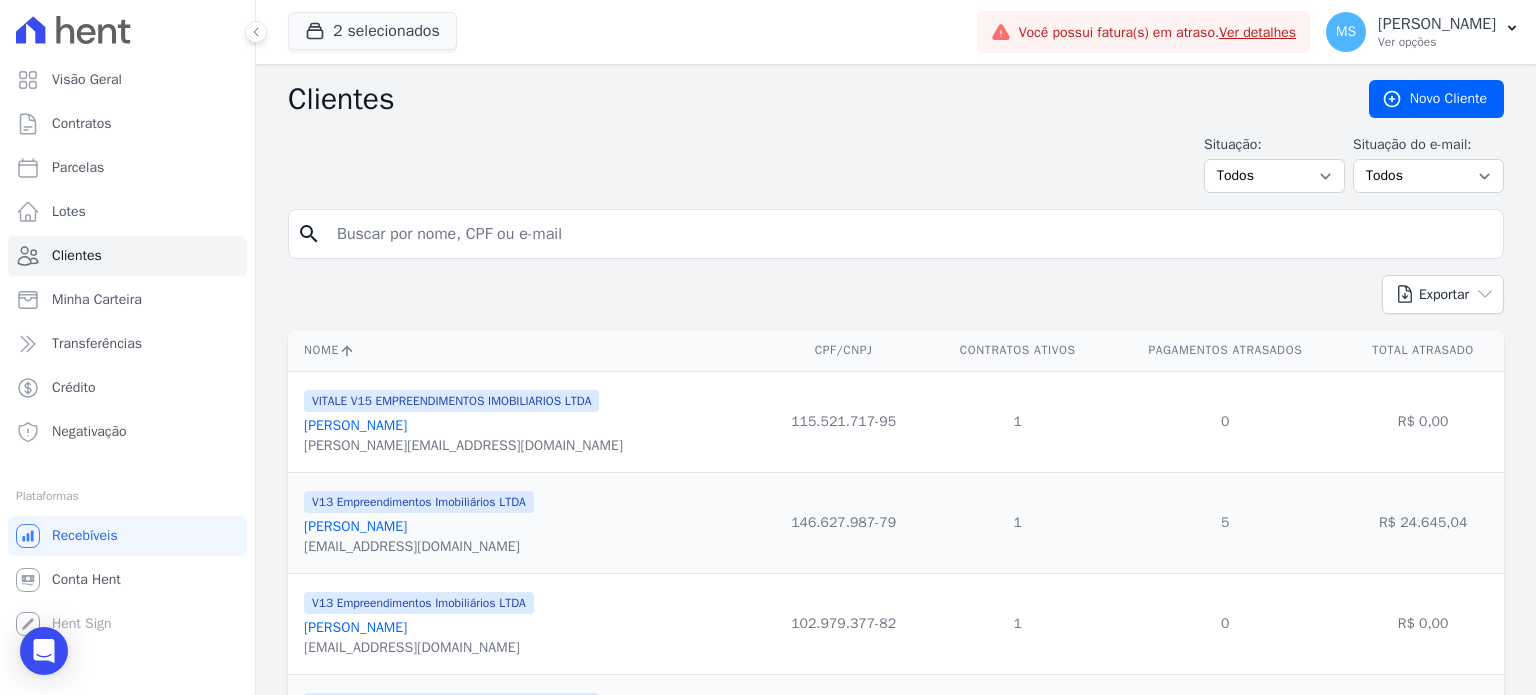 click at bounding box center [910, 234] 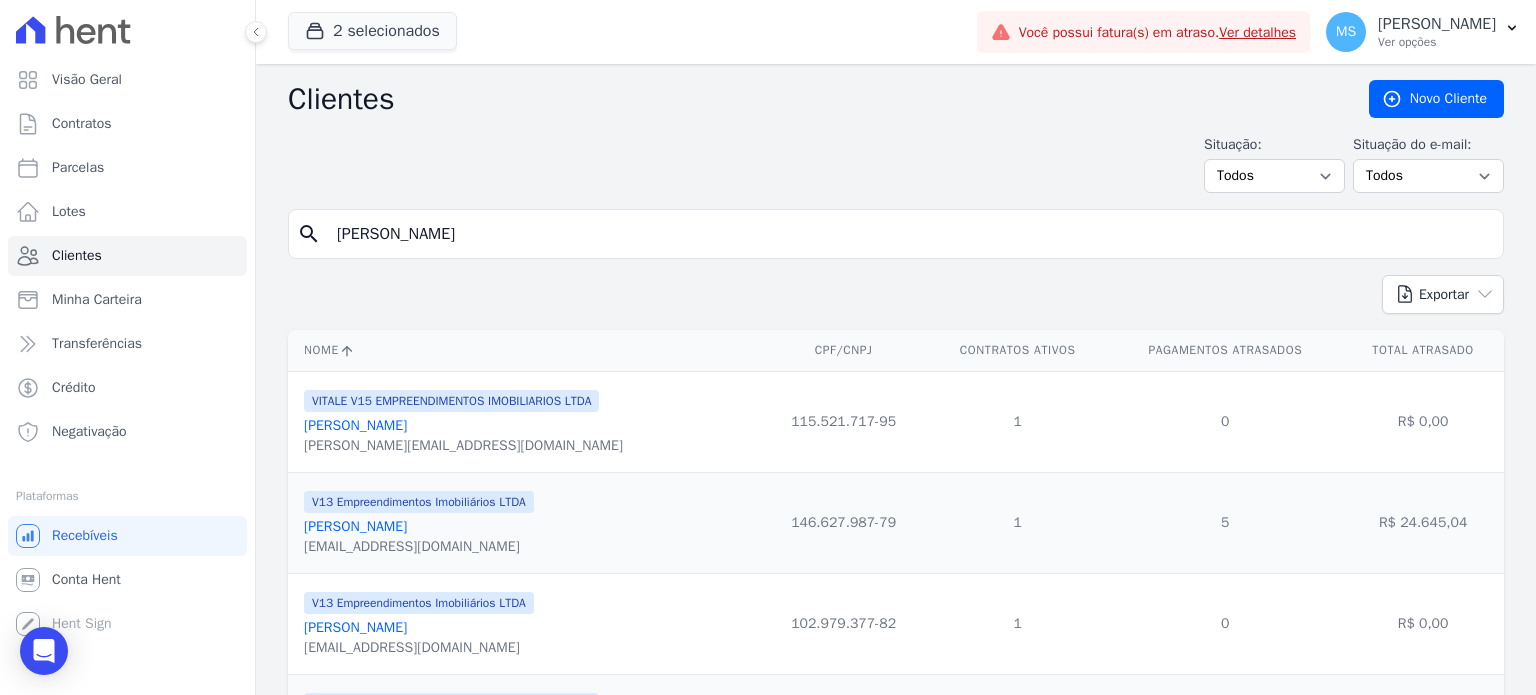 type on "[PERSON_NAME]" 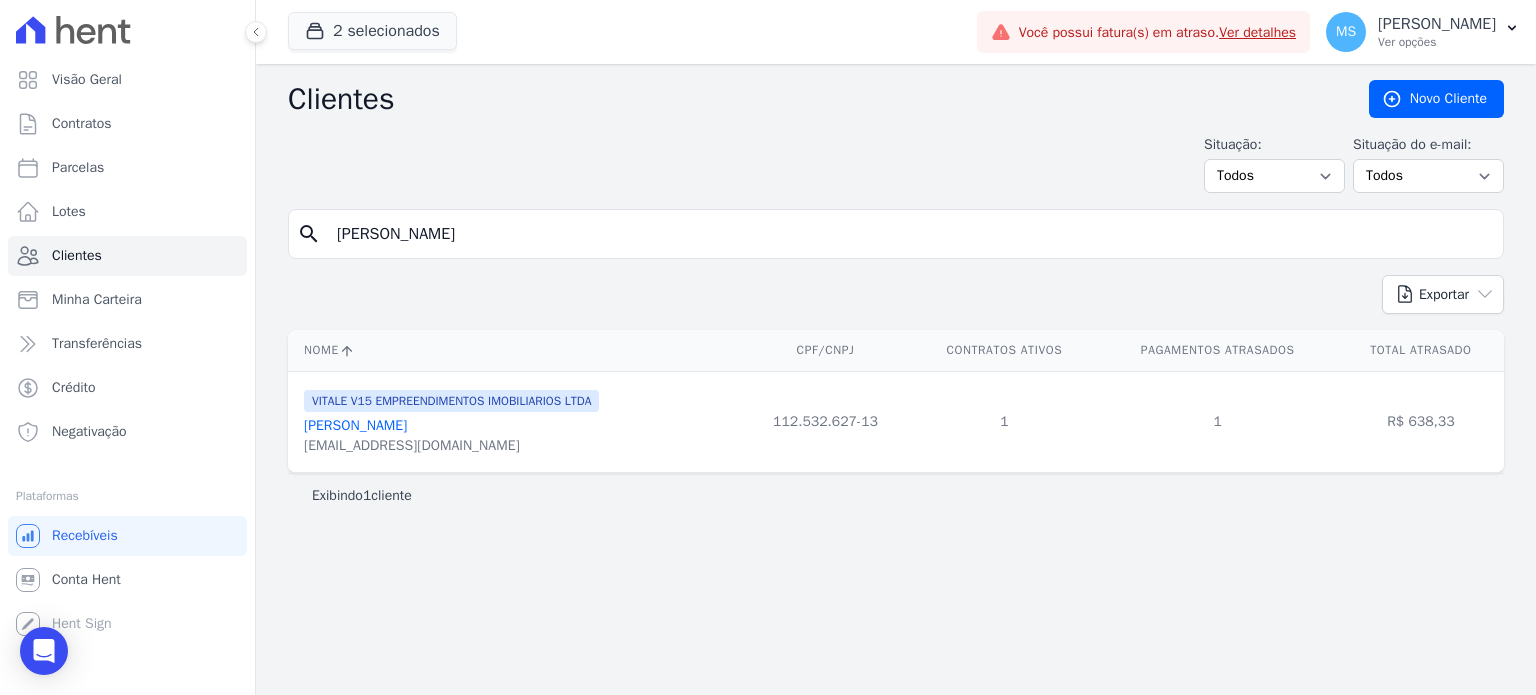 click on "[PERSON_NAME]" at bounding box center (355, 425) 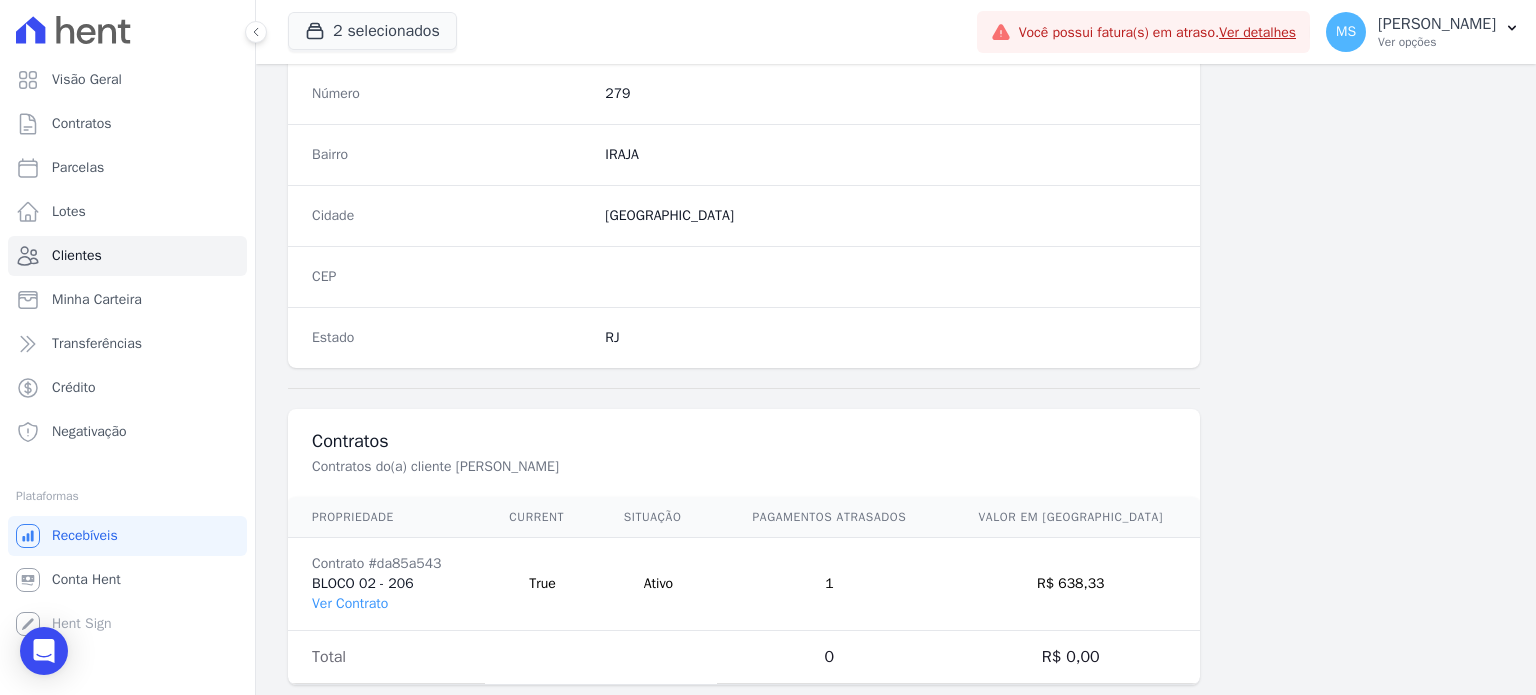 scroll, scrollTop: 1169, scrollLeft: 0, axis: vertical 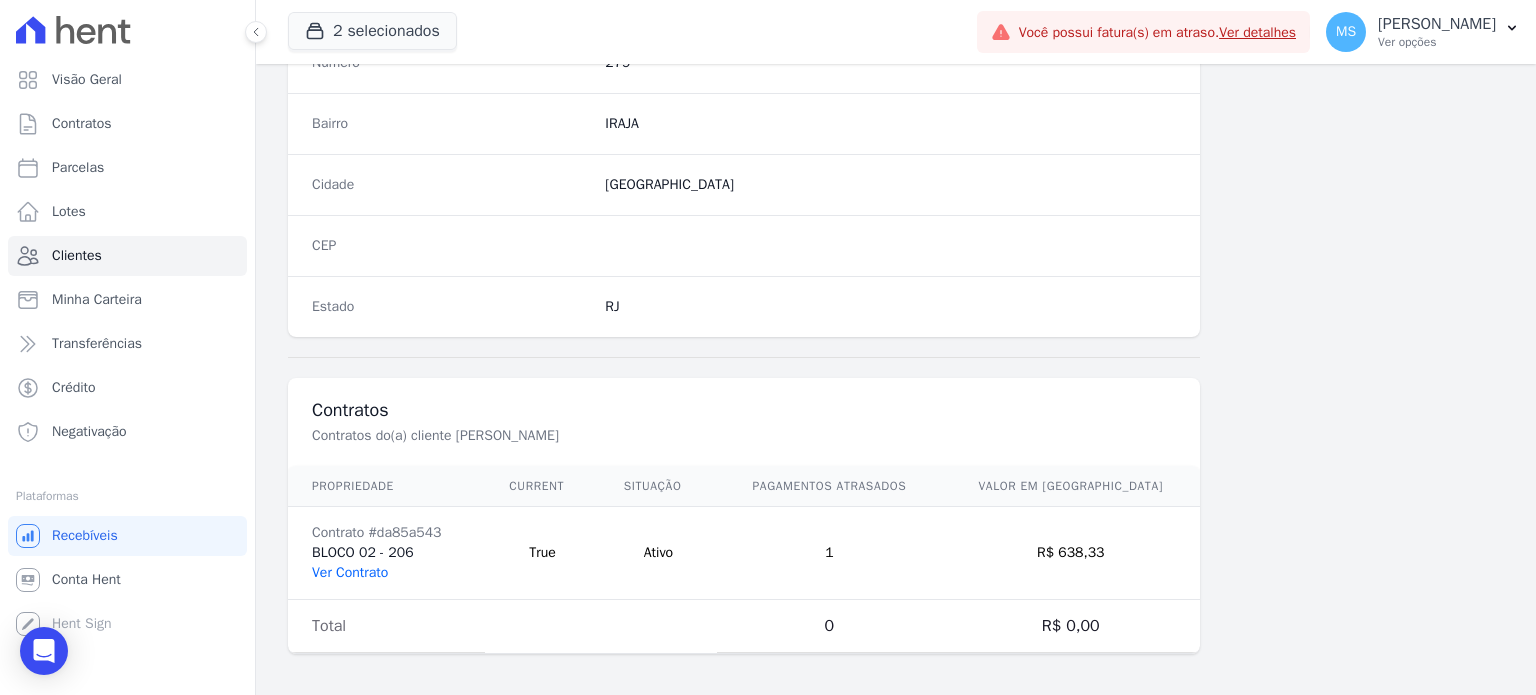 click on "Ver Contrato" at bounding box center (350, 572) 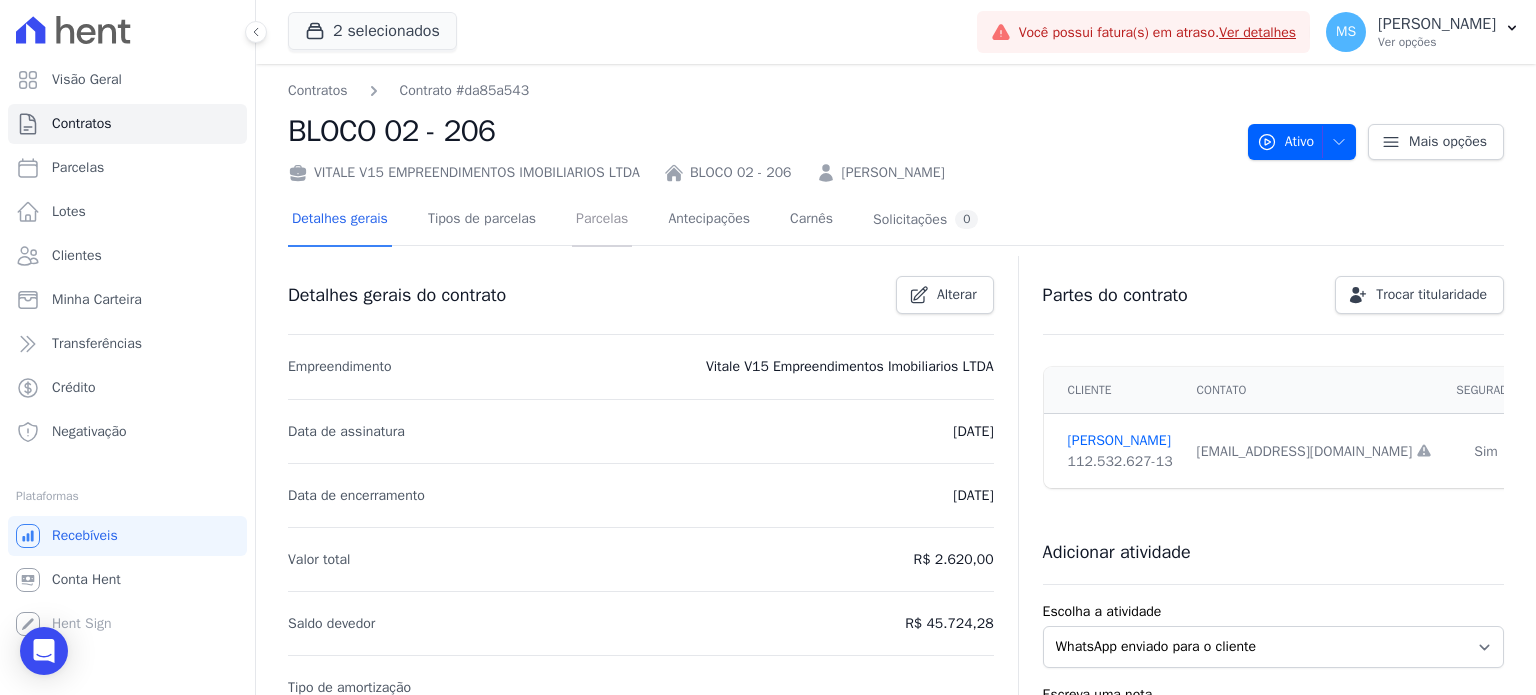click on "Parcelas" at bounding box center (602, 220) 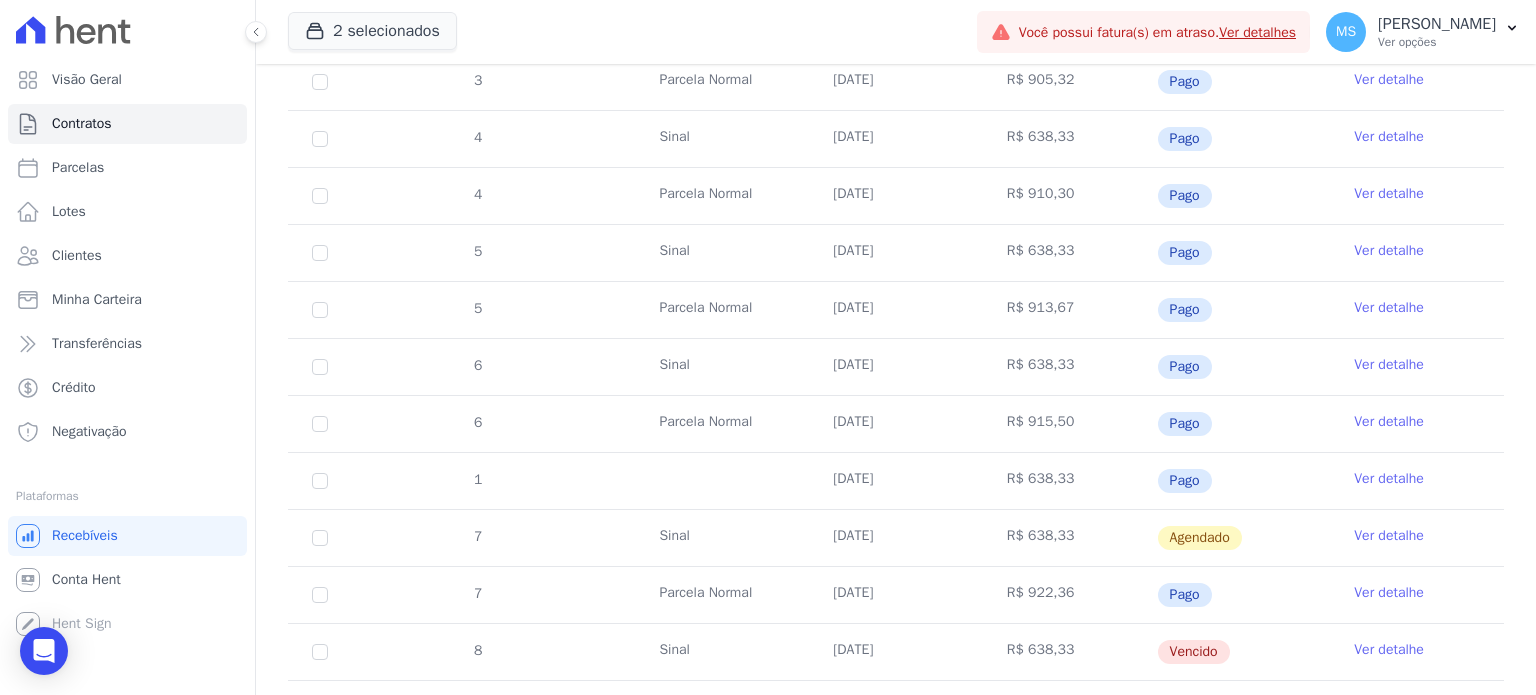 scroll, scrollTop: 800, scrollLeft: 0, axis: vertical 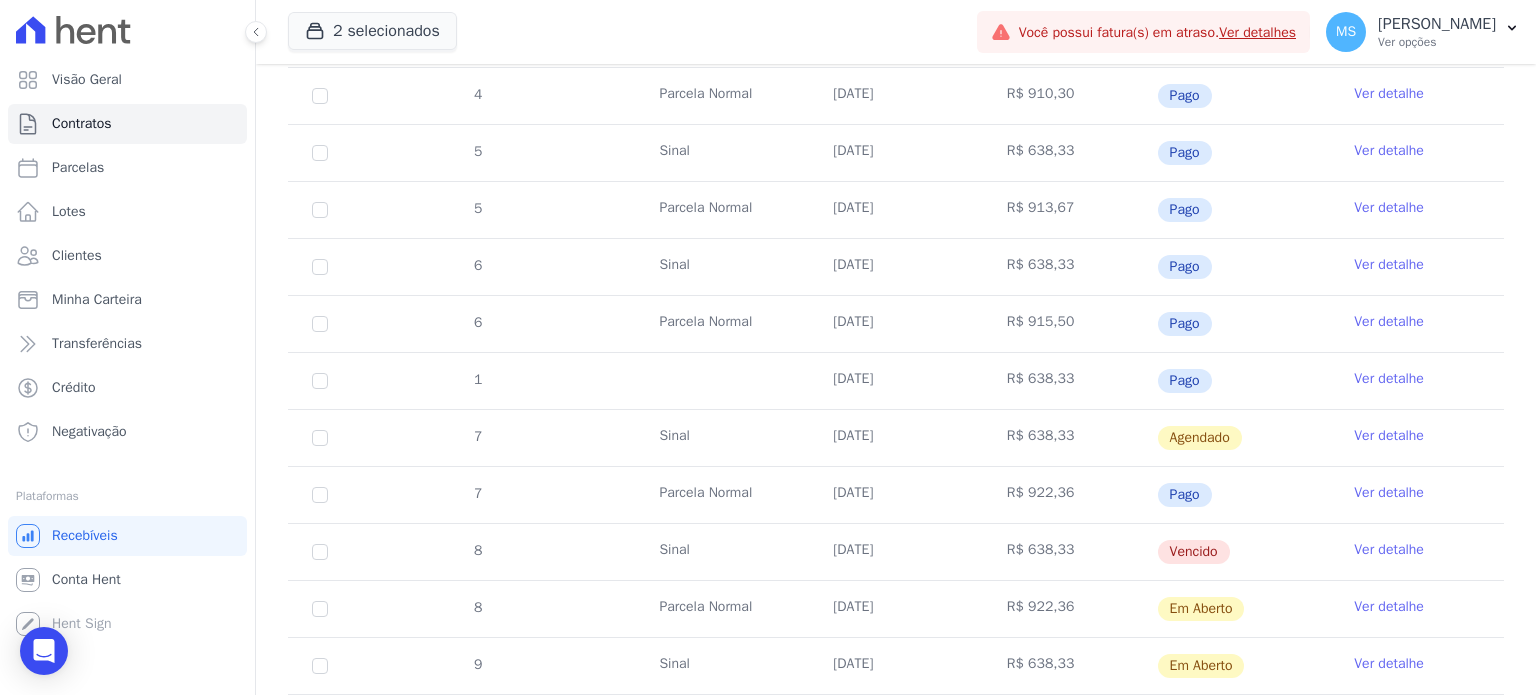 click on "Ver detalhe" at bounding box center (1389, 550) 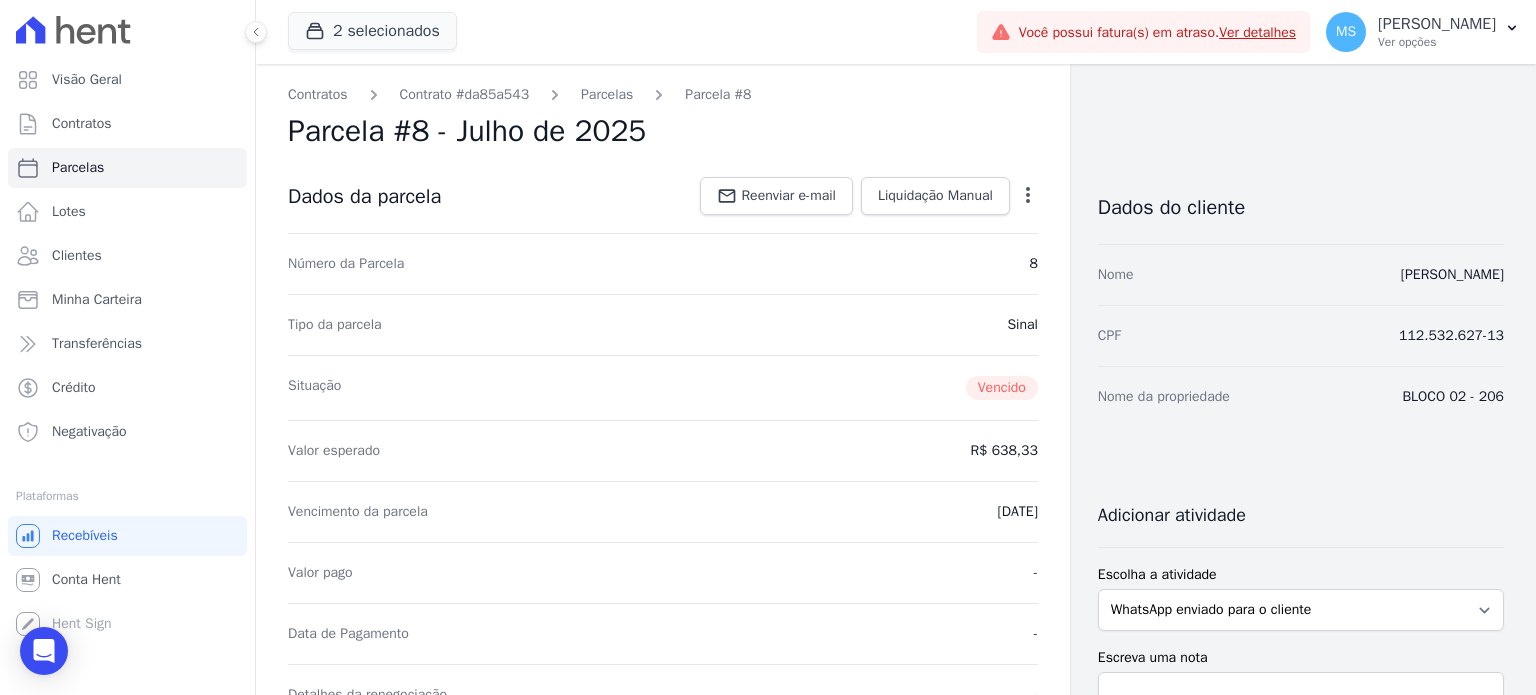 scroll, scrollTop: 300, scrollLeft: 0, axis: vertical 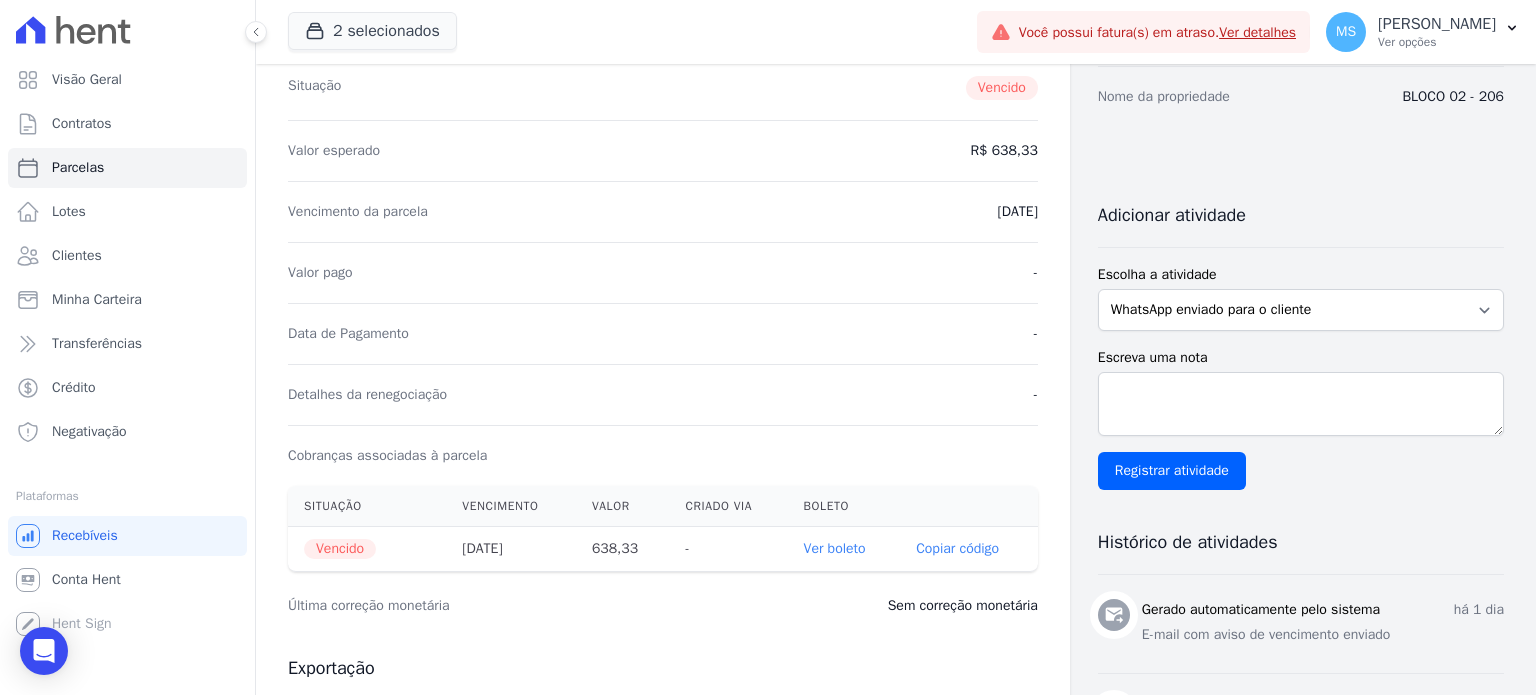 click on "Ver boleto" at bounding box center [835, 548] 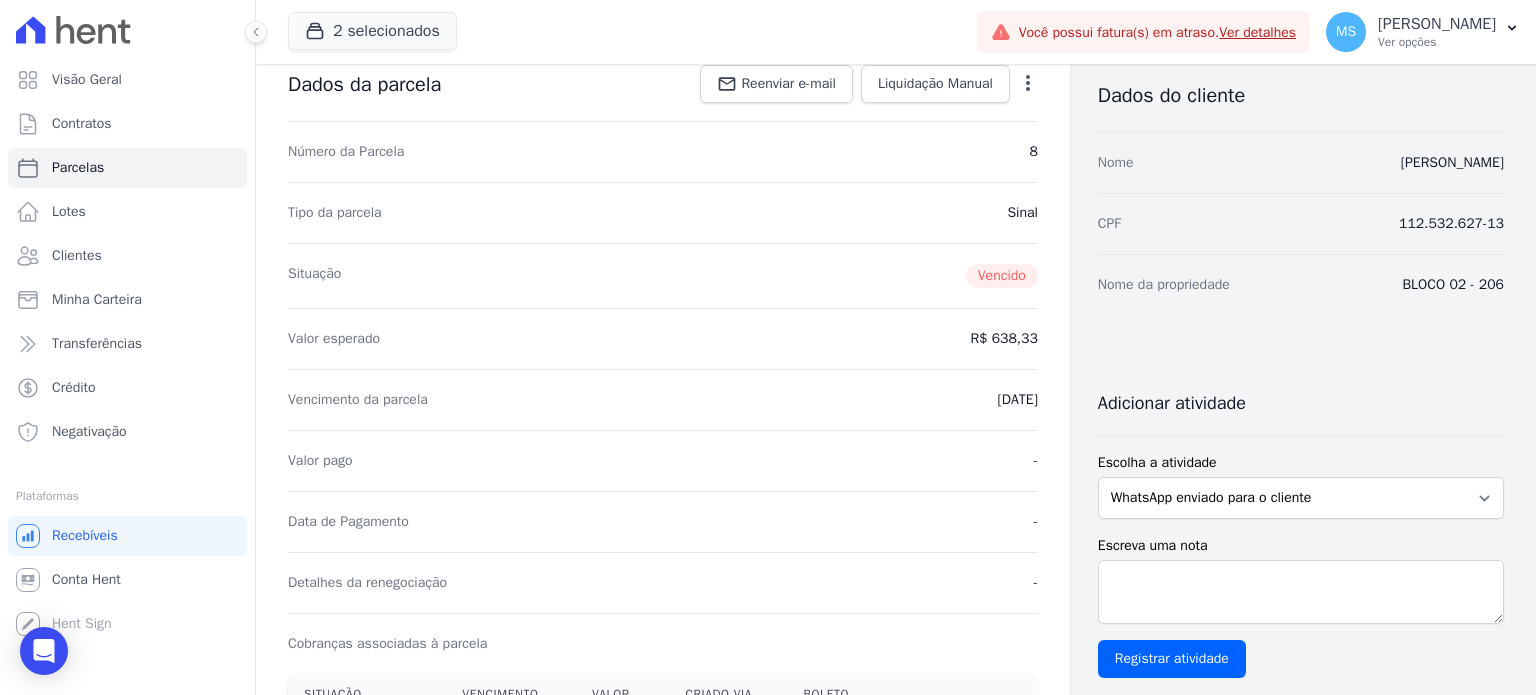 scroll, scrollTop: 0, scrollLeft: 0, axis: both 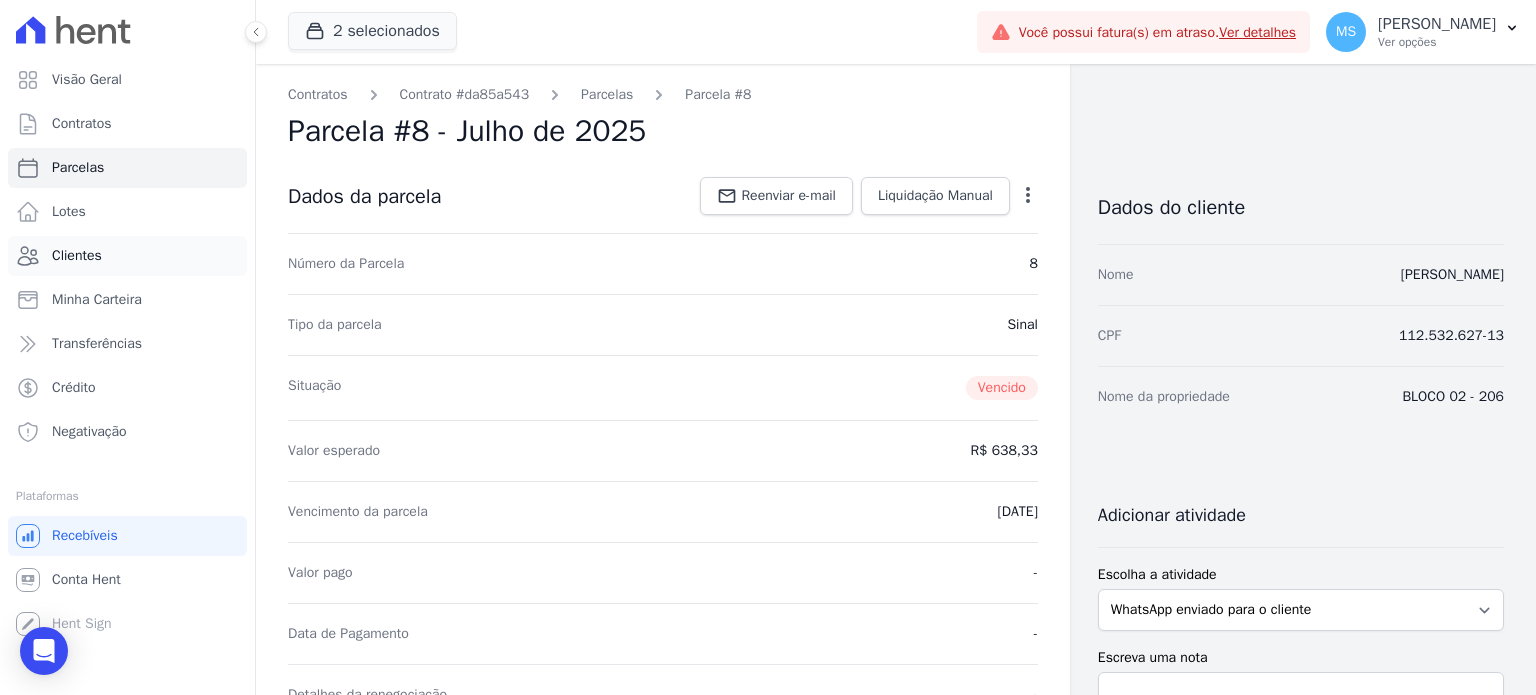 click on "Clientes" at bounding box center [77, 256] 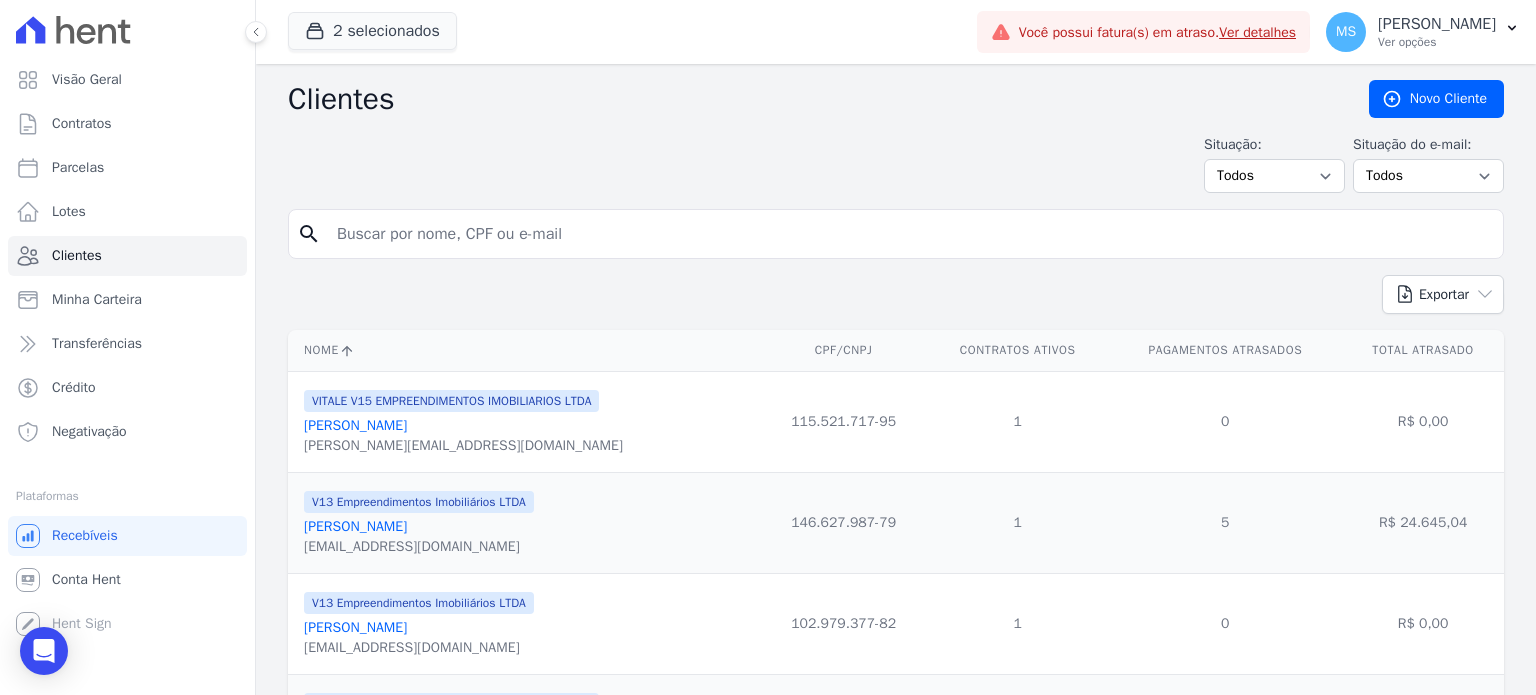 click at bounding box center [910, 234] 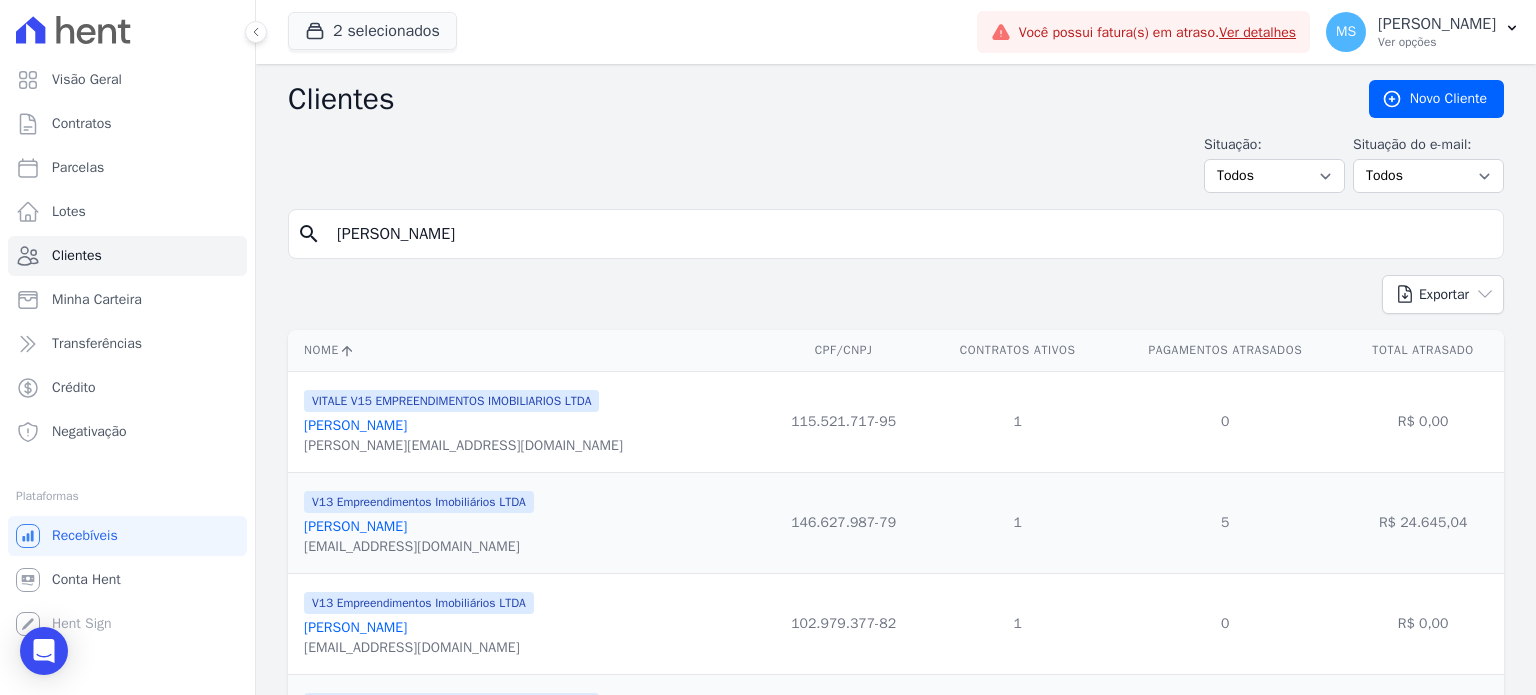 type on "[PERSON_NAME]" 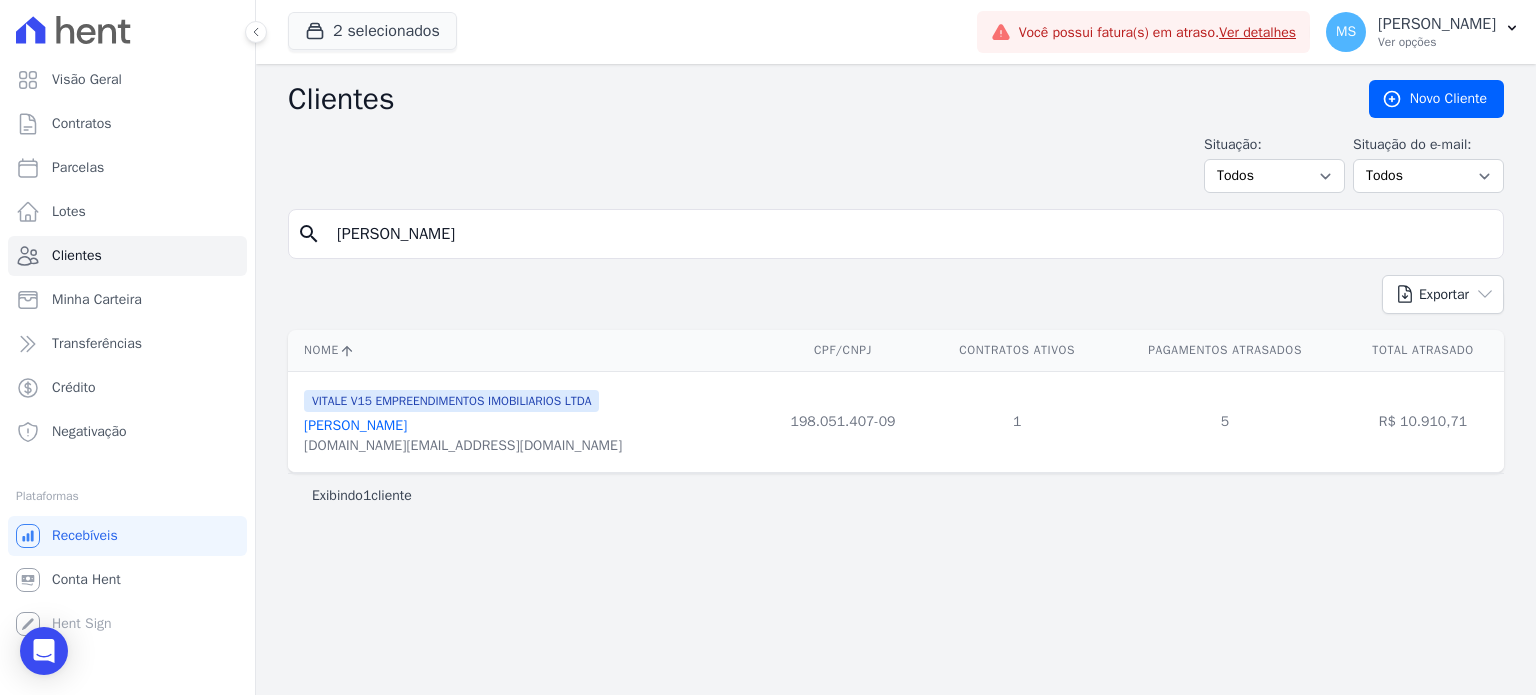 click on "[PERSON_NAME]" at bounding box center [355, 425] 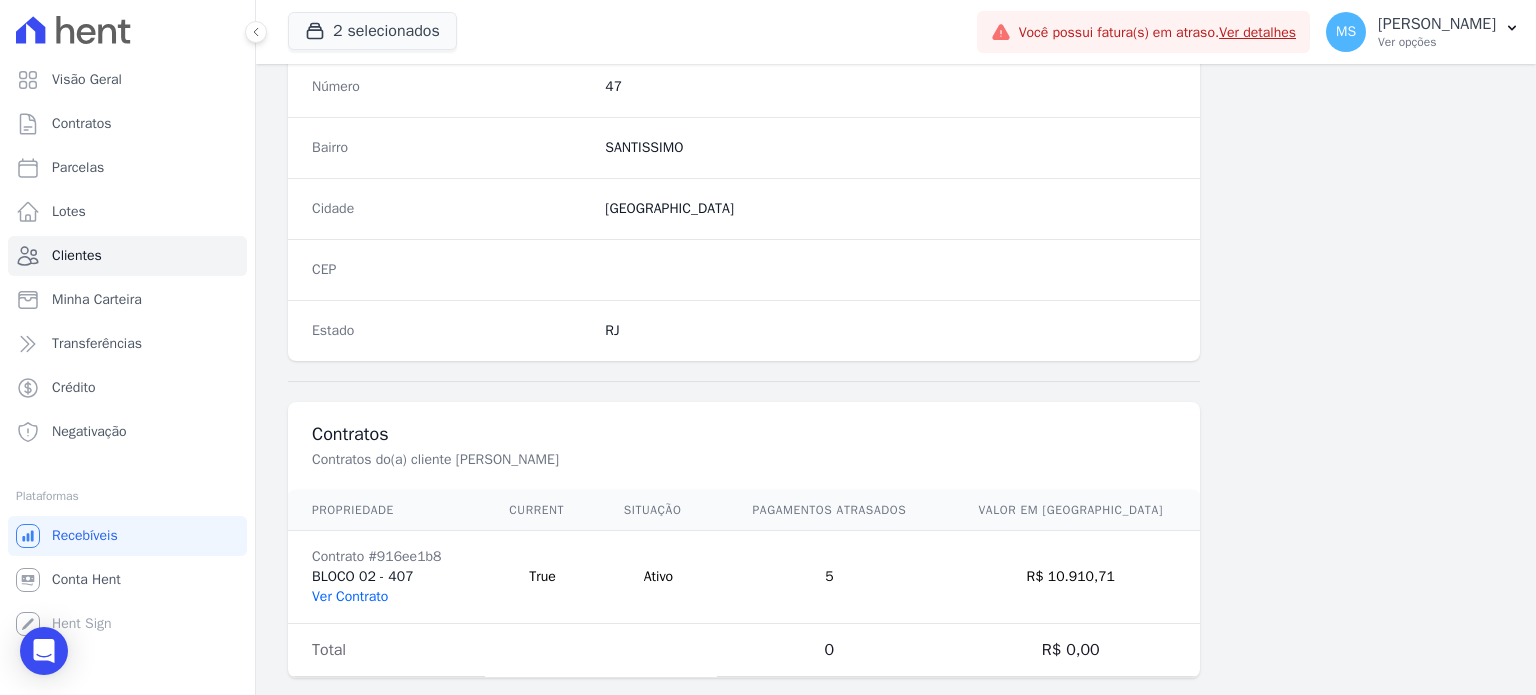 scroll, scrollTop: 1169, scrollLeft: 0, axis: vertical 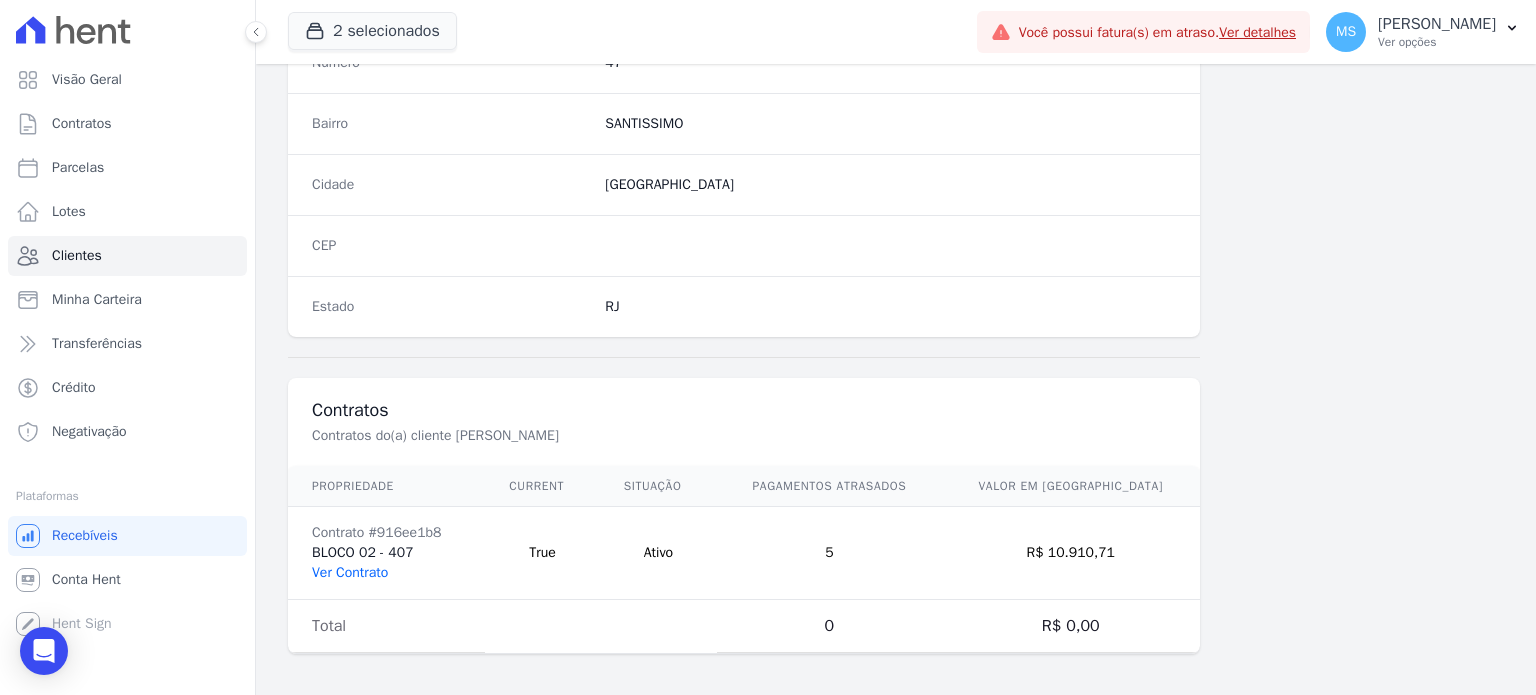 click on "Ver Contrato" at bounding box center (350, 572) 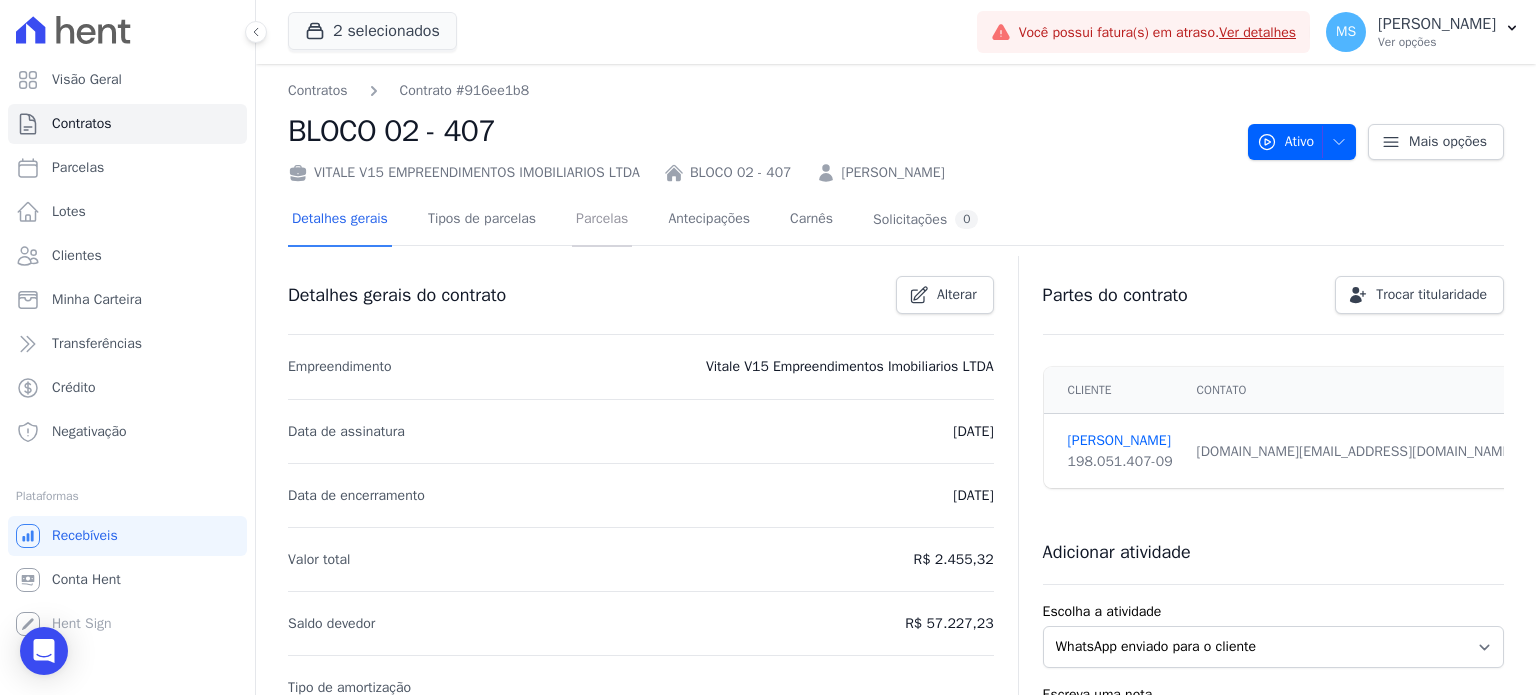 click on "Parcelas" at bounding box center (602, 220) 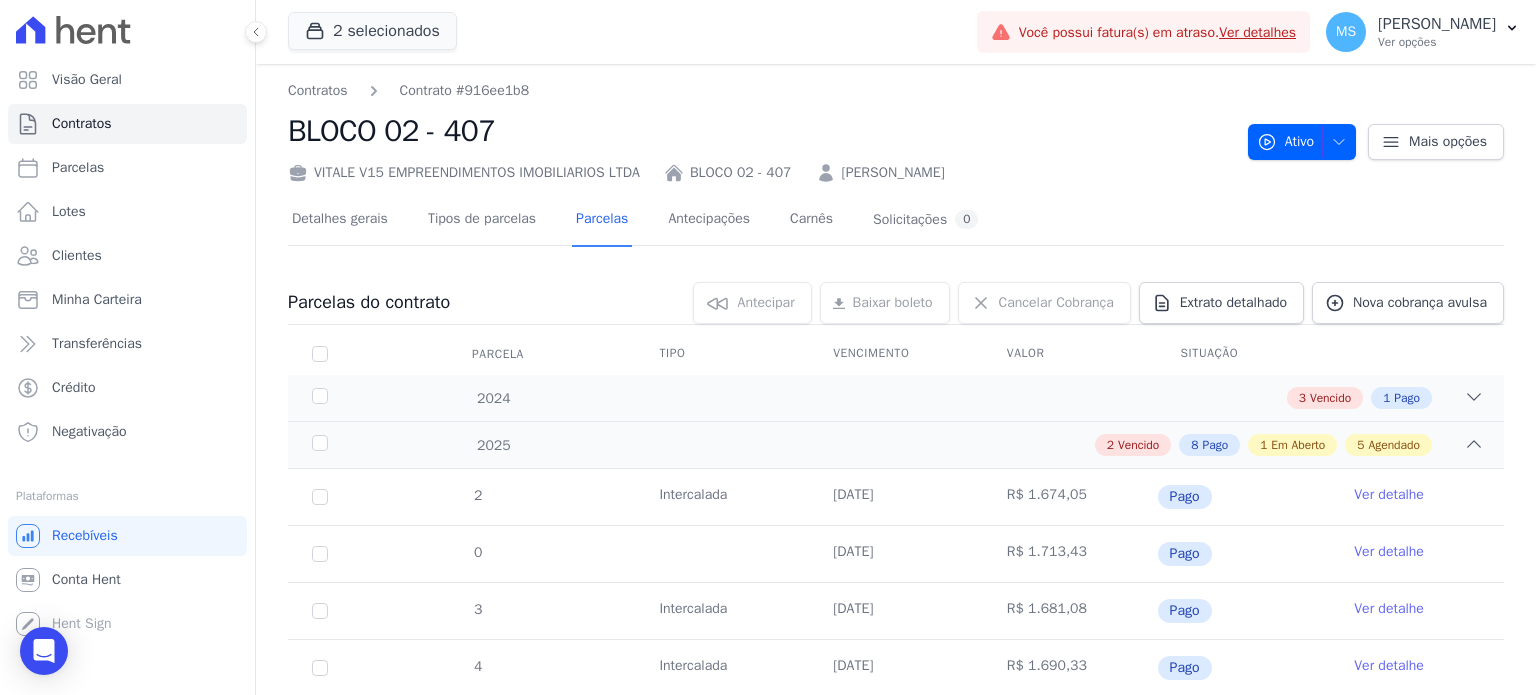 scroll, scrollTop: 500, scrollLeft: 0, axis: vertical 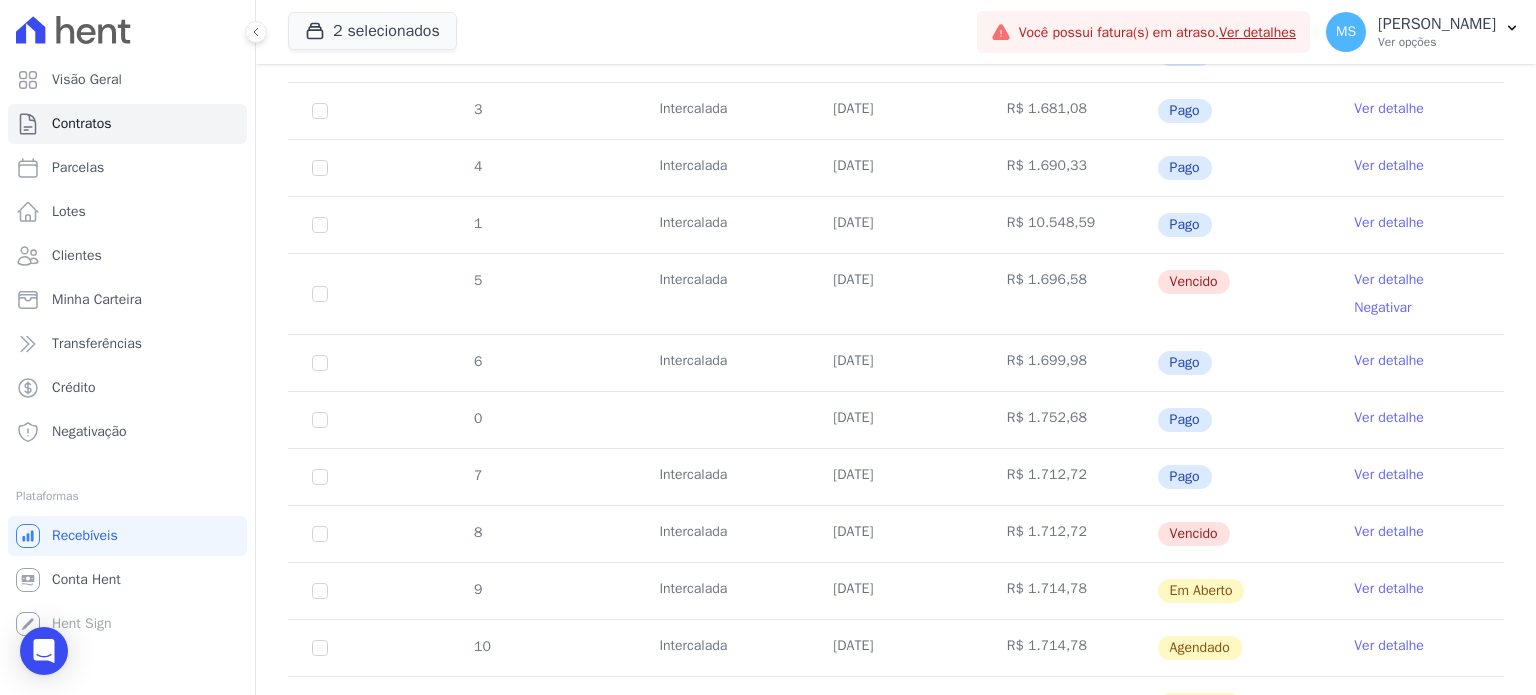 click on "Ver detalhe" at bounding box center [1389, 532] 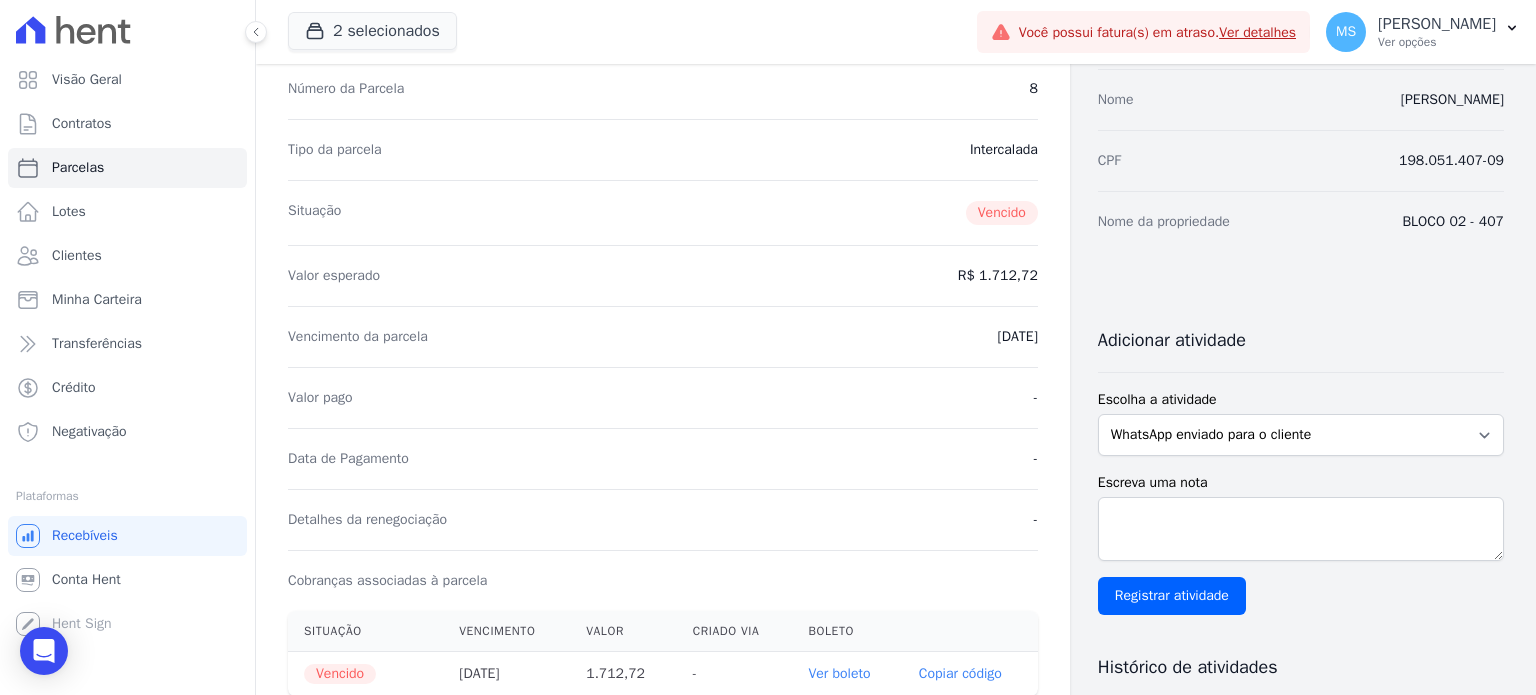 scroll, scrollTop: 400, scrollLeft: 0, axis: vertical 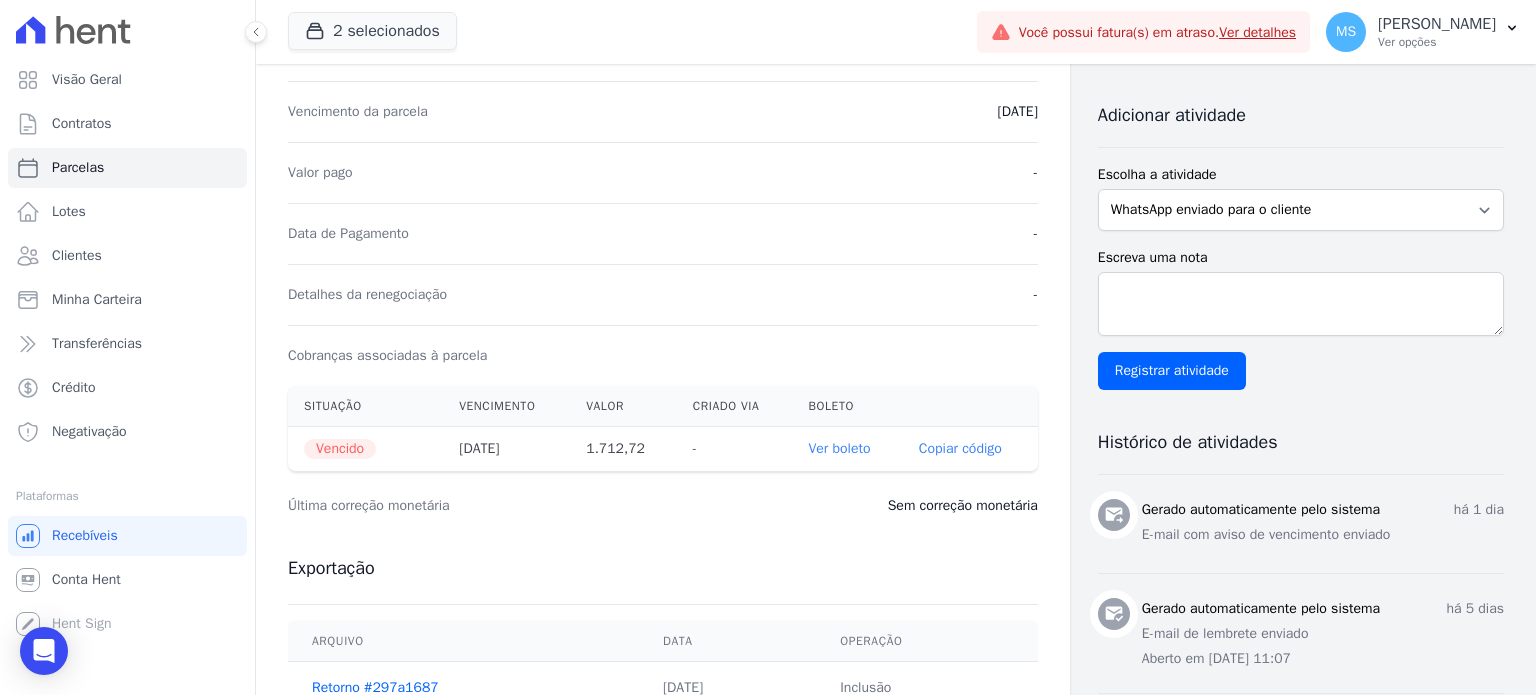click on "Ver boleto" at bounding box center (839, 448) 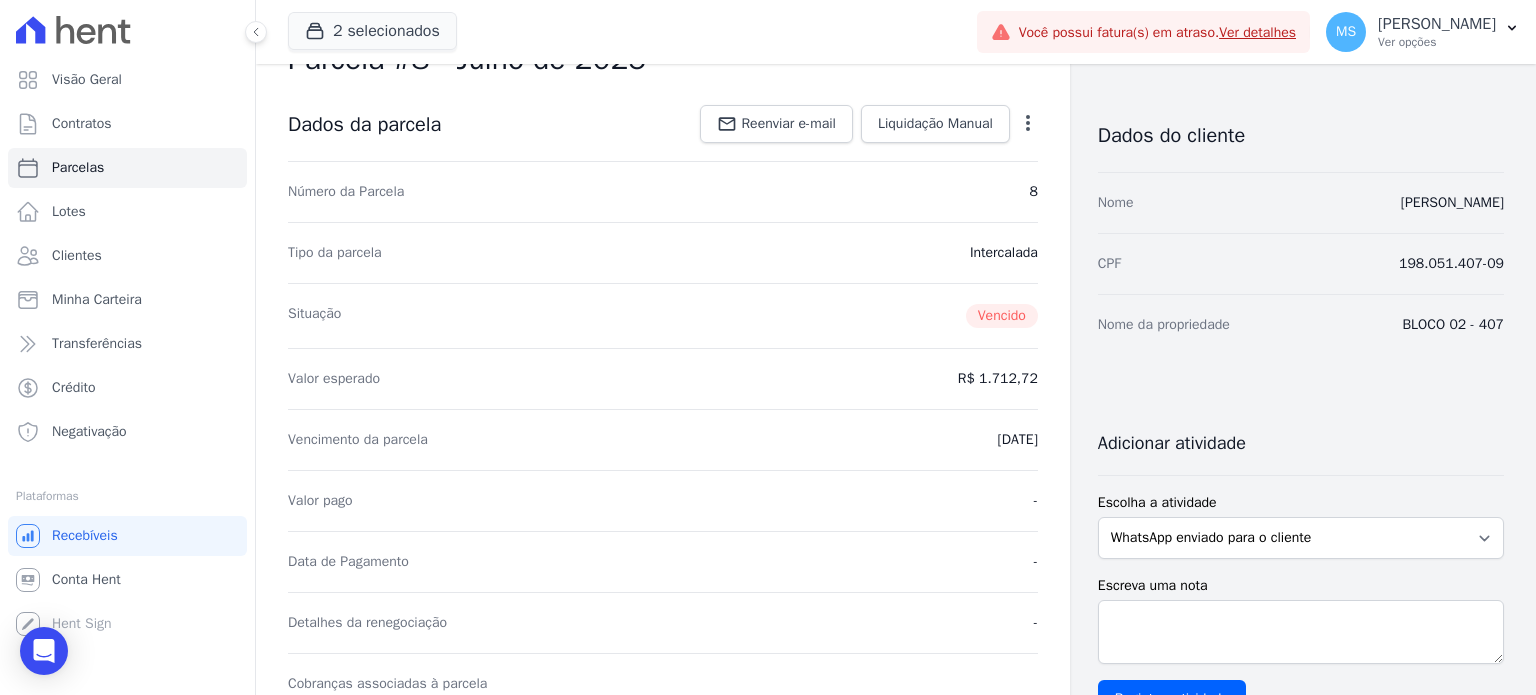 scroll, scrollTop: 0, scrollLeft: 0, axis: both 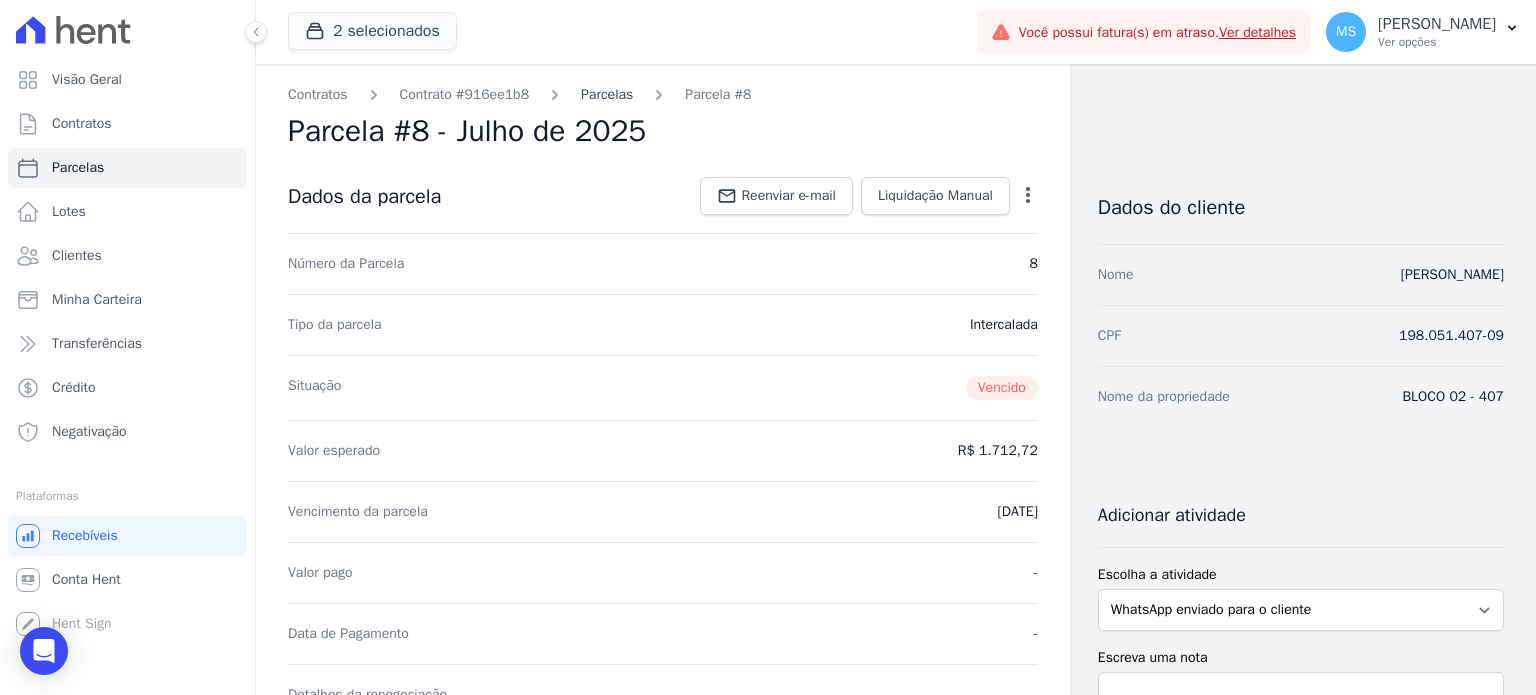 click on "Parcelas" at bounding box center (607, 94) 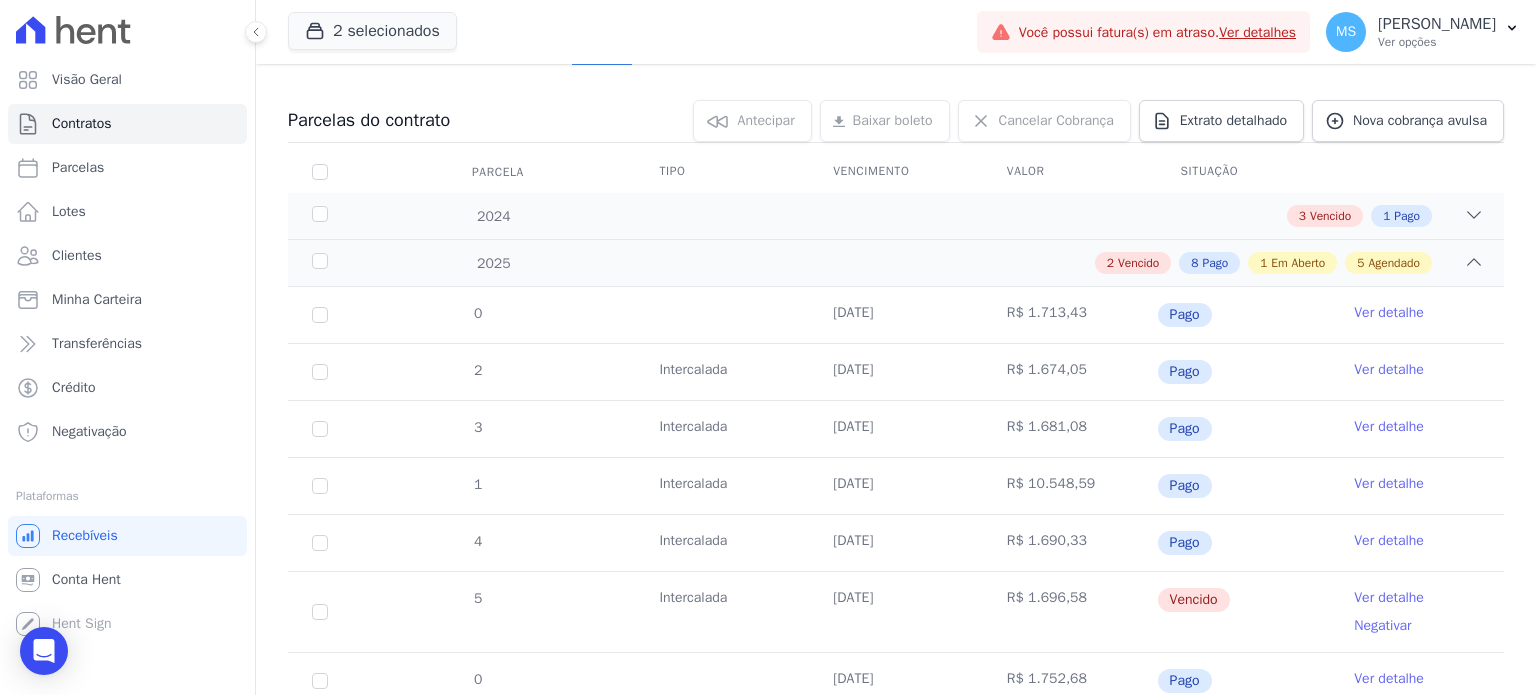 scroll, scrollTop: 400, scrollLeft: 0, axis: vertical 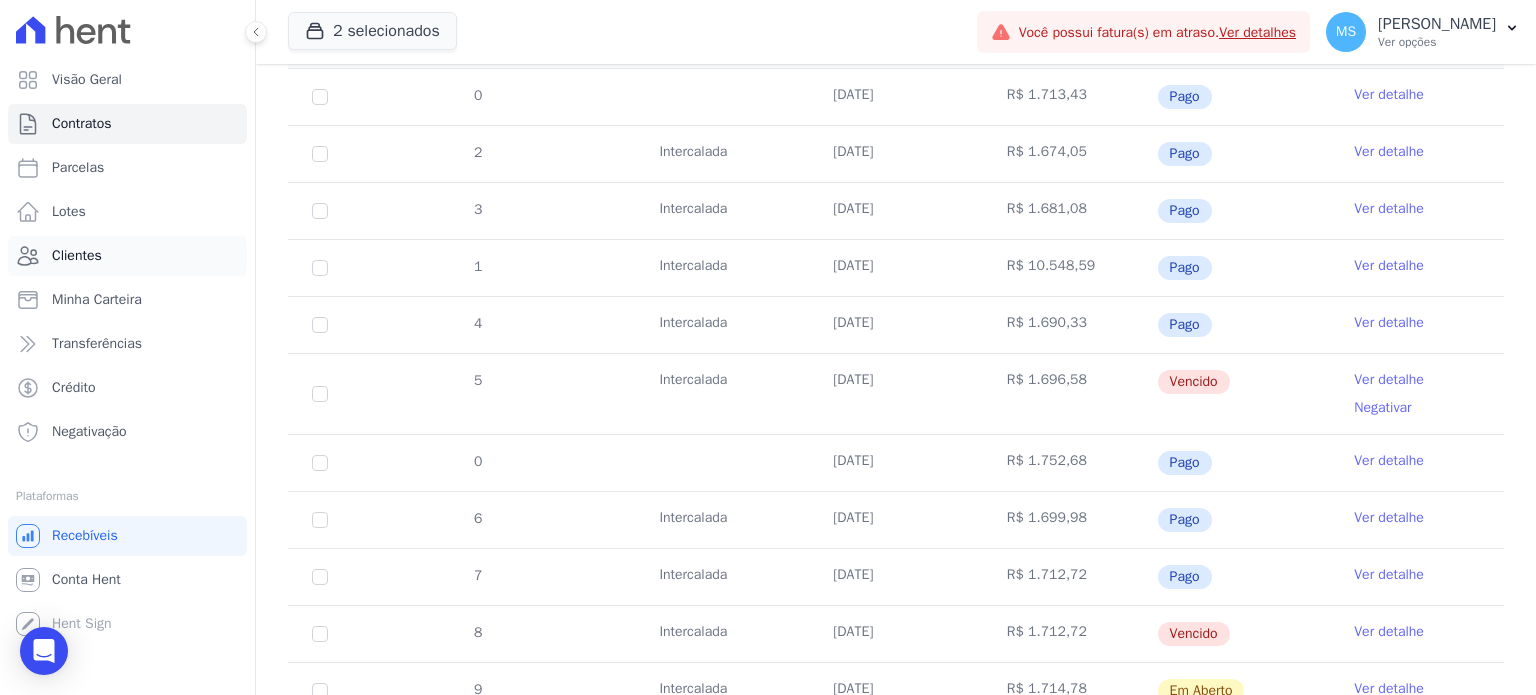 click on "Clientes" at bounding box center [77, 256] 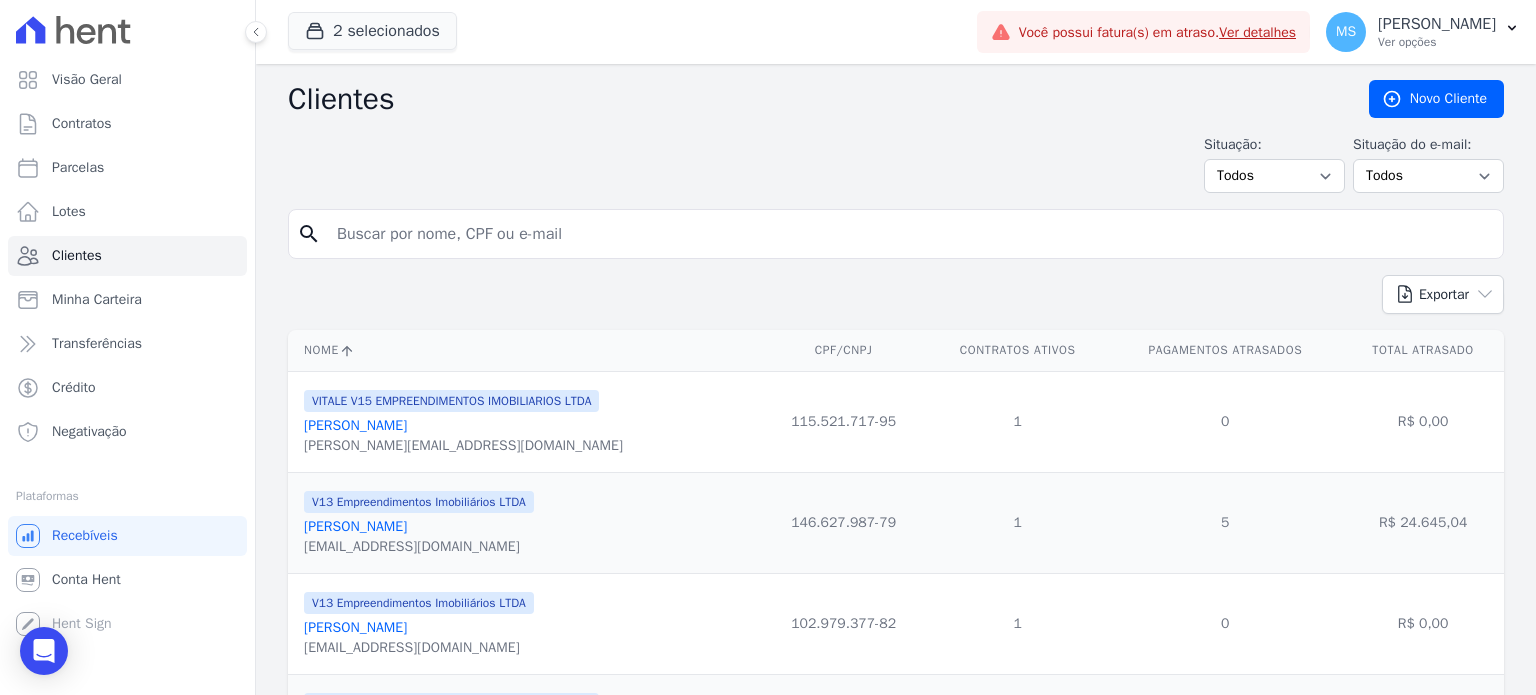 click at bounding box center [910, 234] 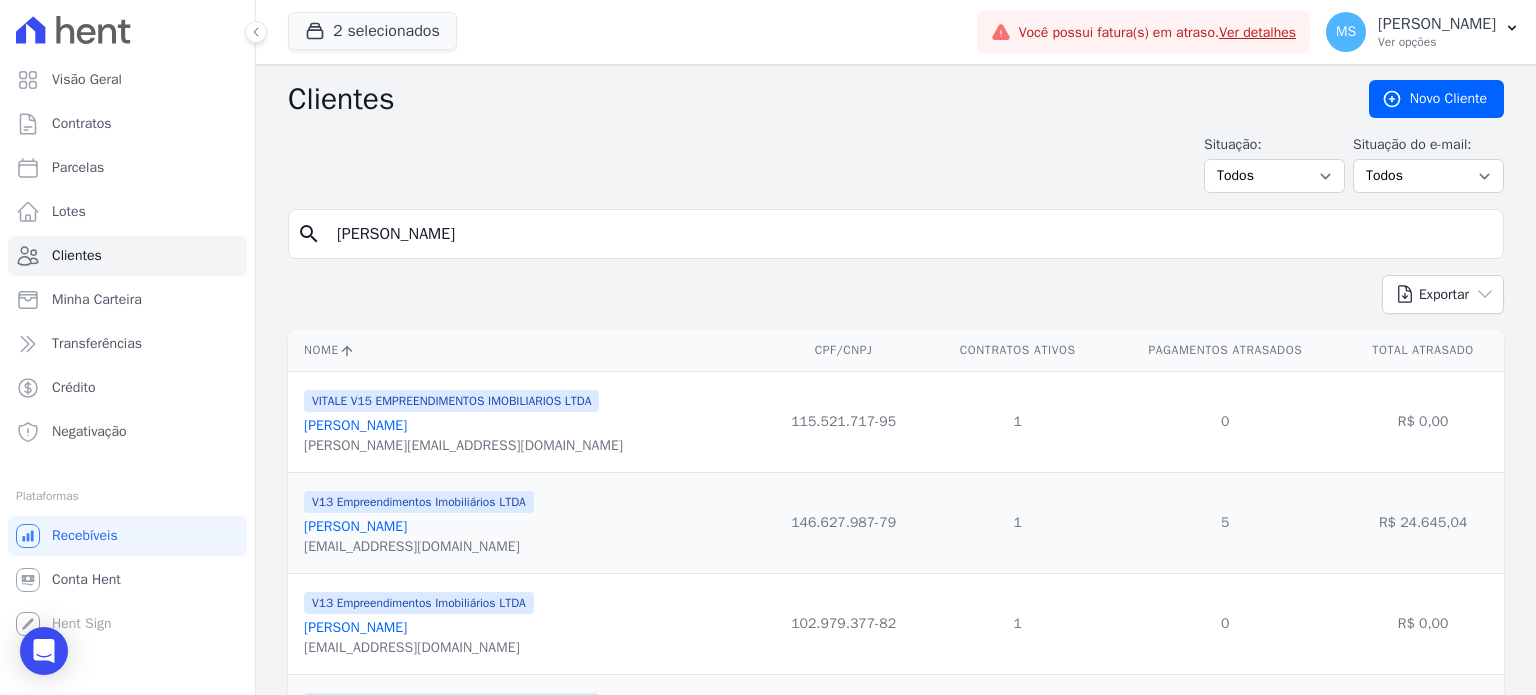 type on "[PERSON_NAME]" 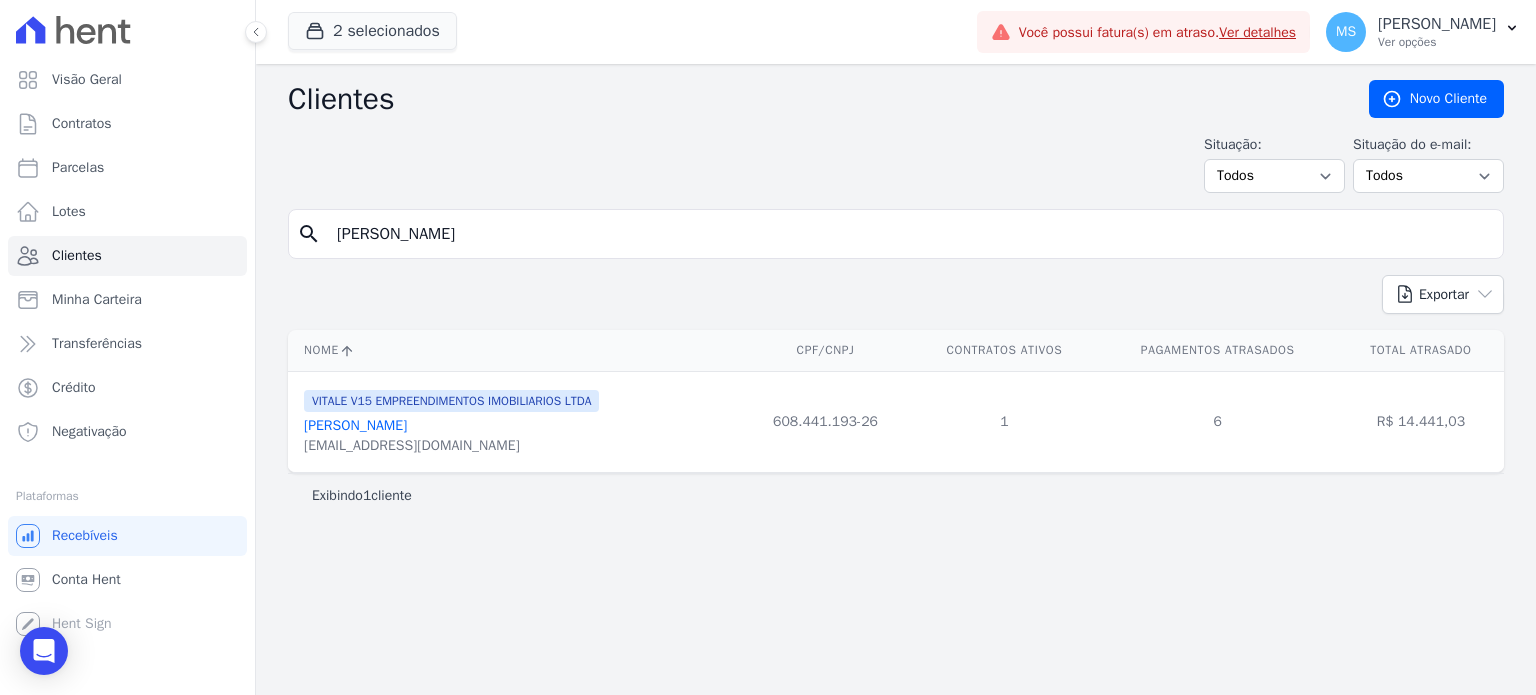 click on "VITALE V15 EMPREENDIMENTOS IMOBILIARIOS LTDA" at bounding box center [451, 401] 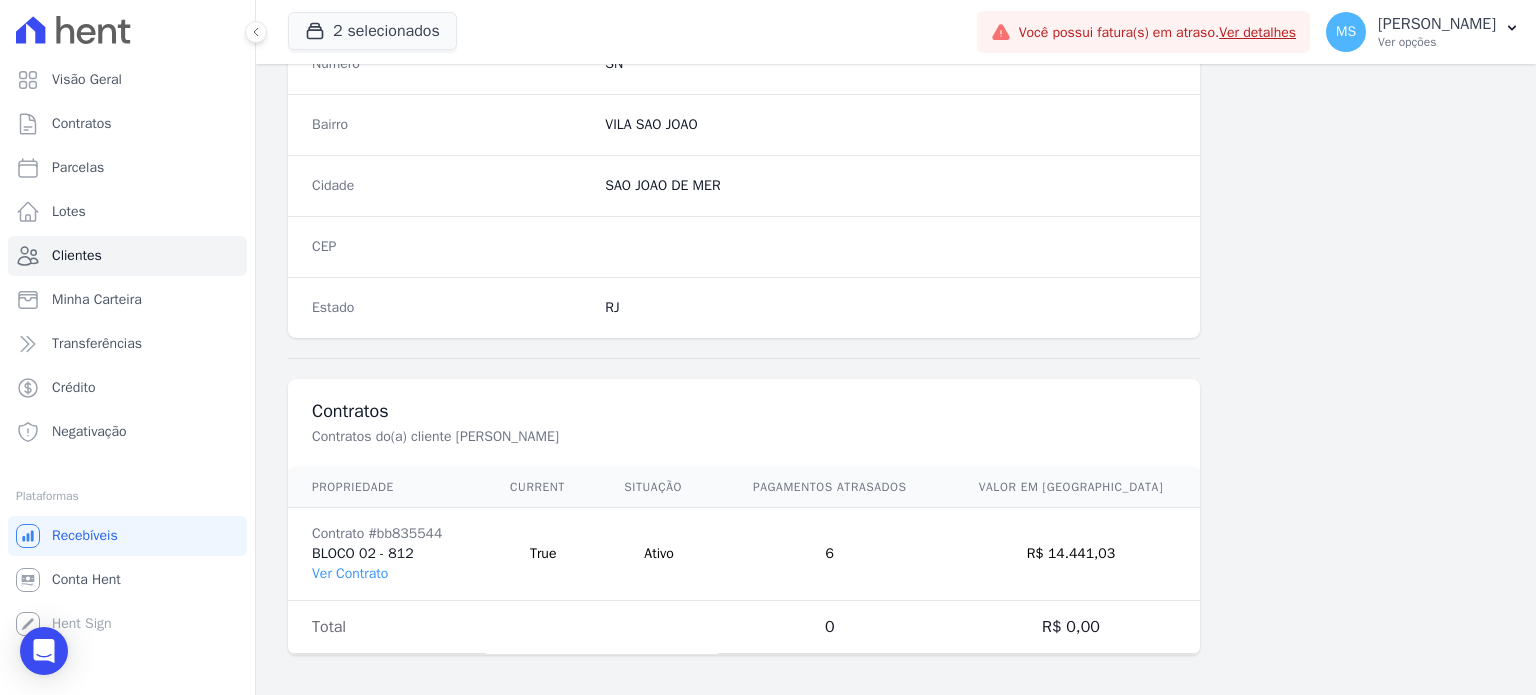 scroll, scrollTop: 1169, scrollLeft: 0, axis: vertical 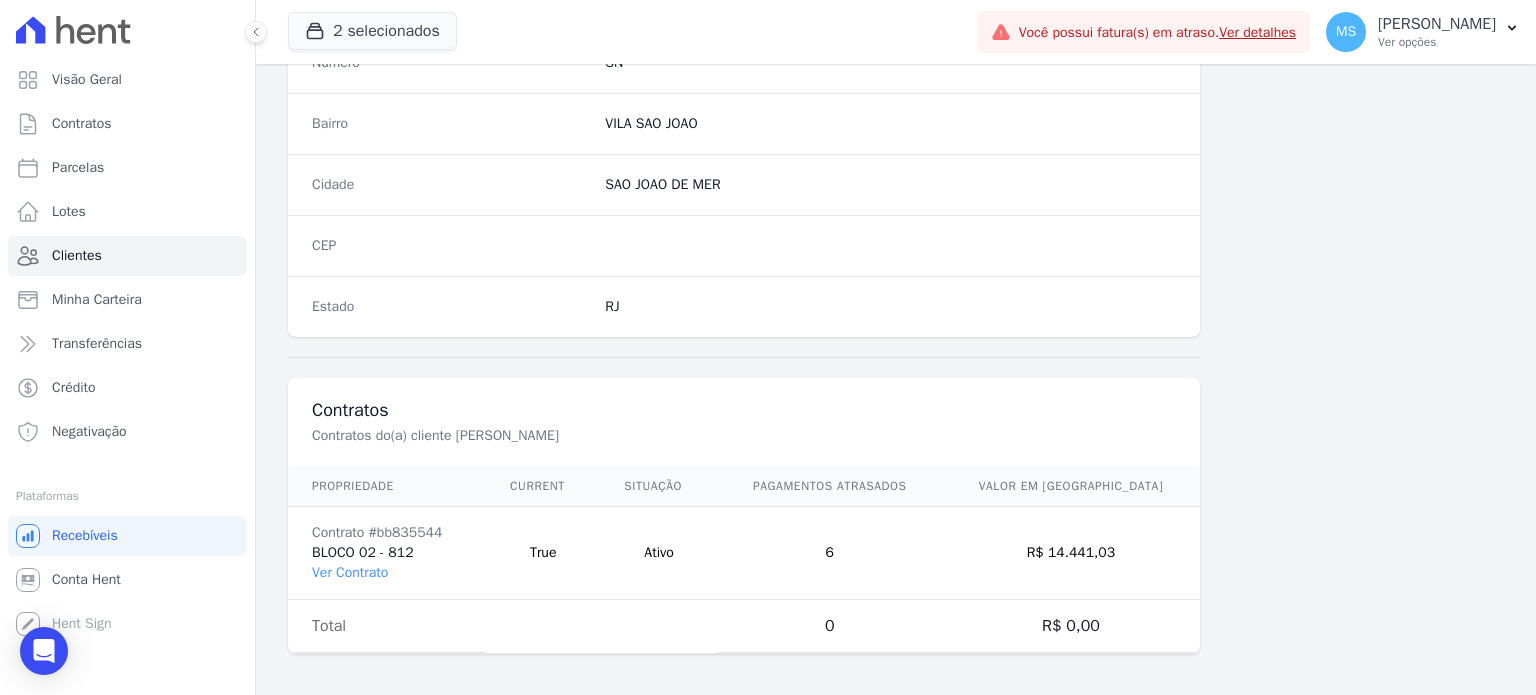 click on "Contrato #bb835544
BLOCO 02 - 812
Ver Contrato" at bounding box center [387, 553] 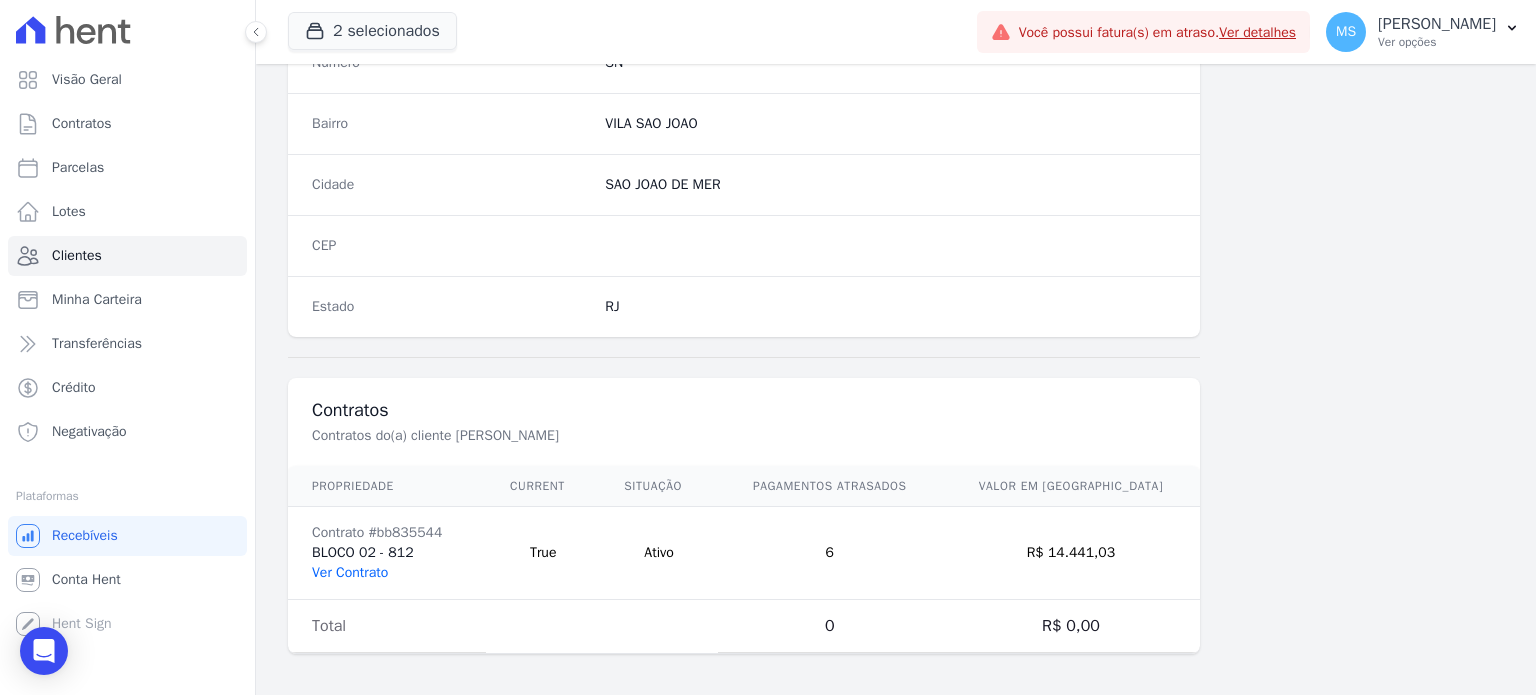 click on "Ver Contrato" at bounding box center (350, 572) 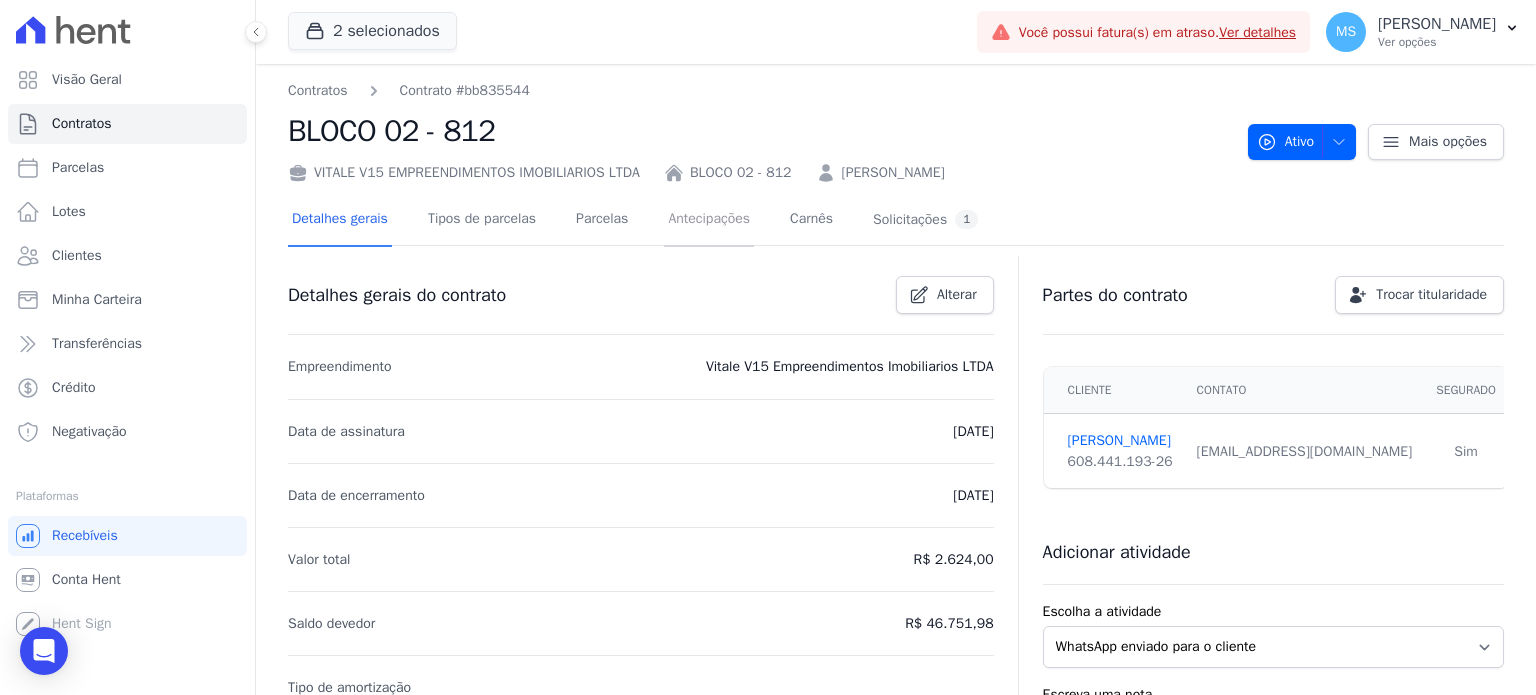 click on "Antecipações" at bounding box center [709, 220] 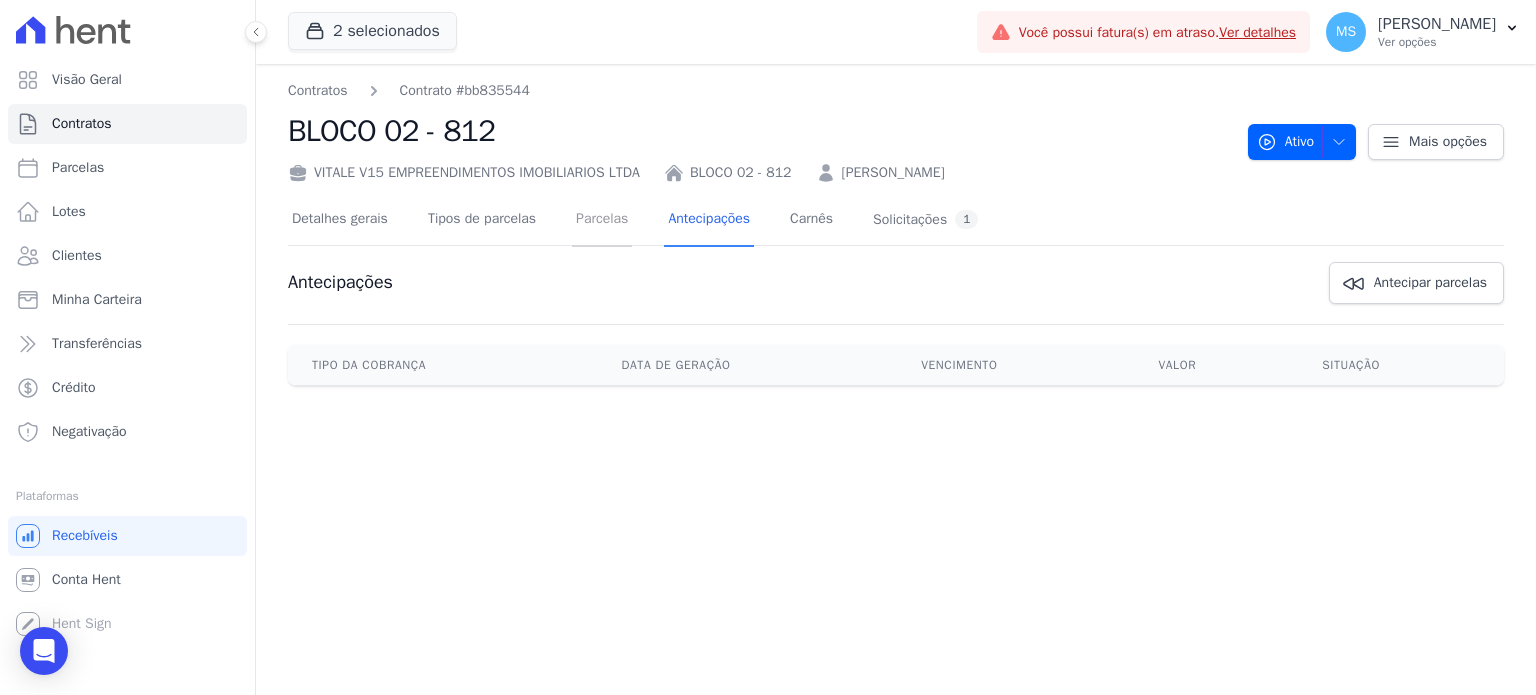 click on "Parcelas" at bounding box center [602, 220] 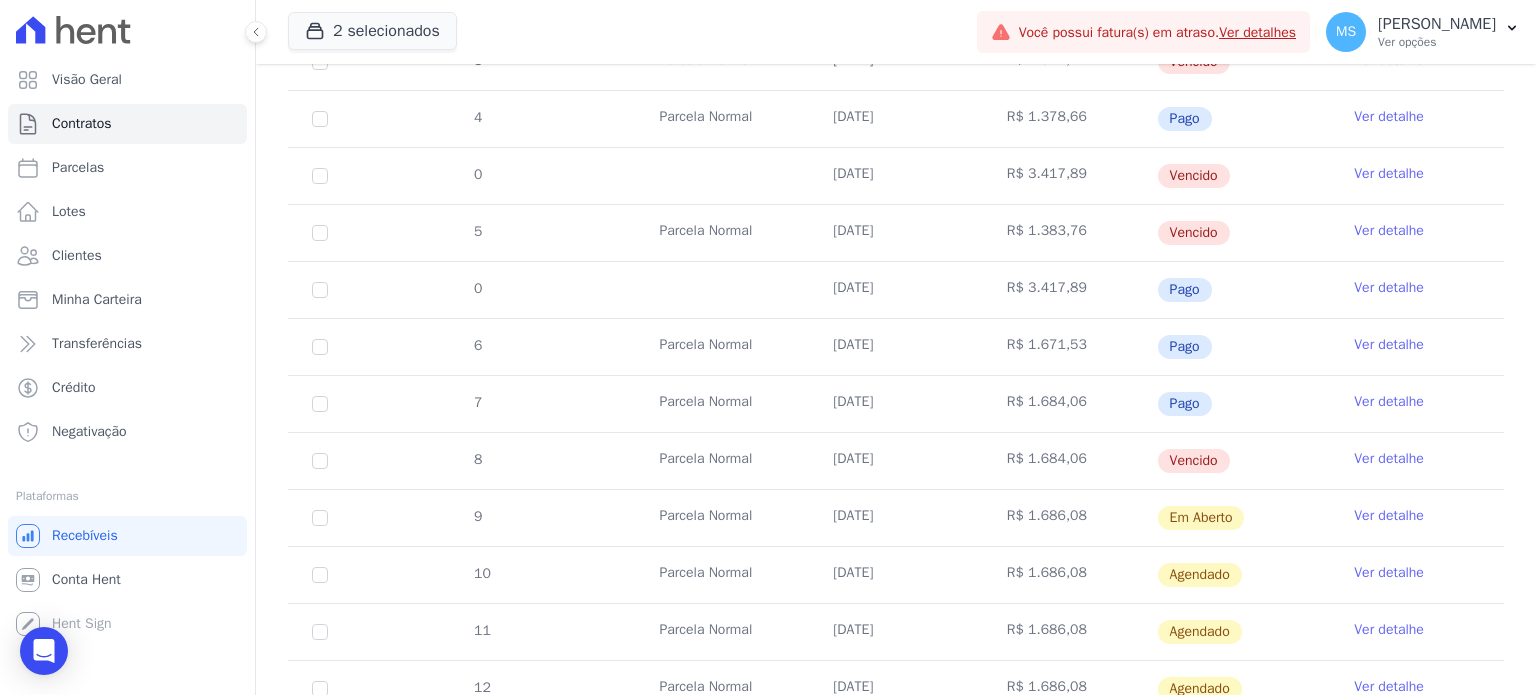 scroll, scrollTop: 600, scrollLeft: 0, axis: vertical 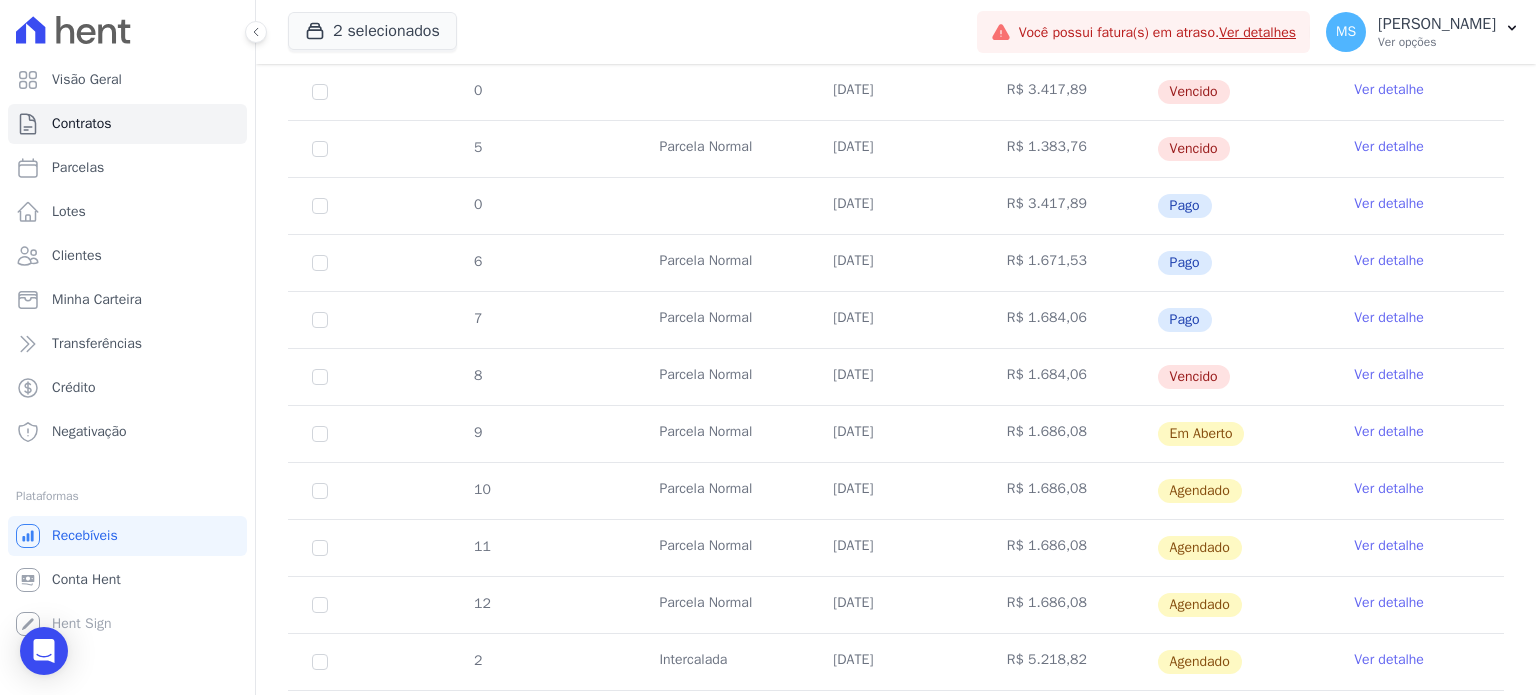 click on "Ver detalhe" at bounding box center (1389, 375) 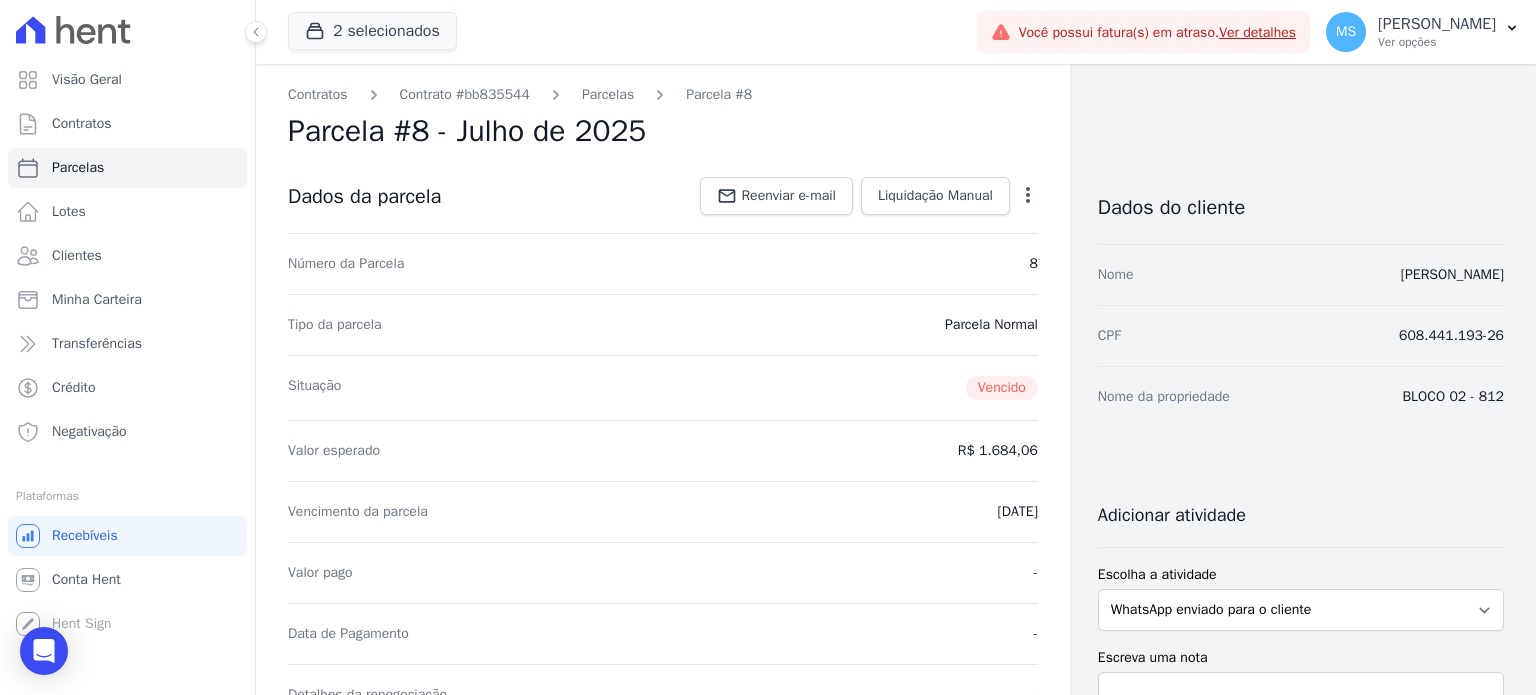scroll, scrollTop: 300, scrollLeft: 0, axis: vertical 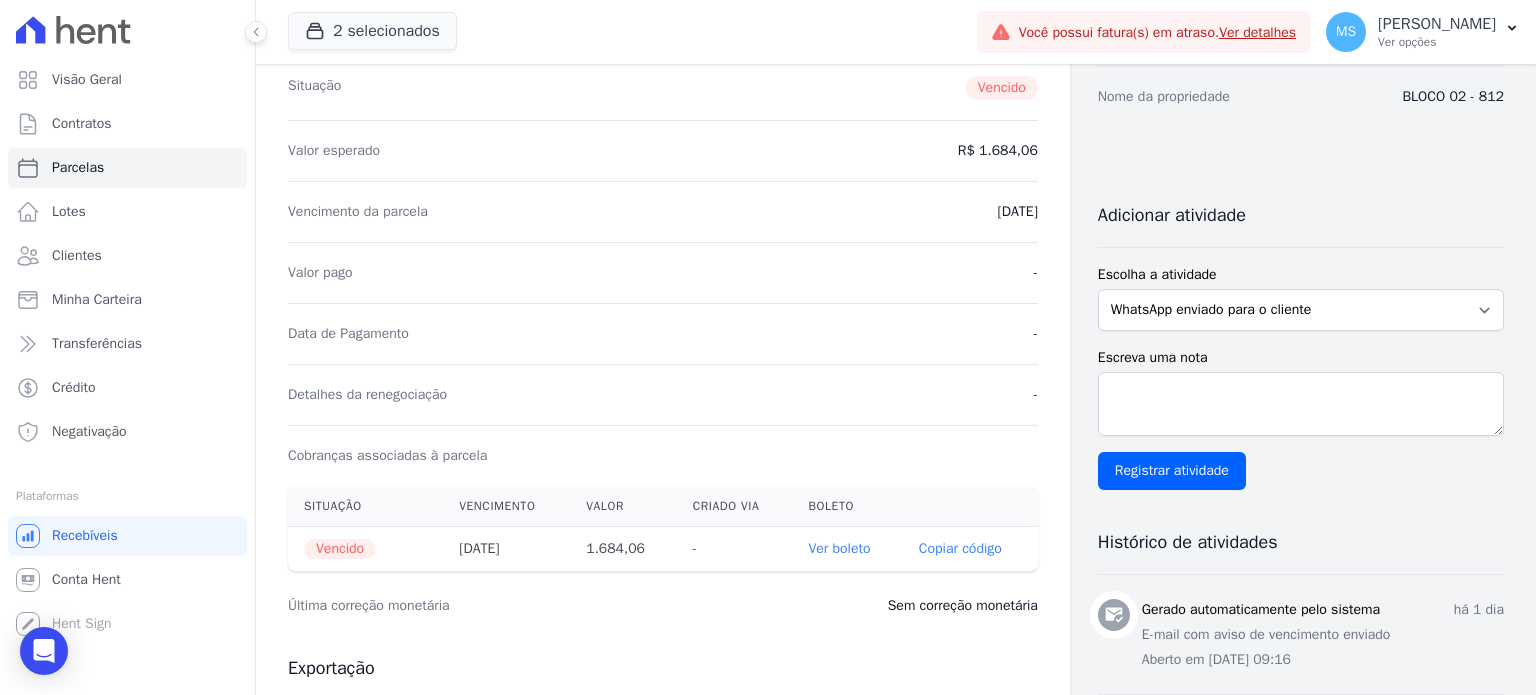 click on "Ver boleto" at bounding box center (839, 548) 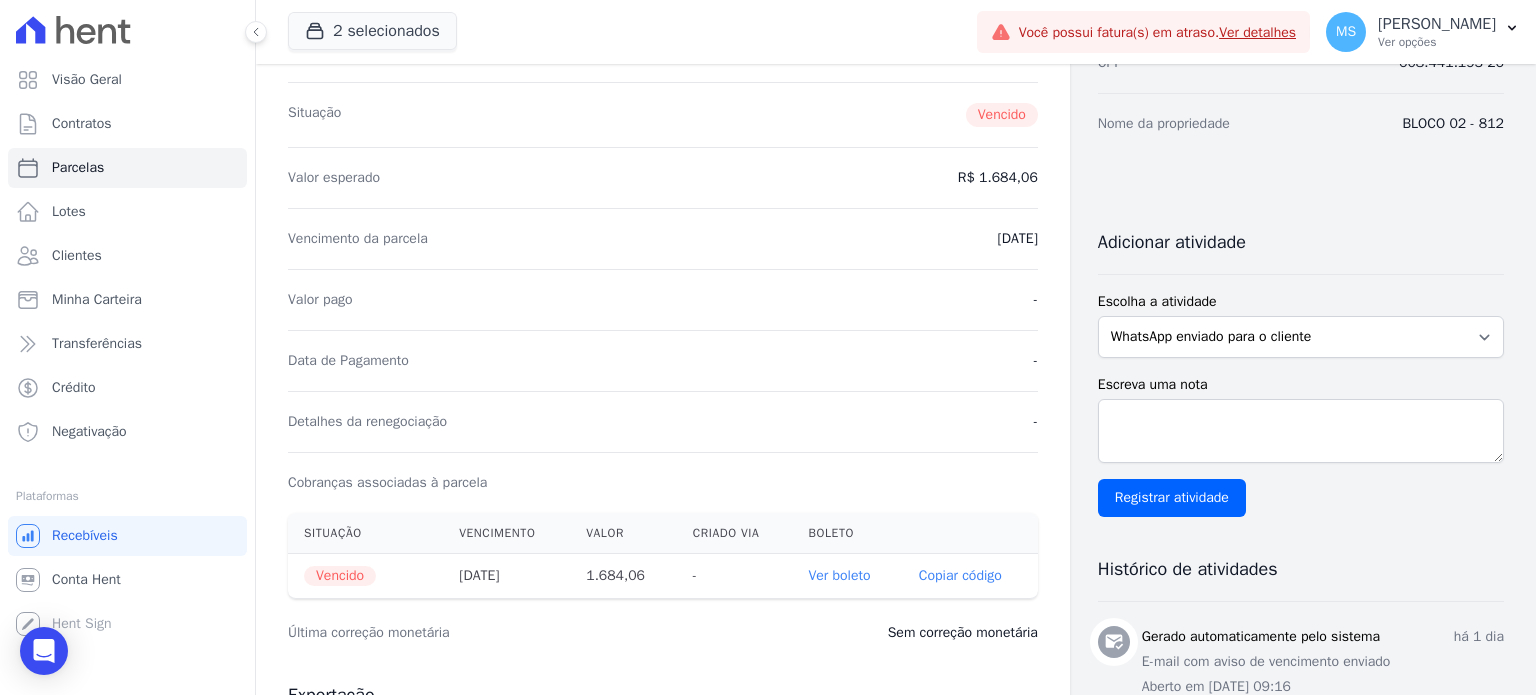 scroll, scrollTop: 0, scrollLeft: 0, axis: both 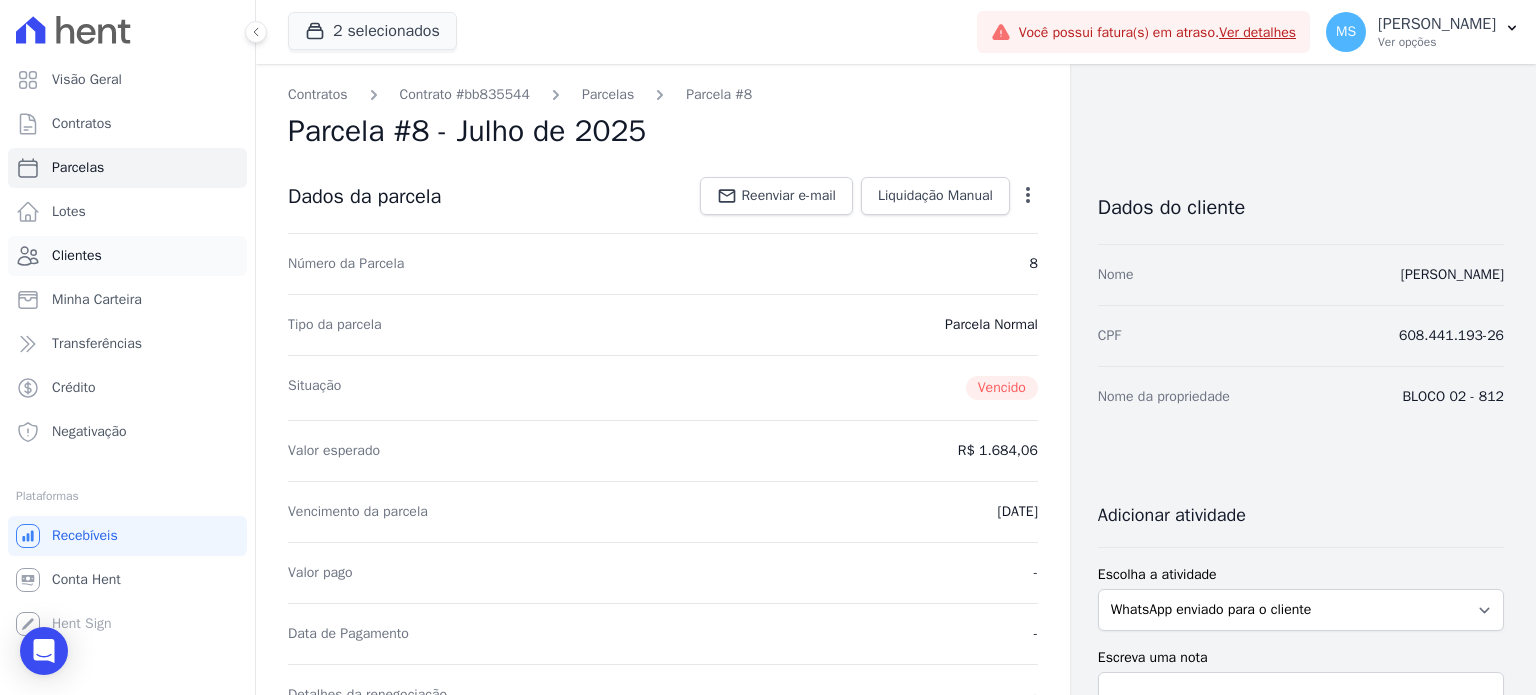 click on "Clientes" at bounding box center (127, 256) 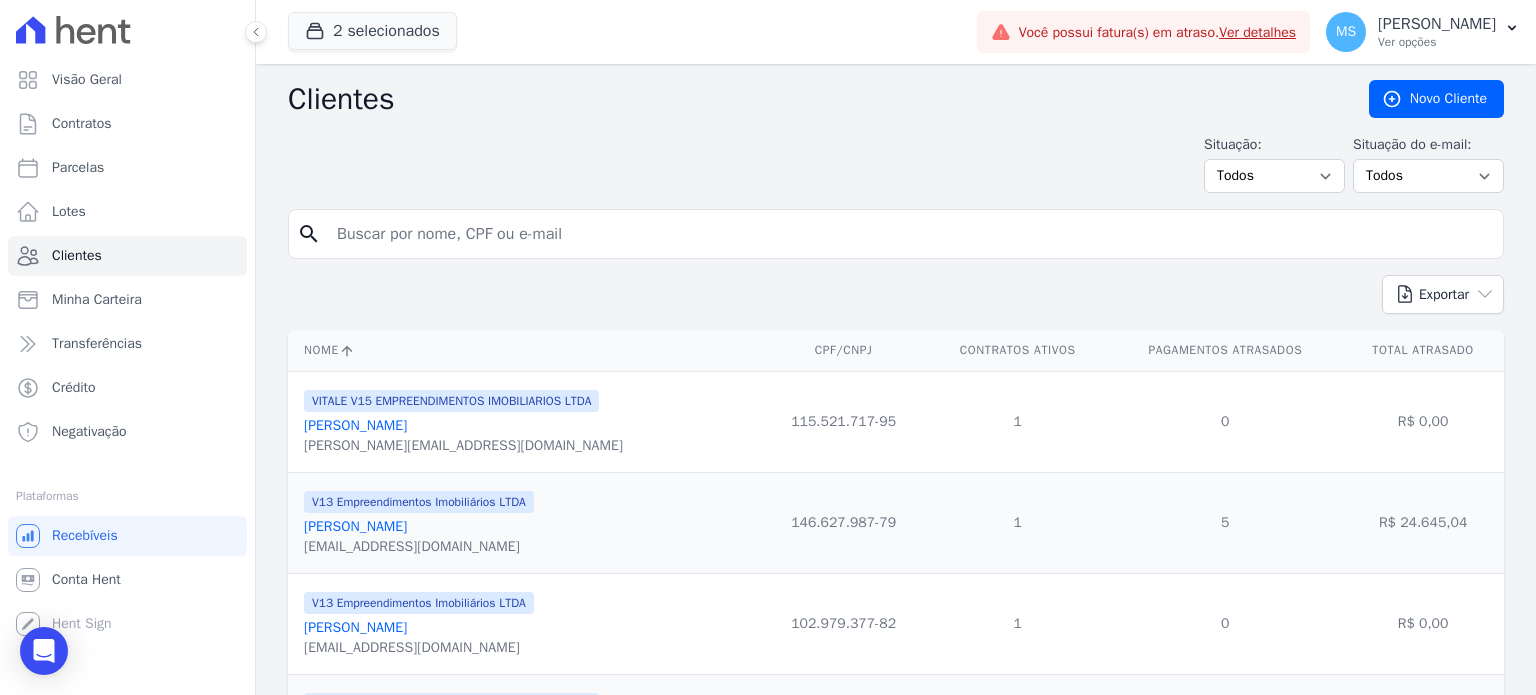 click at bounding box center [910, 234] 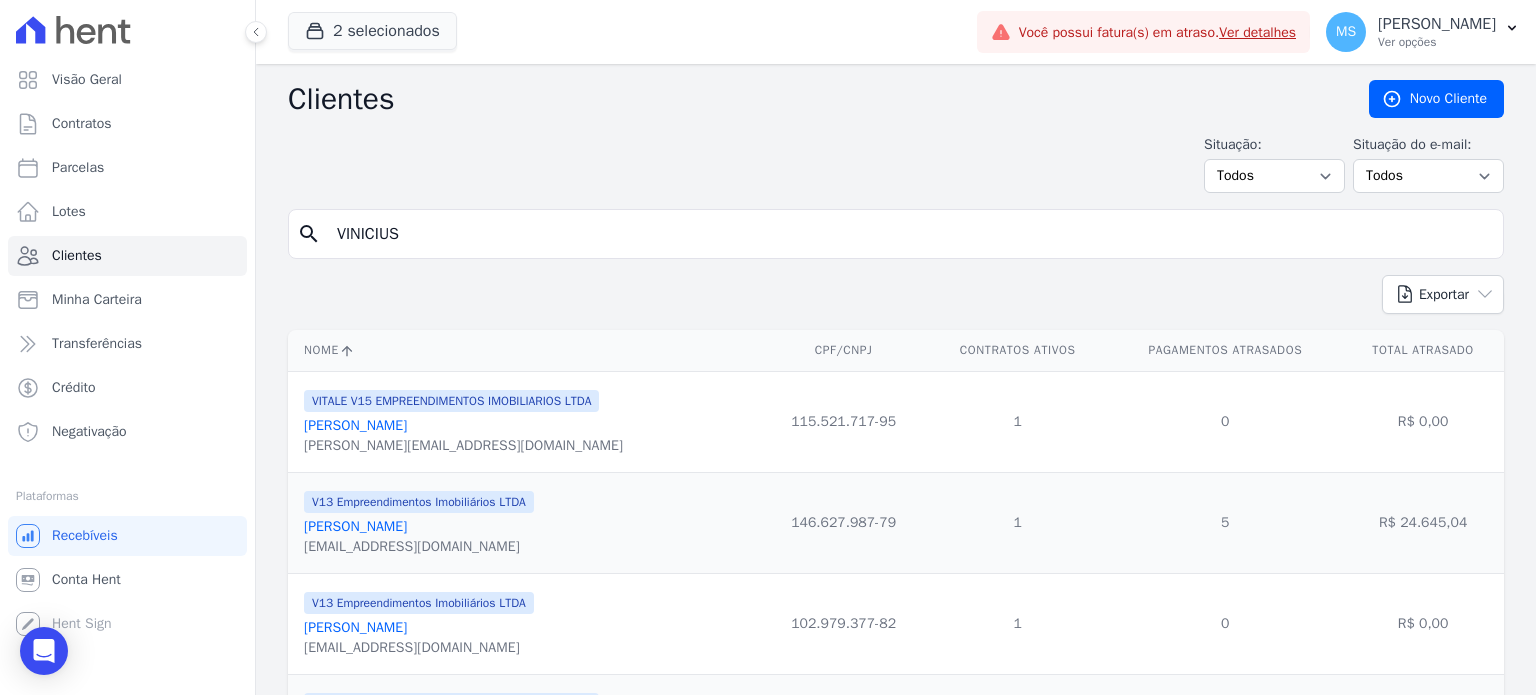 type on "VINICIUS" 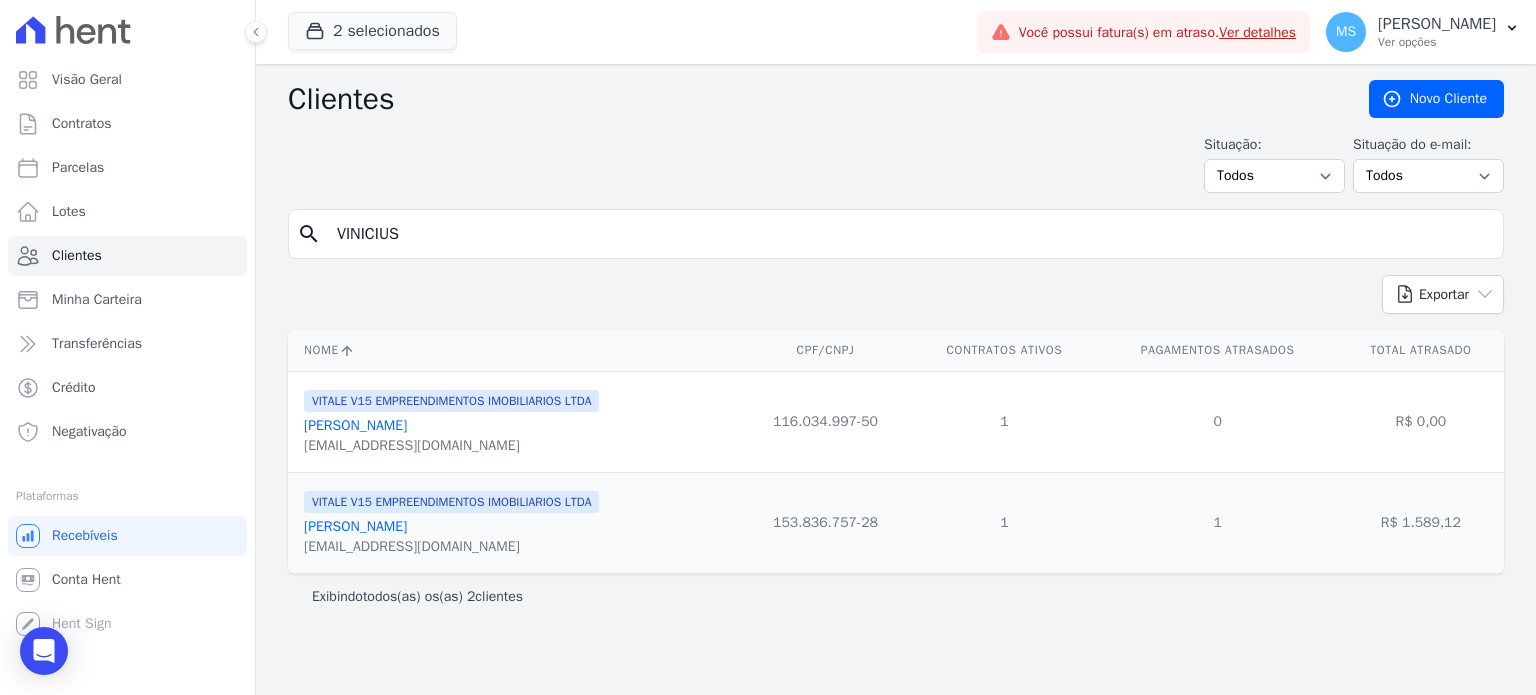 click on "[PERSON_NAME]" at bounding box center (355, 425) 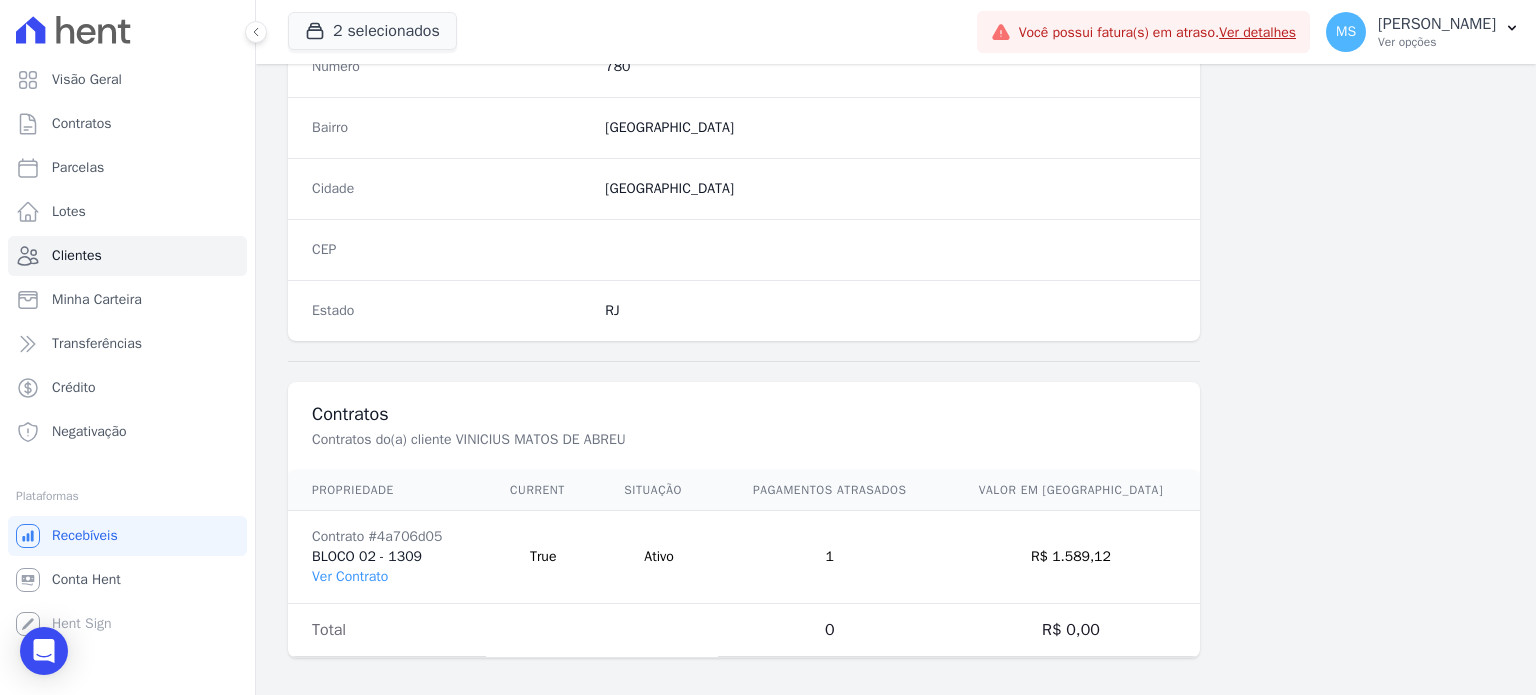 scroll, scrollTop: 1169, scrollLeft: 0, axis: vertical 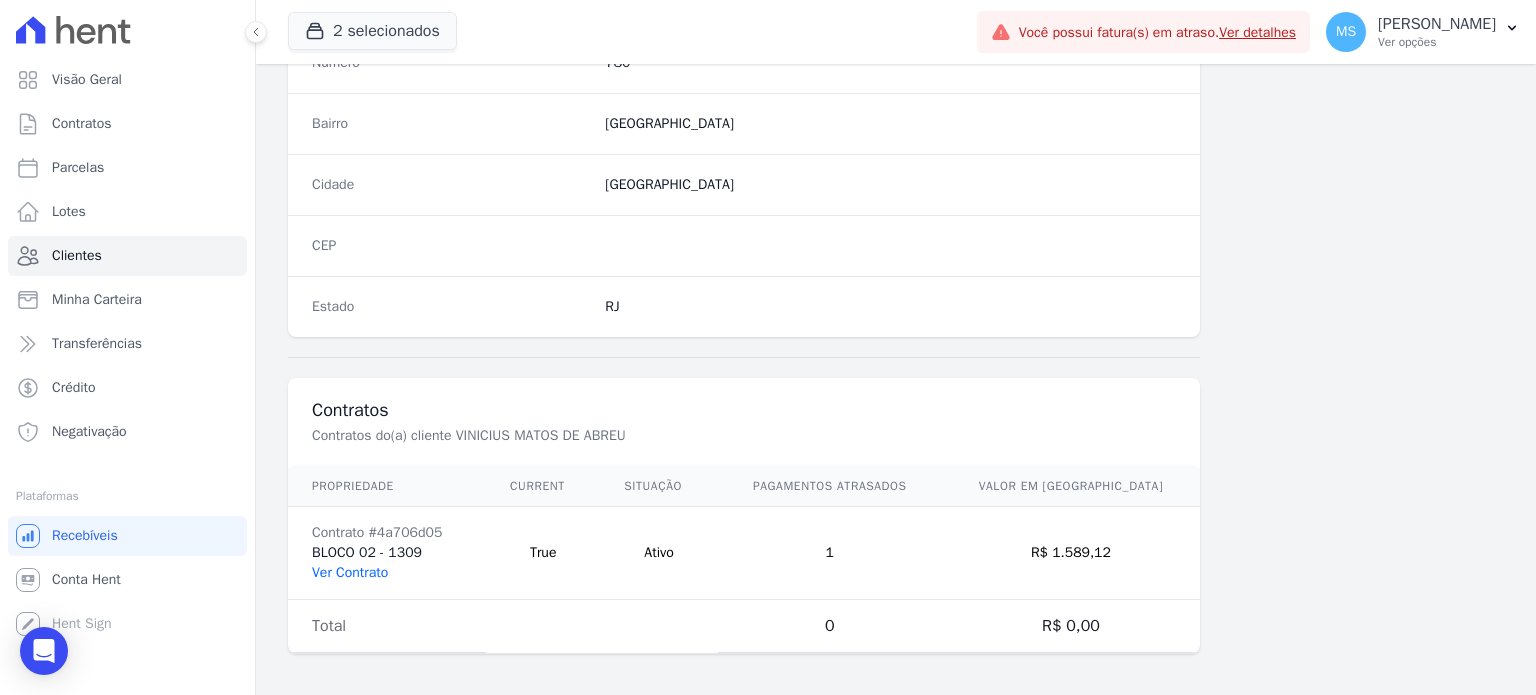 click on "Contrato #4a706d05
BLOCO 02 - 1309
Ver Contrato" at bounding box center [387, 553] 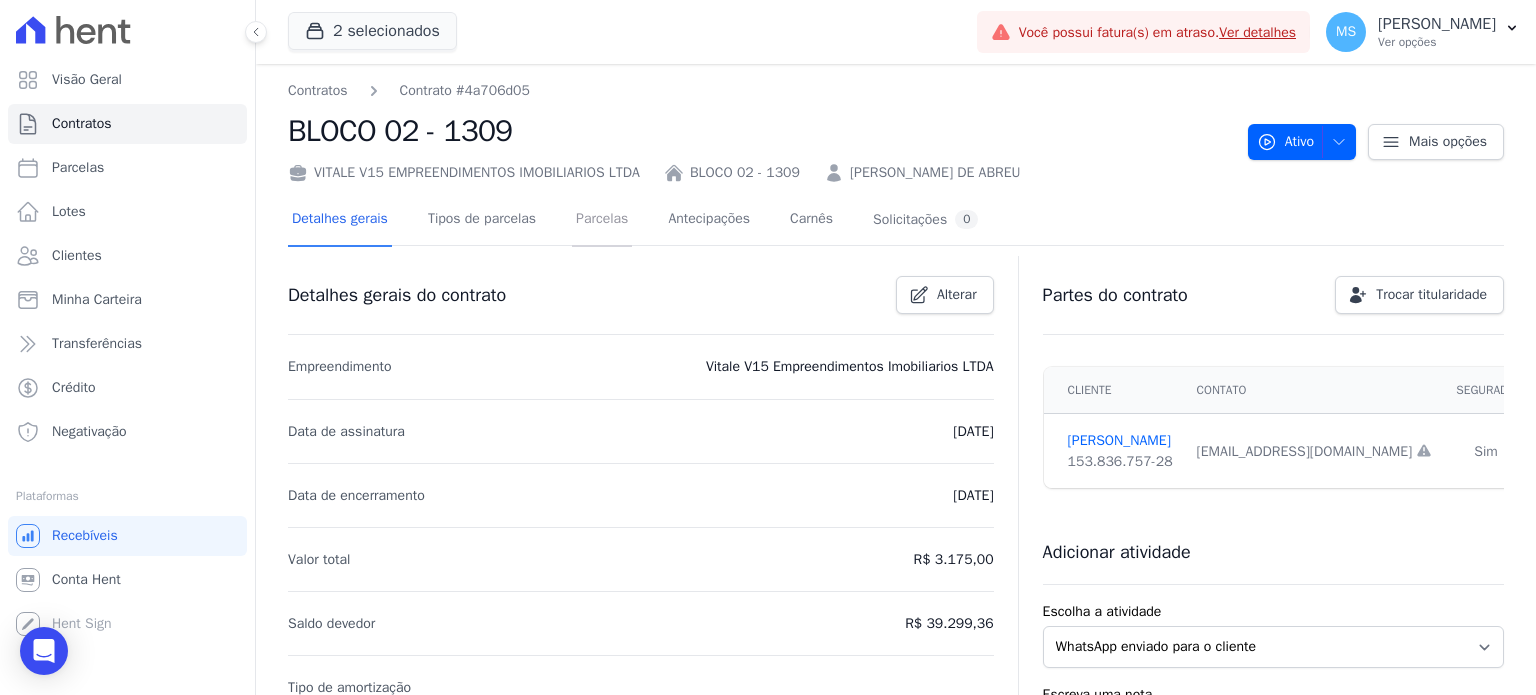 click on "Parcelas" at bounding box center (602, 220) 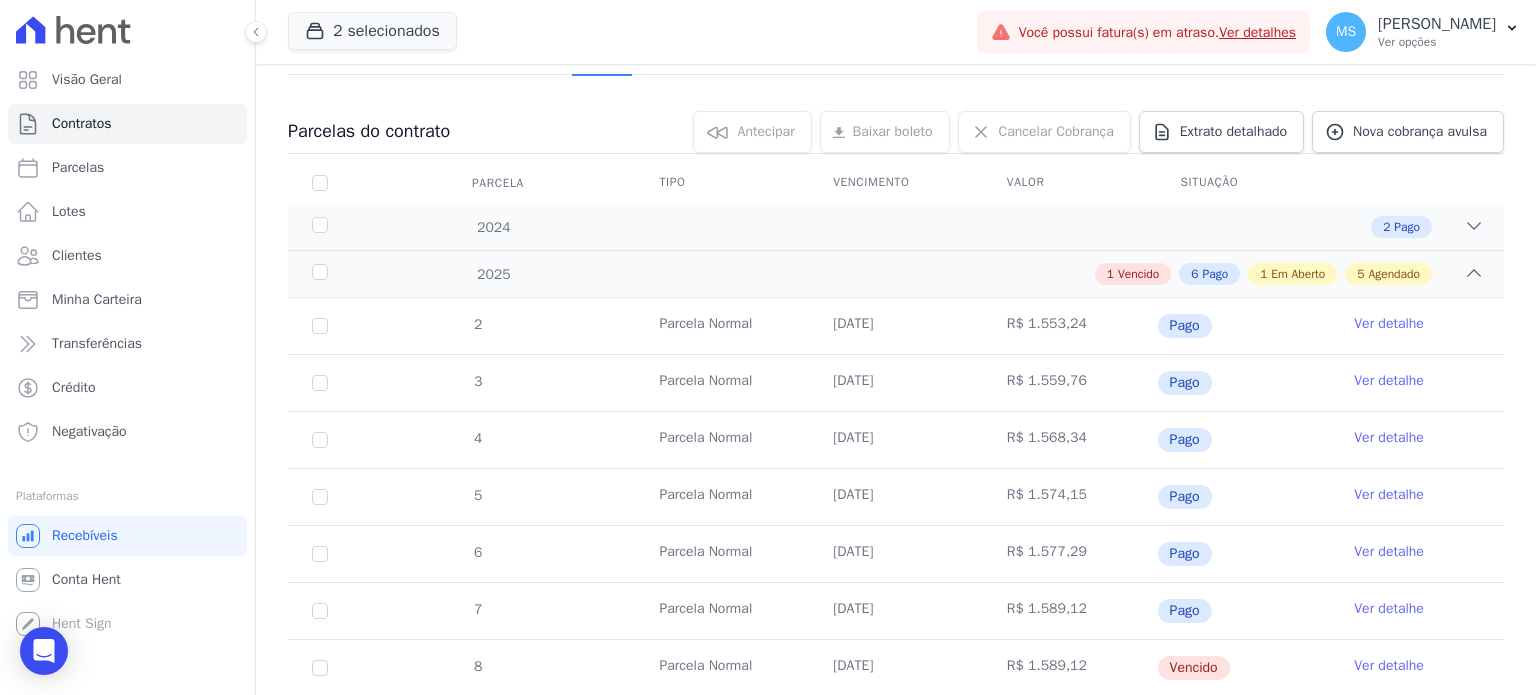 scroll, scrollTop: 400, scrollLeft: 0, axis: vertical 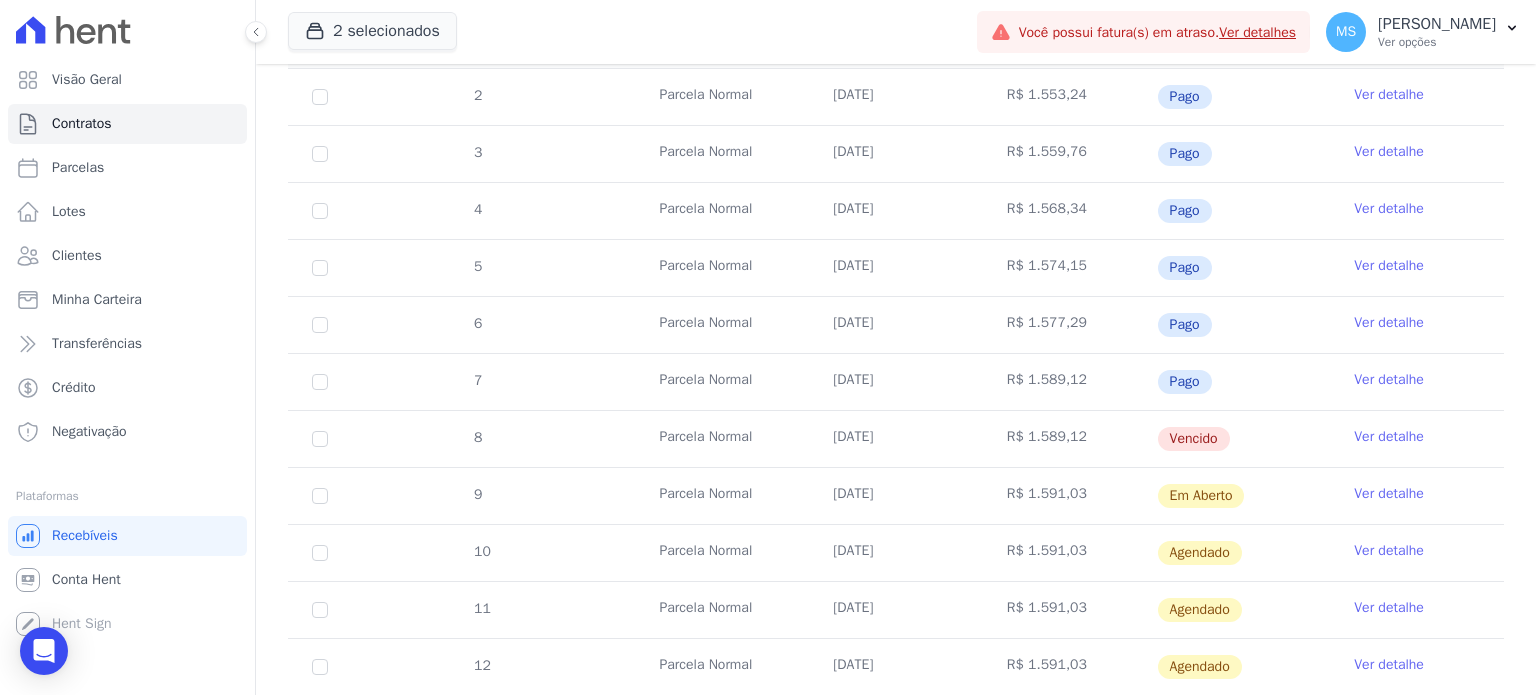 click on "Ver detalhe" at bounding box center (1389, 437) 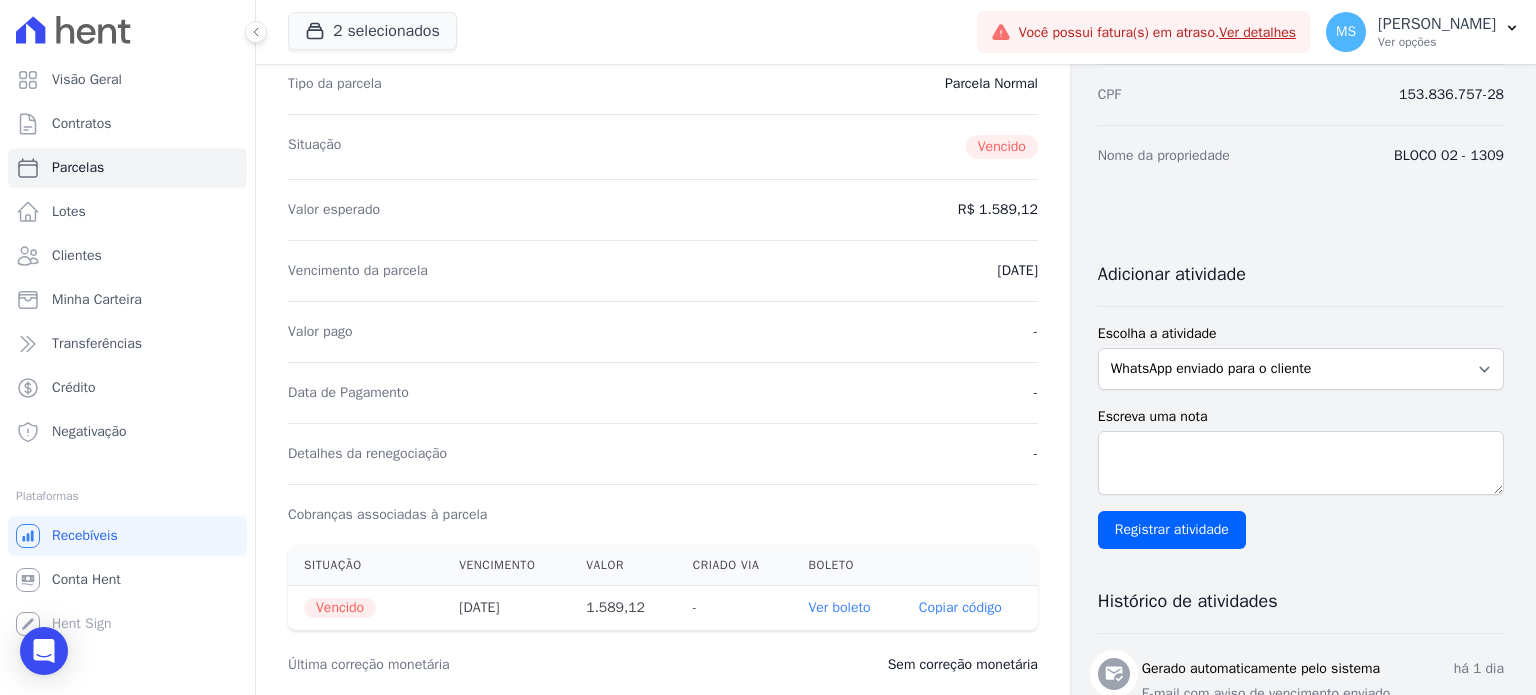 scroll, scrollTop: 400, scrollLeft: 0, axis: vertical 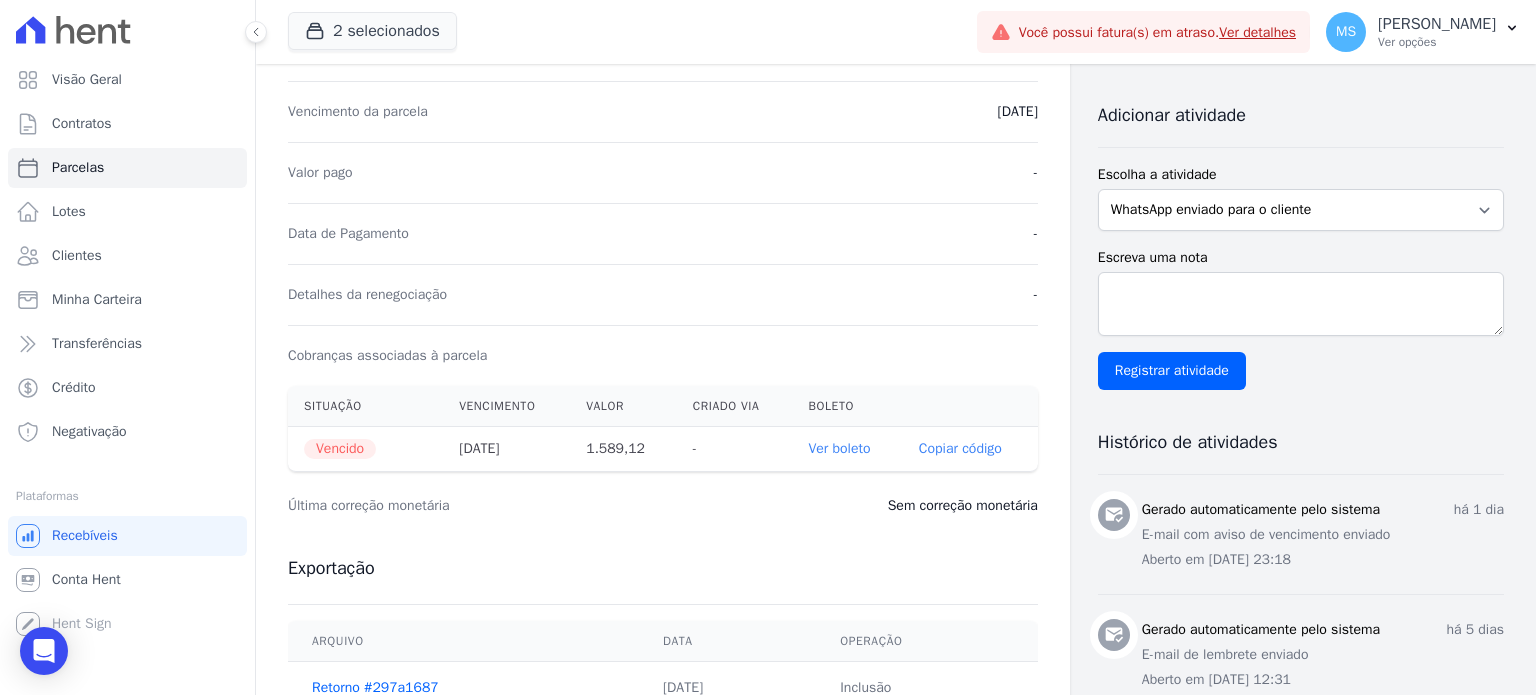 click on "Ver boleto" at bounding box center (839, 448) 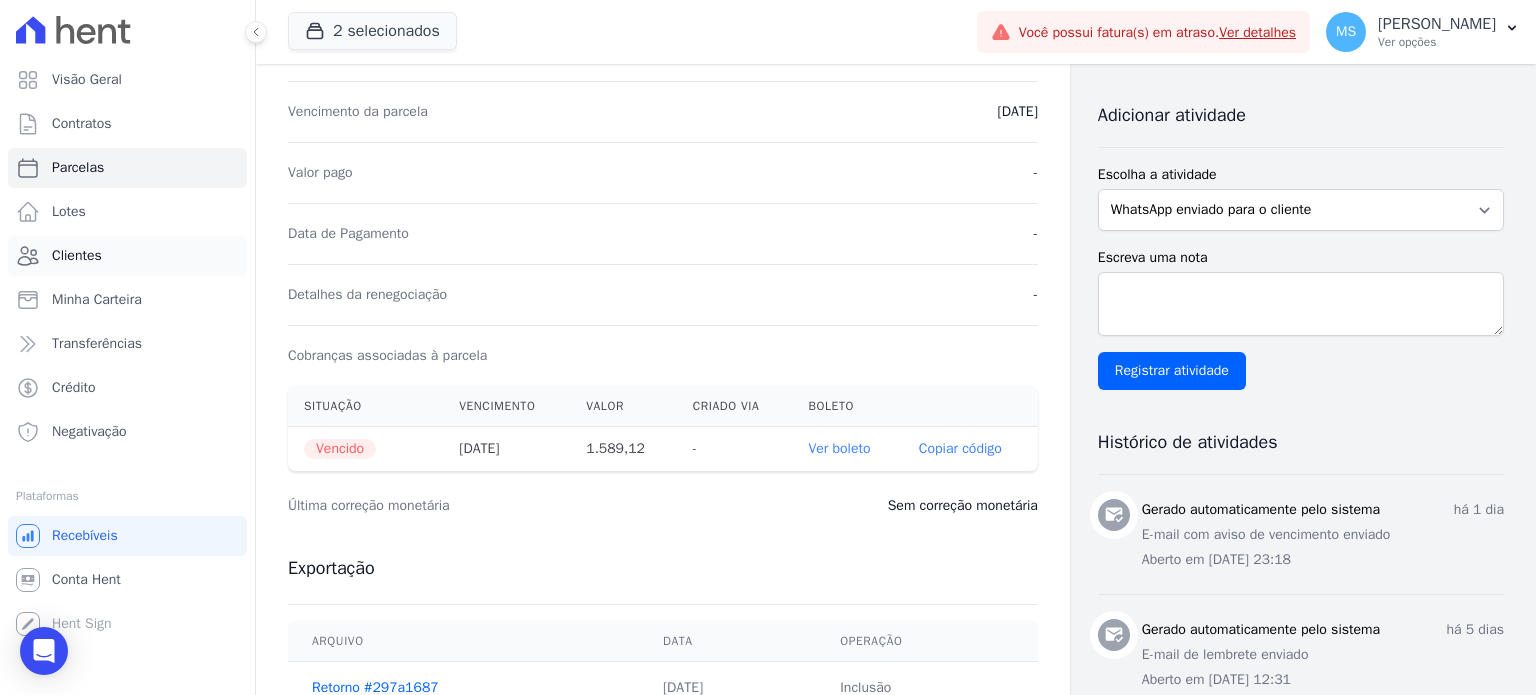 click on "Clientes" at bounding box center [77, 256] 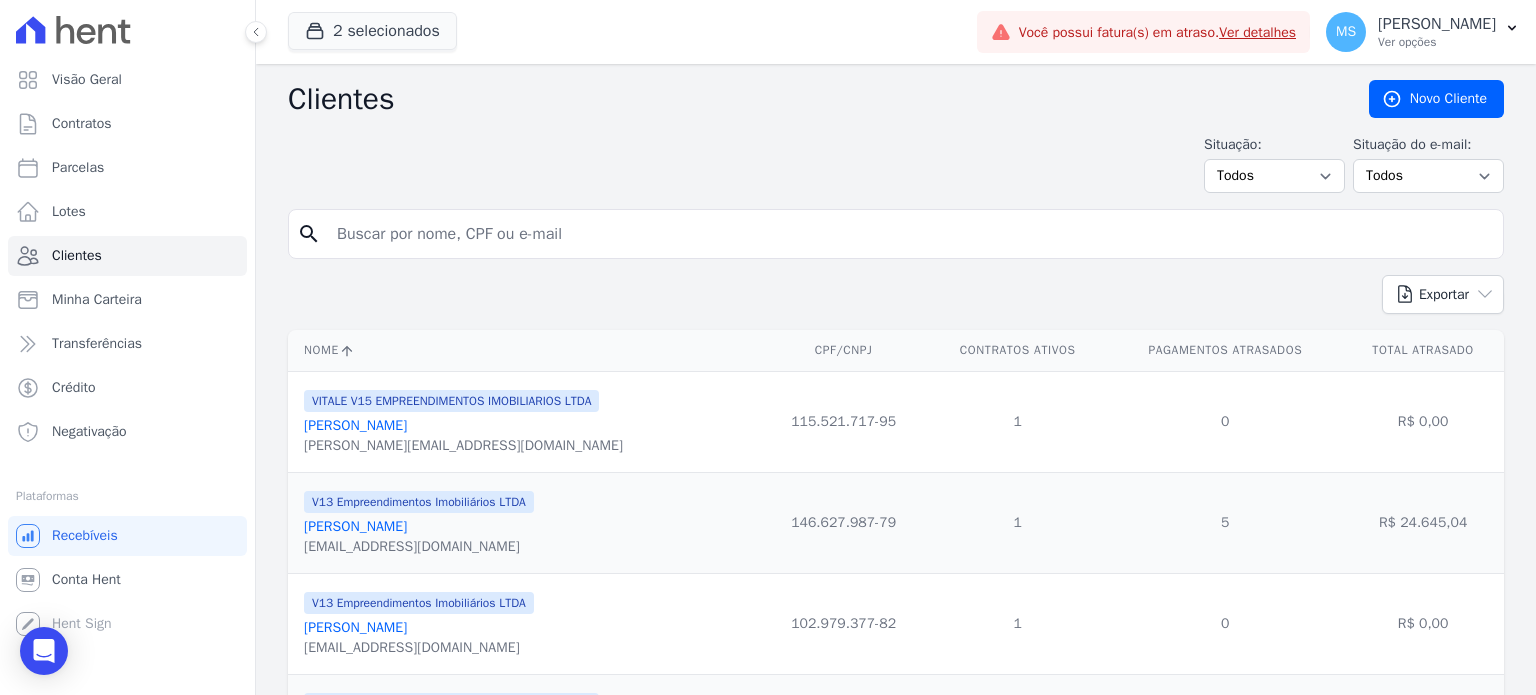 click at bounding box center [910, 234] 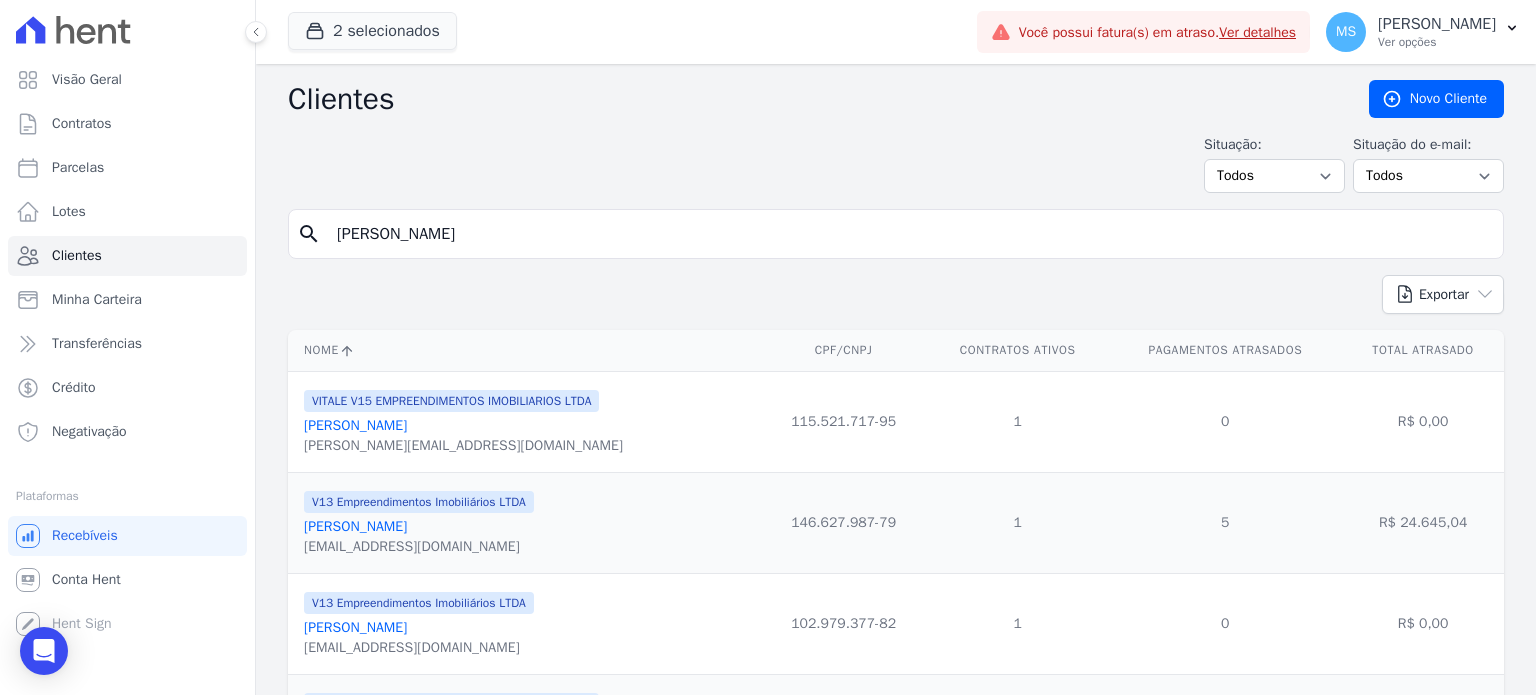 type on "[PERSON_NAME]" 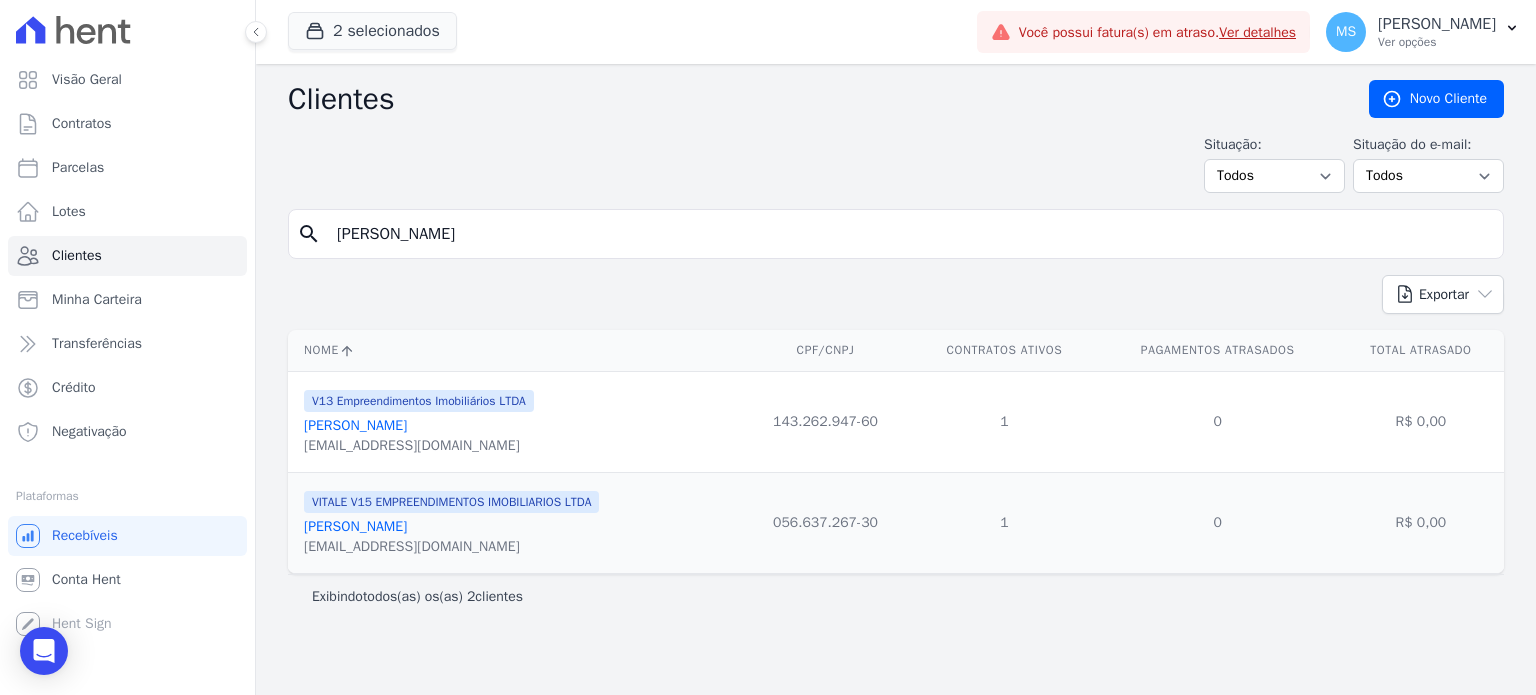 click on "[PERSON_NAME]" at bounding box center (355, 526) 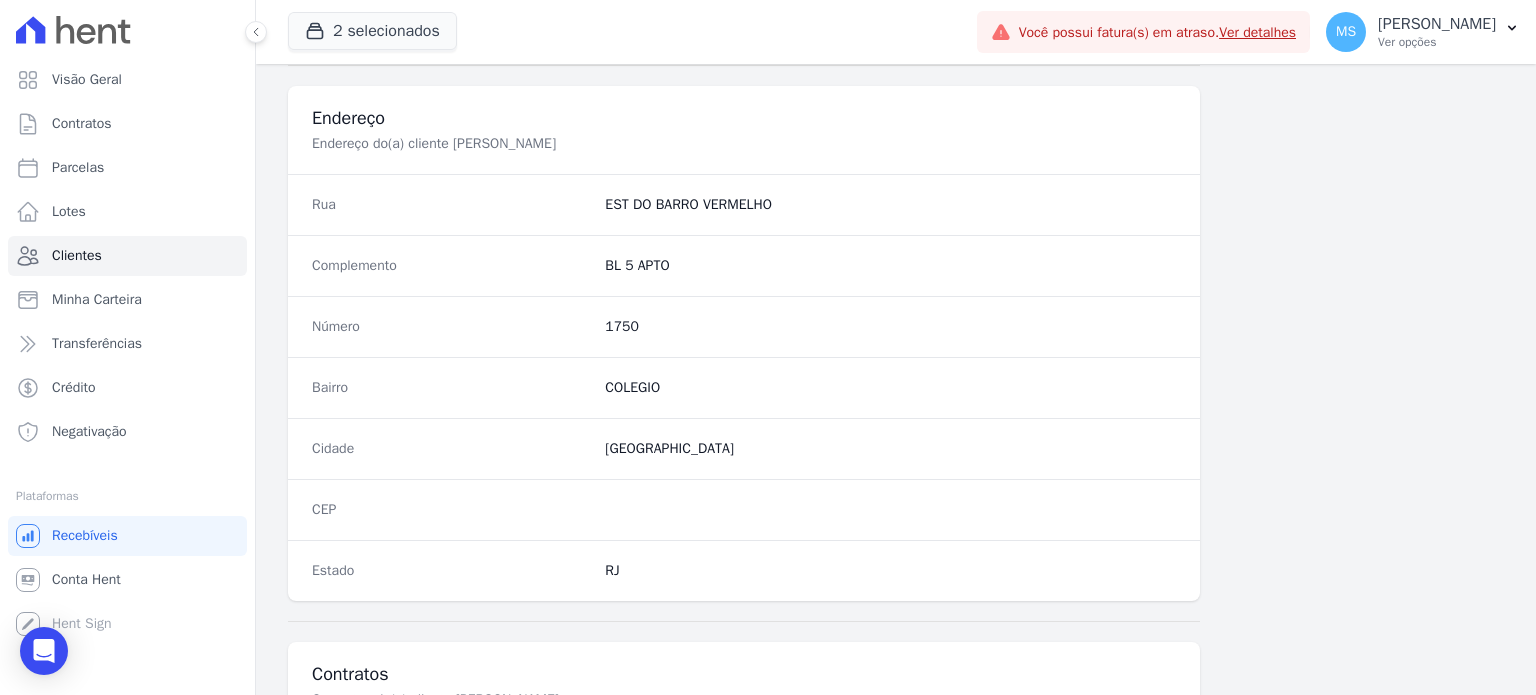 scroll, scrollTop: 1069, scrollLeft: 0, axis: vertical 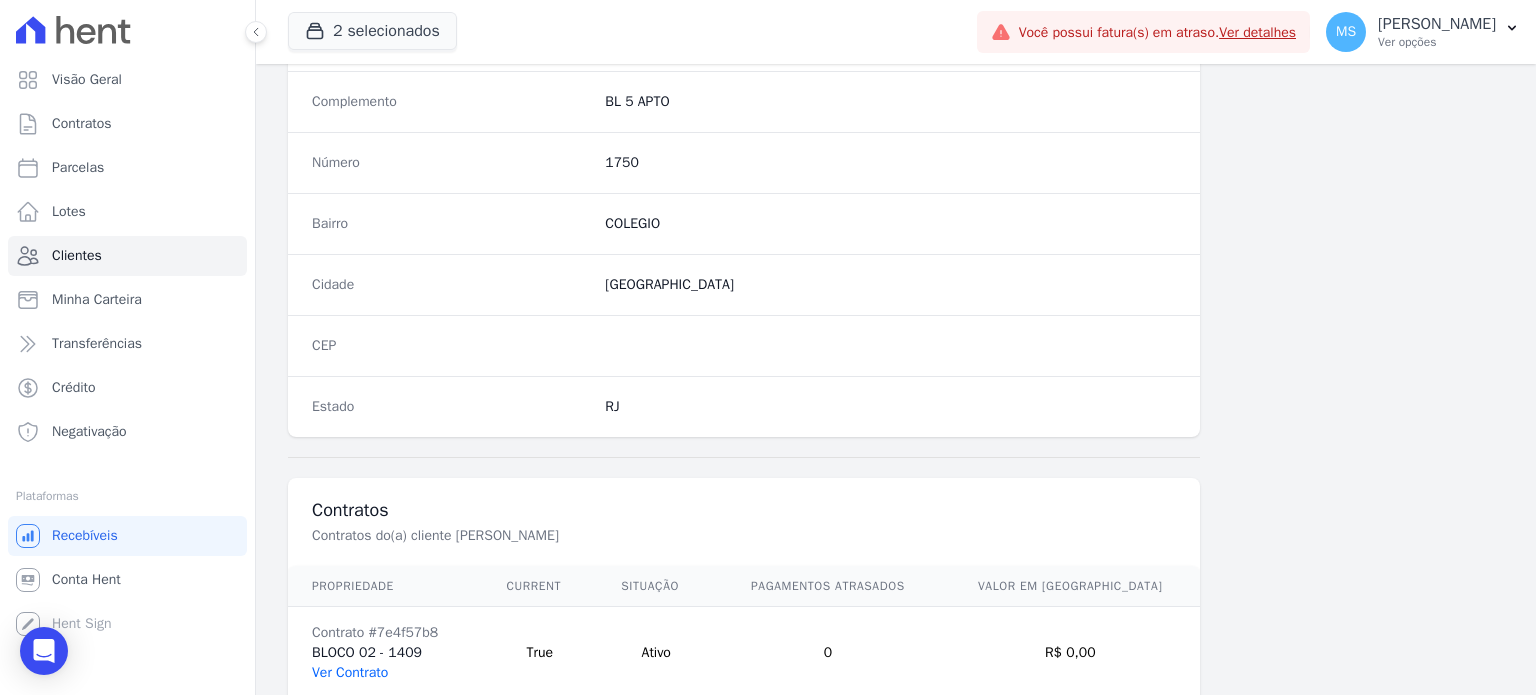 click on "Ver Contrato" at bounding box center [350, 672] 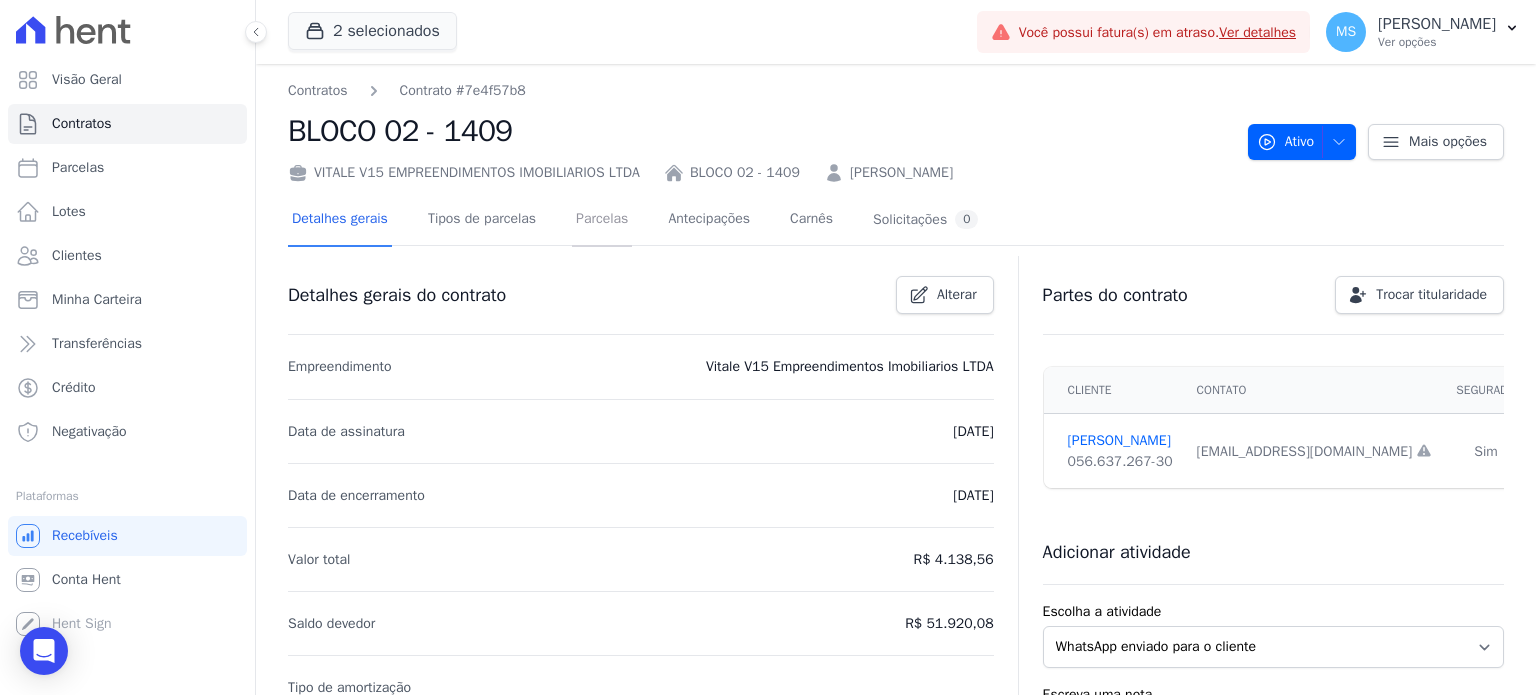 click on "Parcelas" at bounding box center [602, 220] 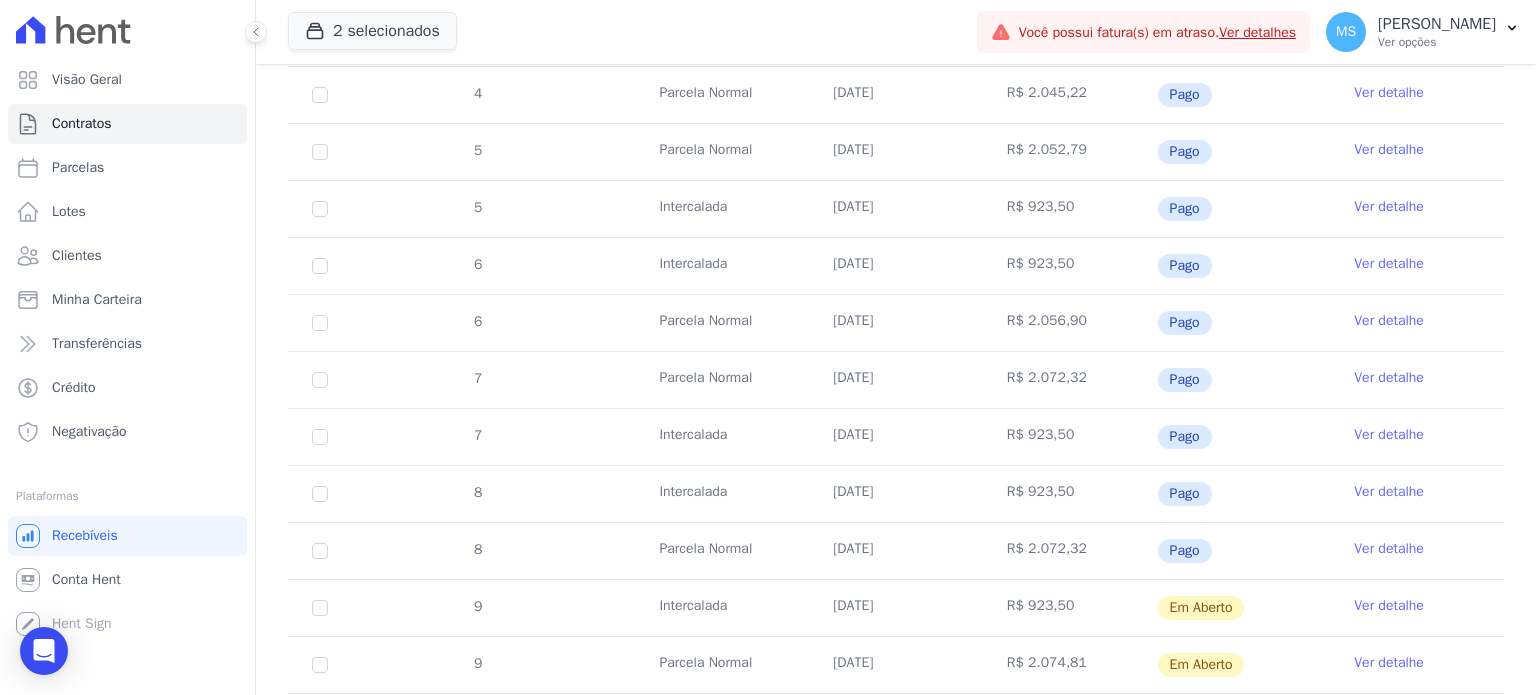 scroll, scrollTop: 900, scrollLeft: 0, axis: vertical 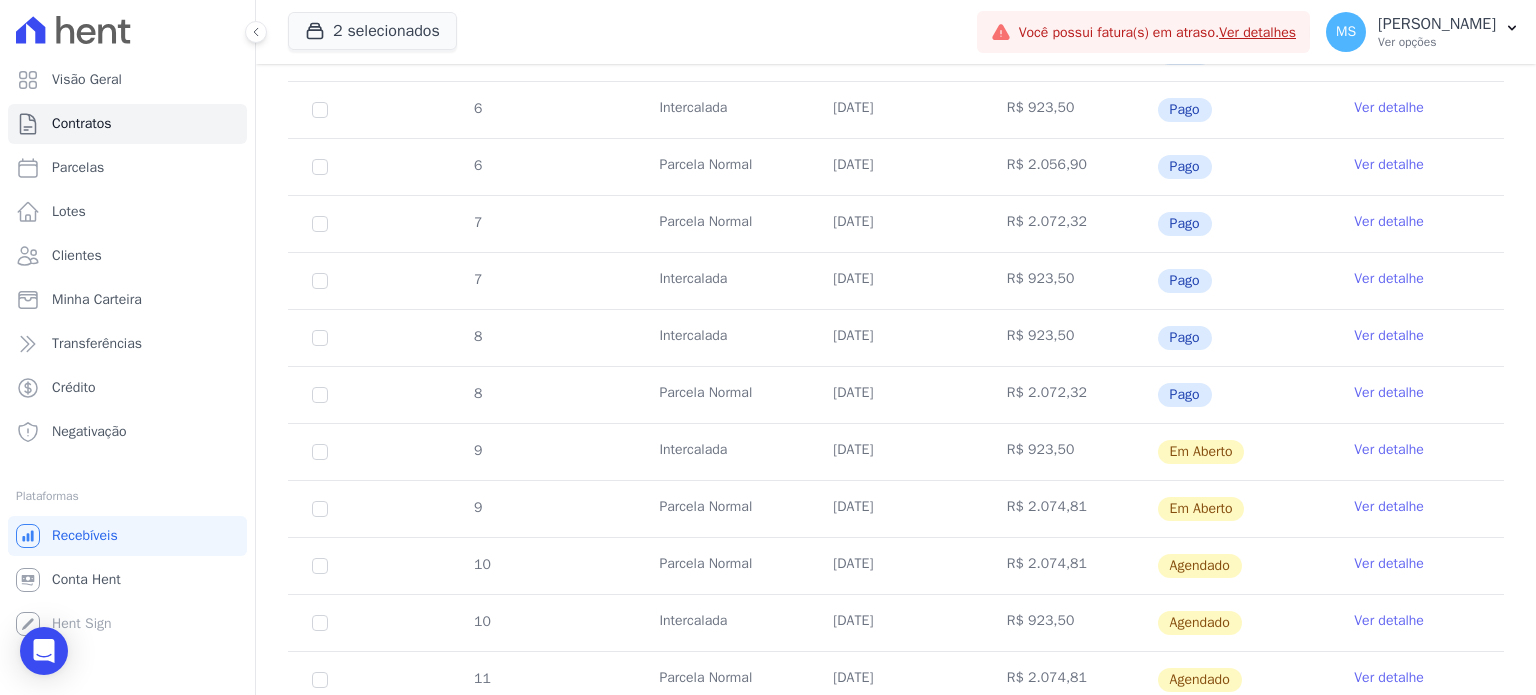 click on "Ver detalhe" at bounding box center (1417, 338) 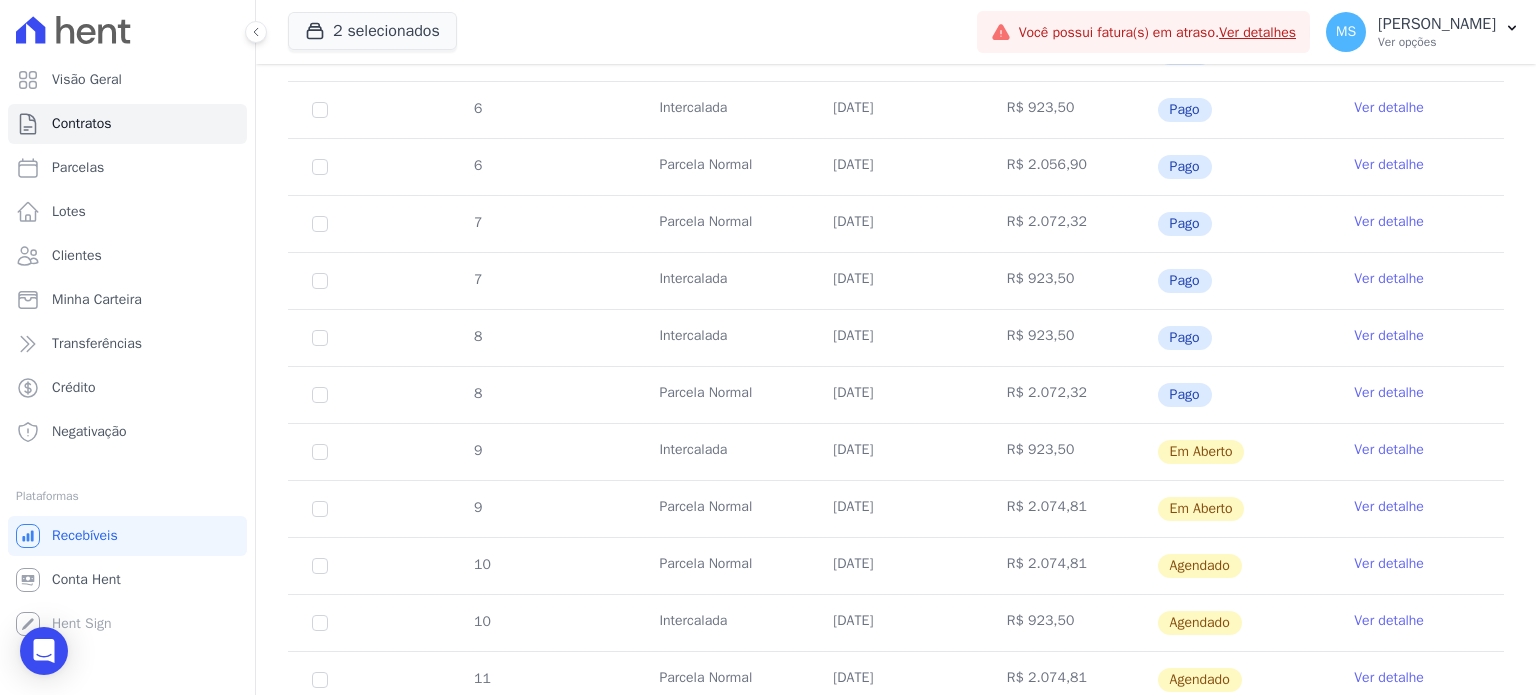 click on "Ver detalhe" at bounding box center [1389, 336] 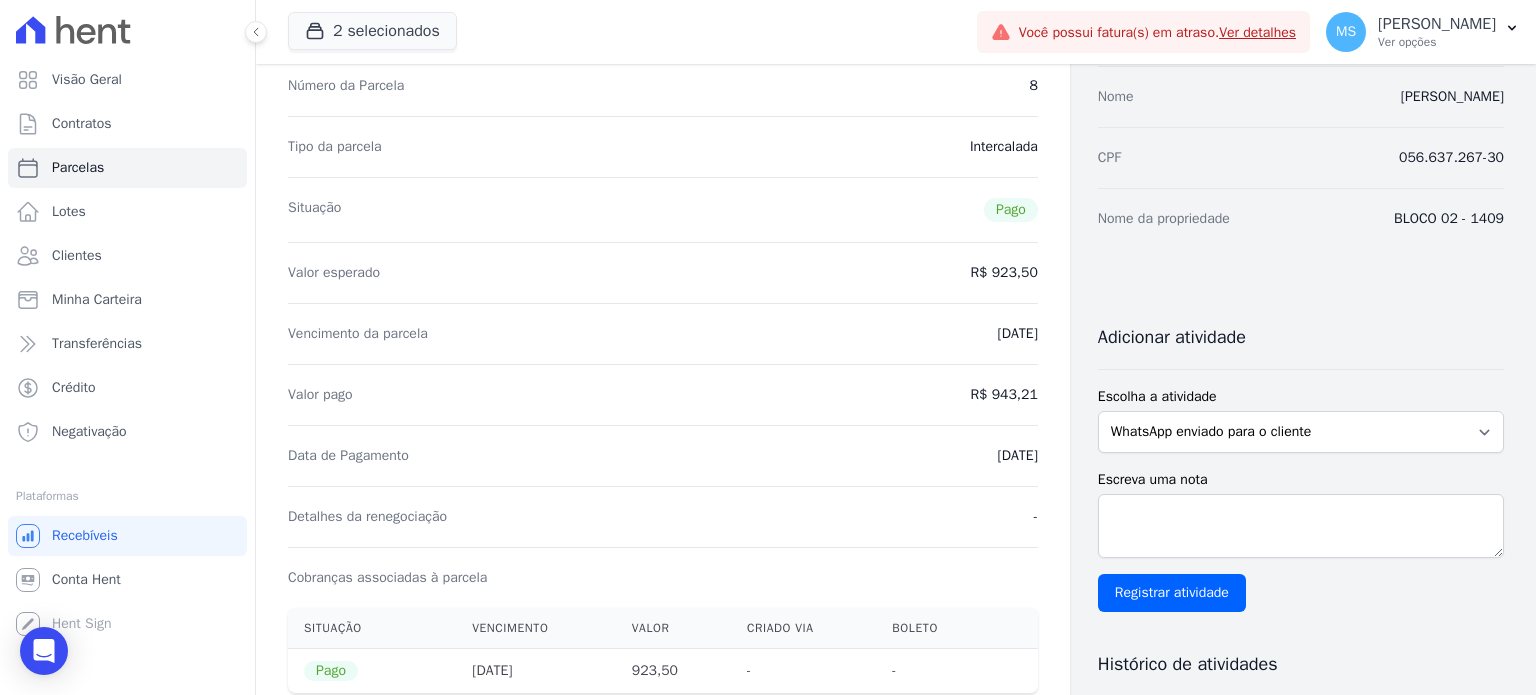 scroll, scrollTop: 200, scrollLeft: 0, axis: vertical 